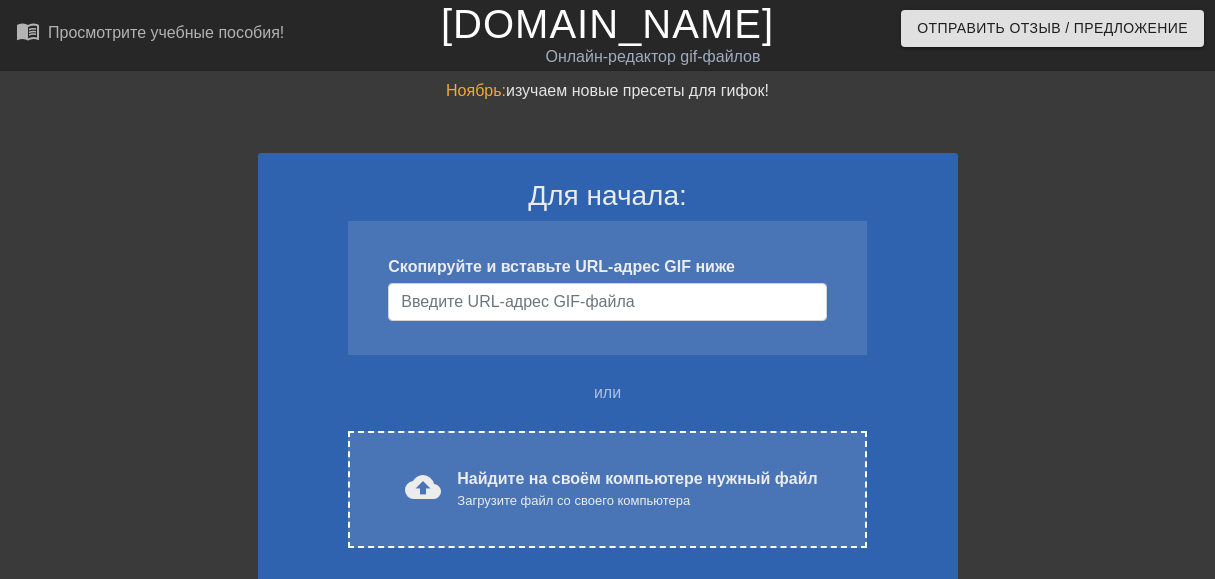 scroll, scrollTop: 0, scrollLeft: 0, axis: both 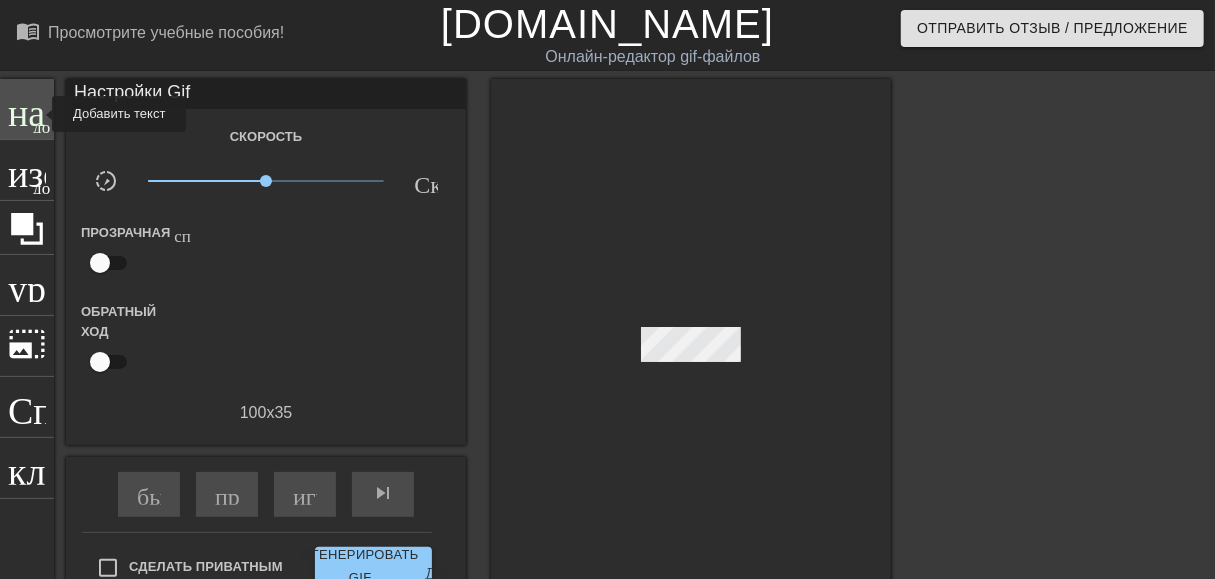 click on "добавить_круг" at bounding box center [41, 124] 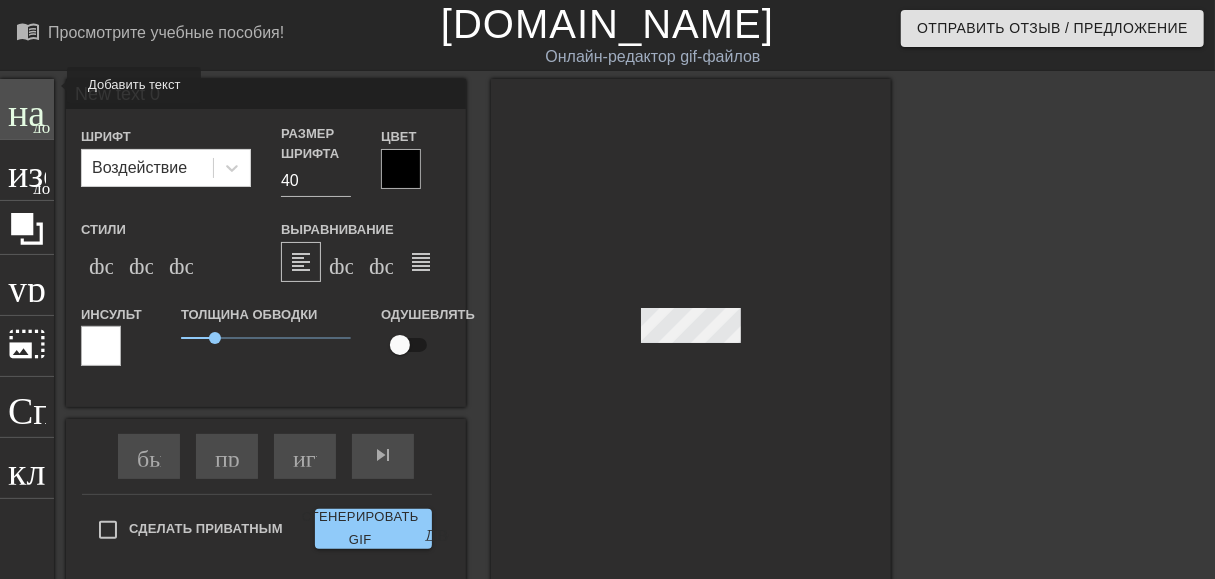 drag, startPoint x: 169, startPoint y: 96, endPoint x: 54, endPoint y: 85, distance: 115.52489 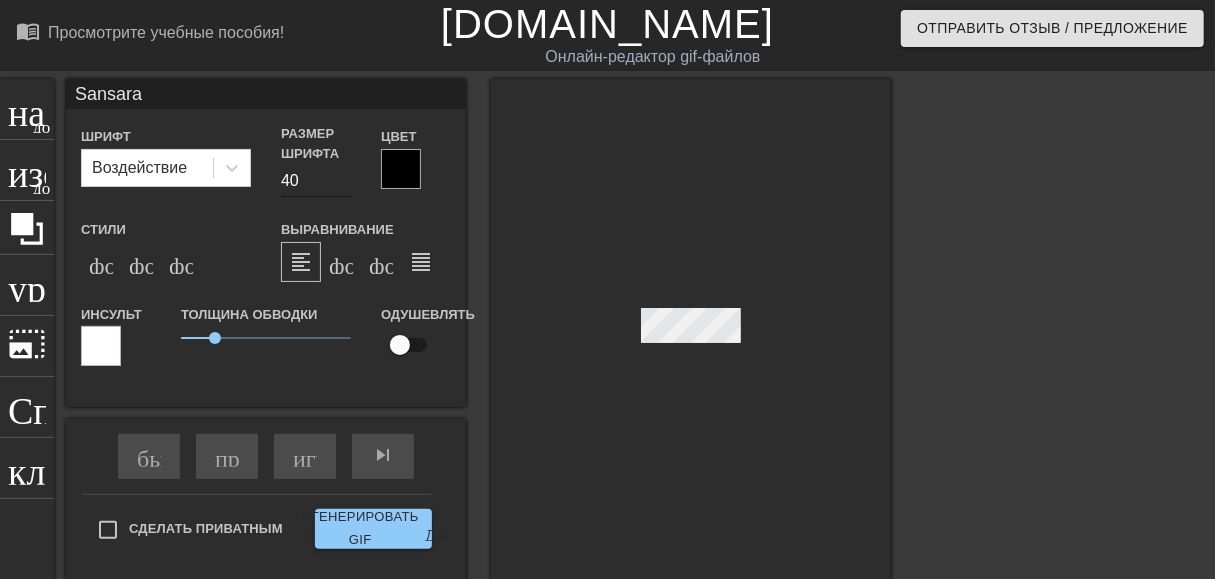 type on "Sansara" 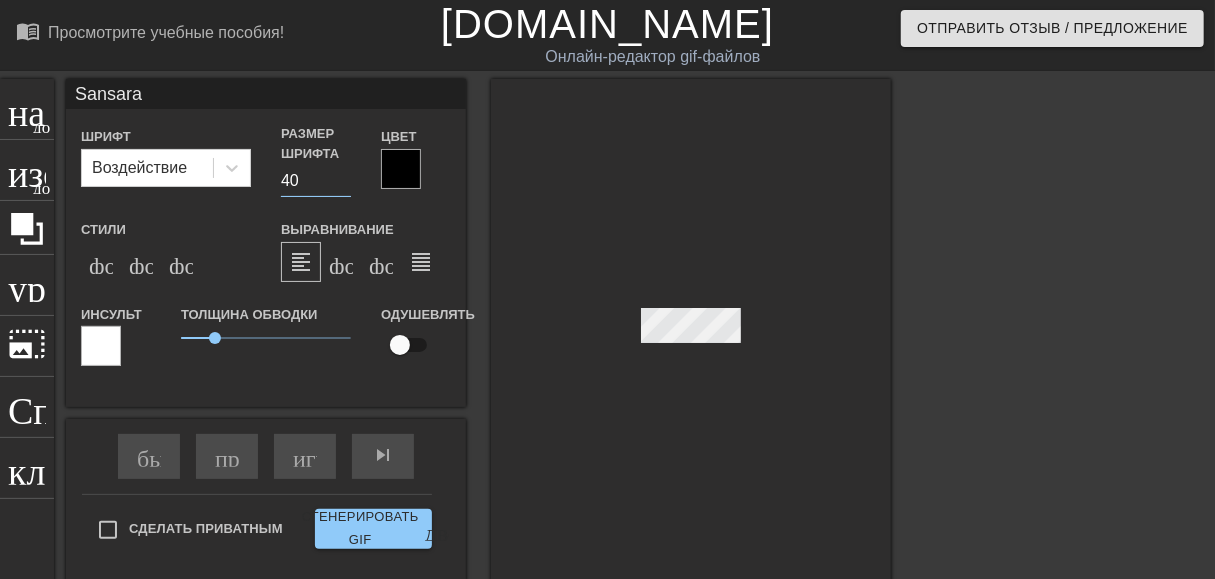 drag, startPoint x: 303, startPoint y: 176, endPoint x: 280, endPoint y: 178, distance: 23.086792 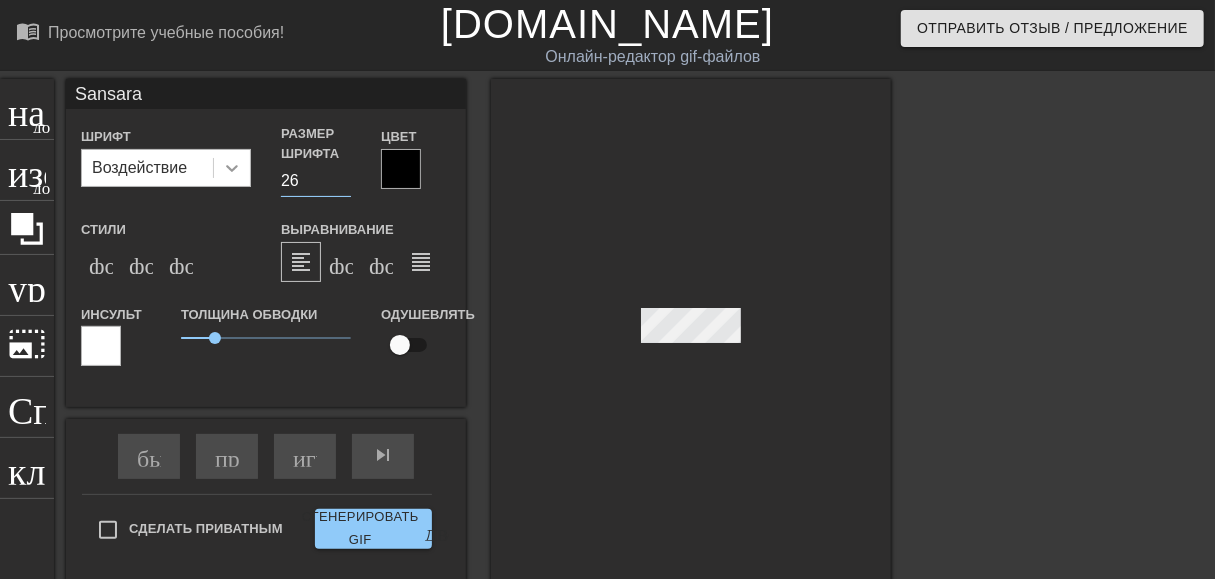 type on "26" 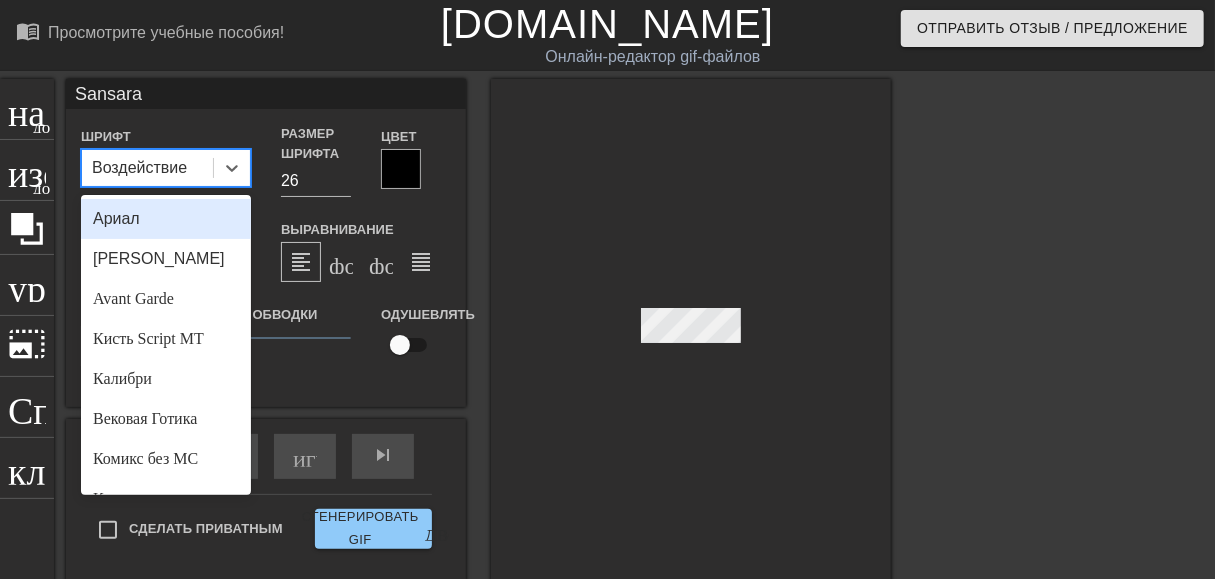 click on "Ариал" at bounding box center [166, 219] 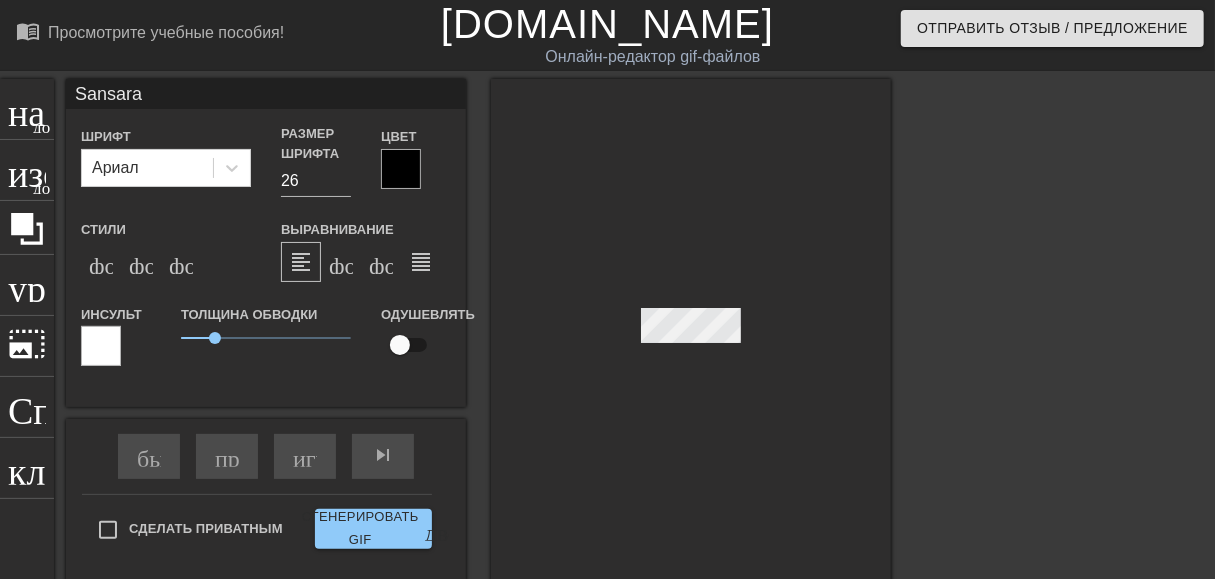 click at bounding box center (401, 169) 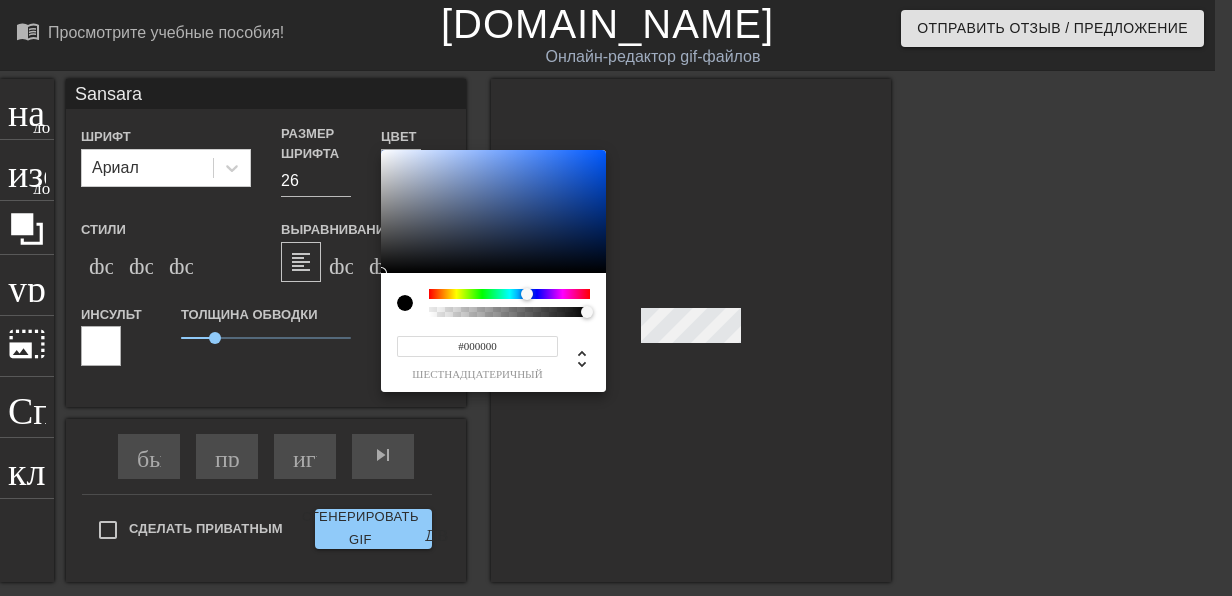 click at bounding box center (509, 294) 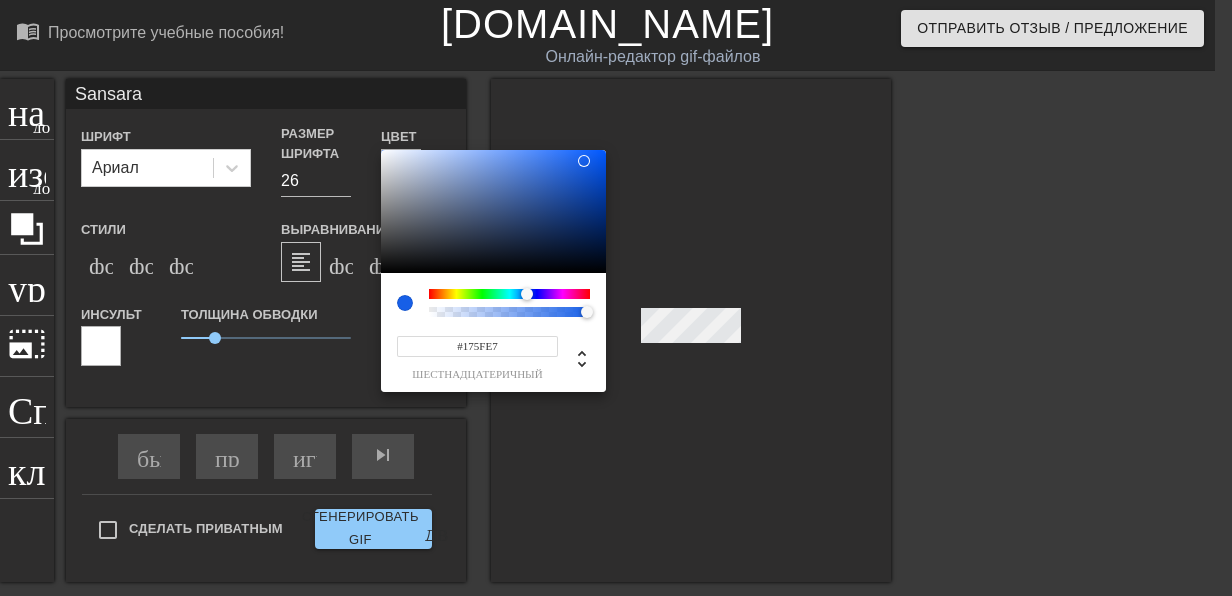 click at bounding box center (493, 212) 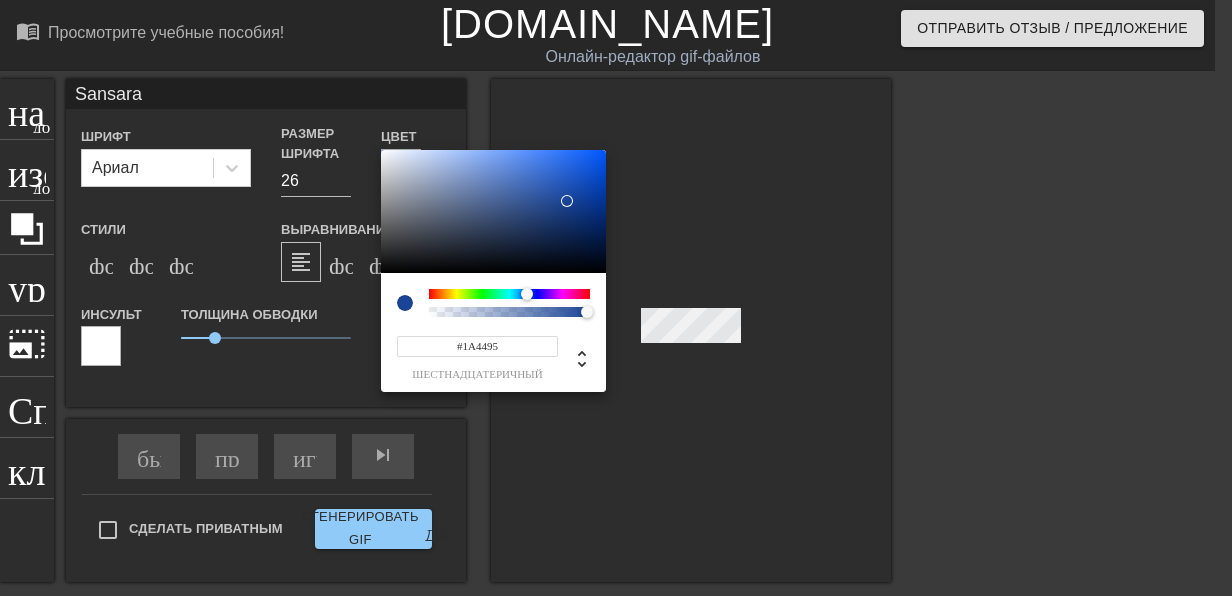 type on "#1C479B" 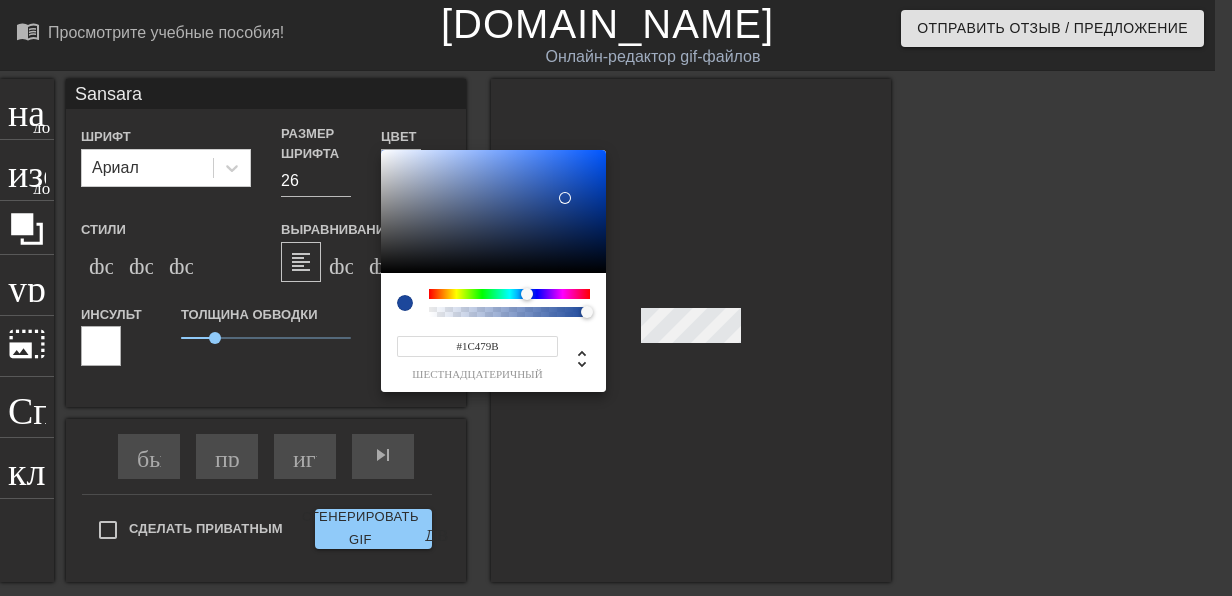 drag, startPoint x: 584, startPoint y: 161, endPoint x: 566, endPoint y: 198, distance: 41.14608 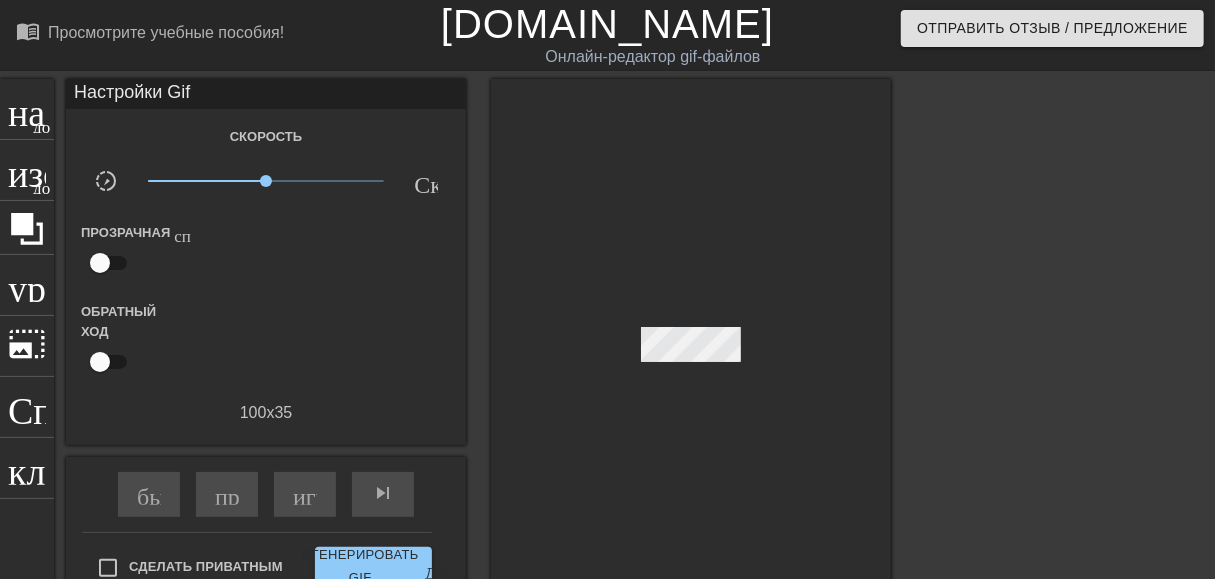 click at bounding box center [691, 349] 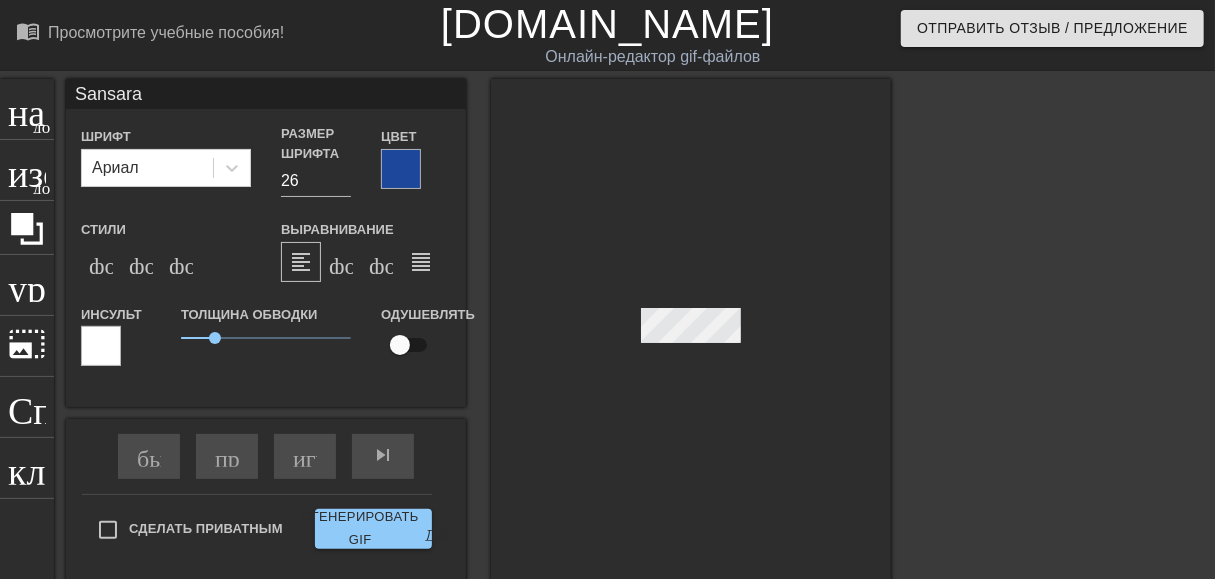 scroll, scrollTop: 2, scrollLeft: 3, axis: both 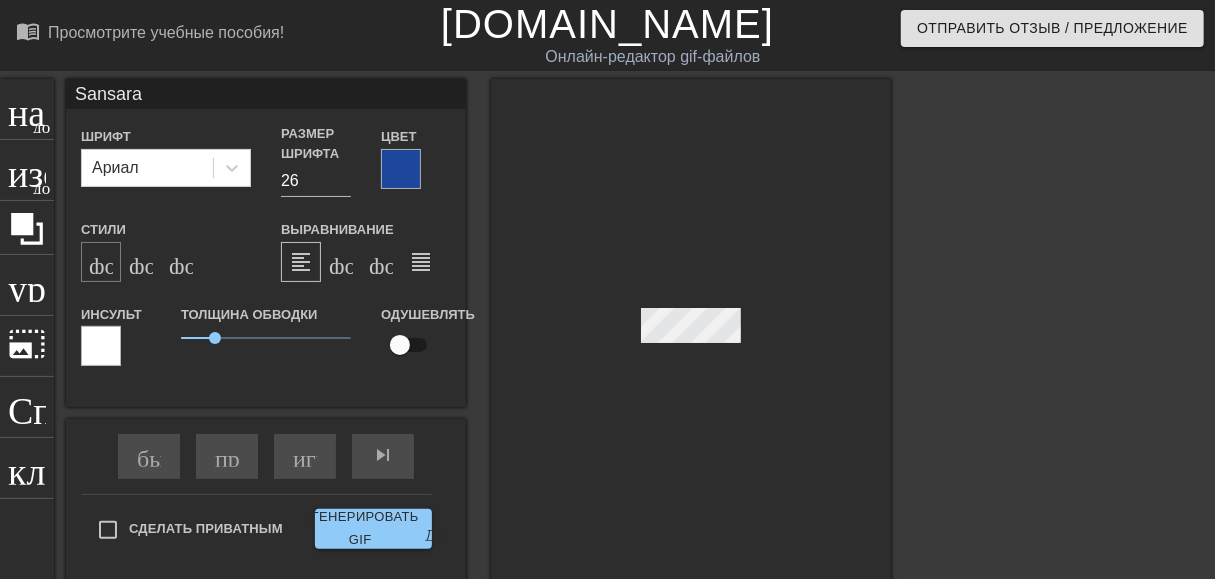 click on "формат_bold" at bounding box center [101, 262] 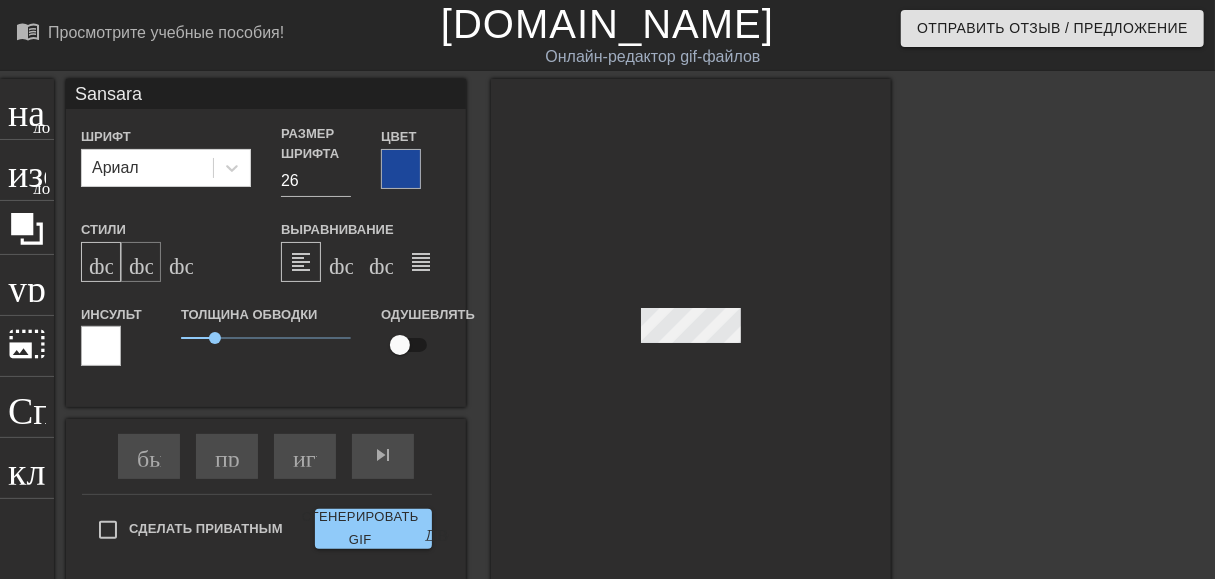 click on "формат_italic" at bounding box center [141, 262] 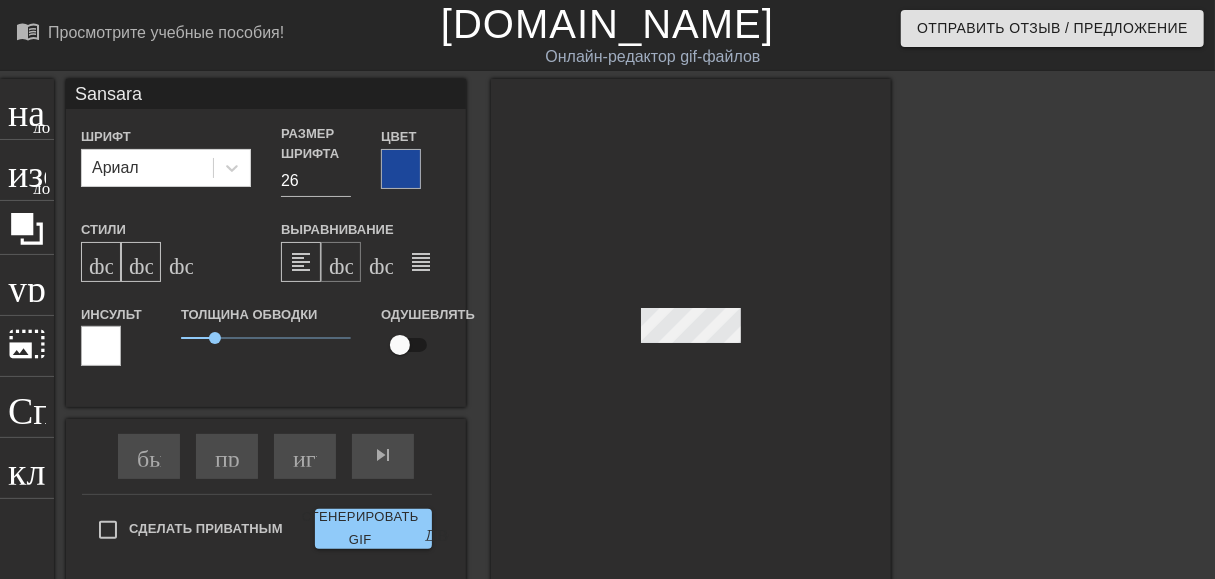 click on "формат_align_center" at bounding box center (341, 262) 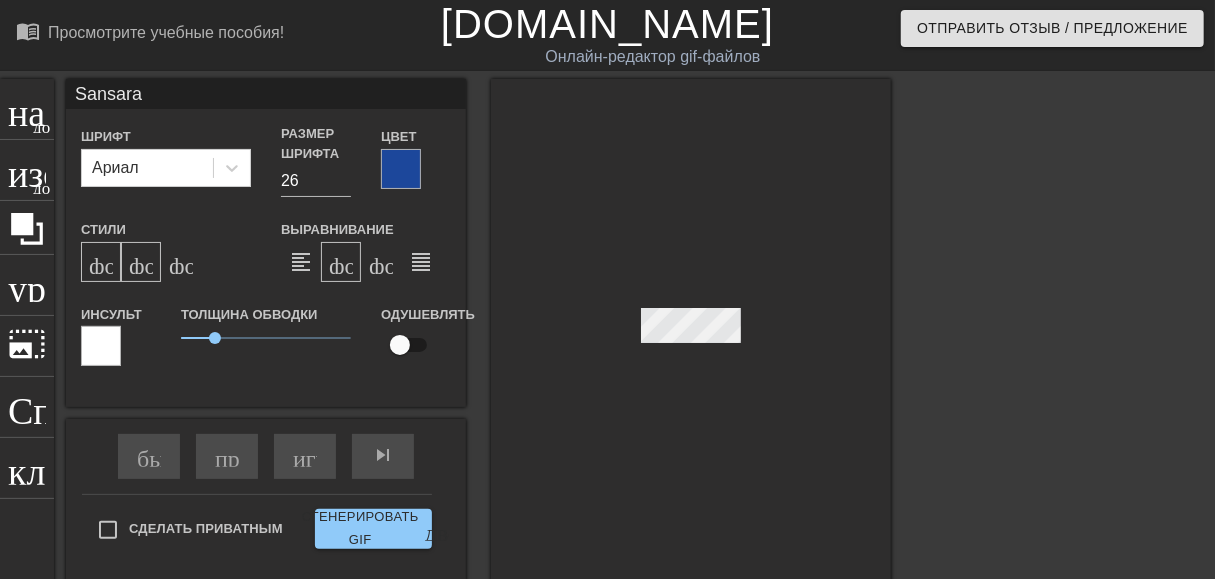 click on "формат_bold" at bounding box center [101, 262] 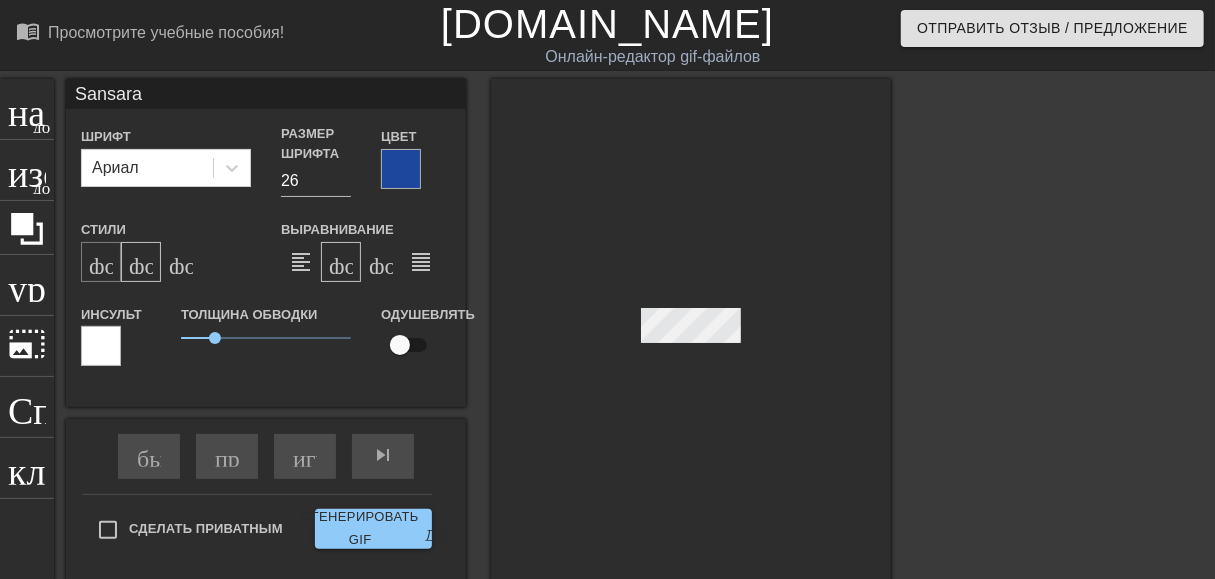 click on "формат_bold" at bounding box center [101, 262] 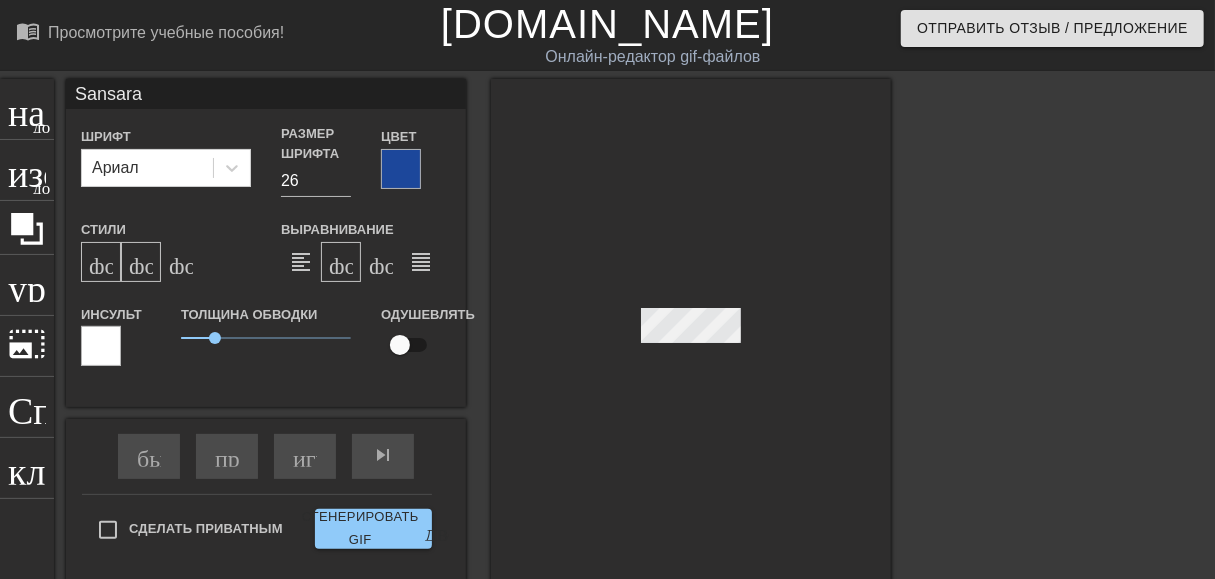 click on "формат_italic" at bounding box center (141, 262) 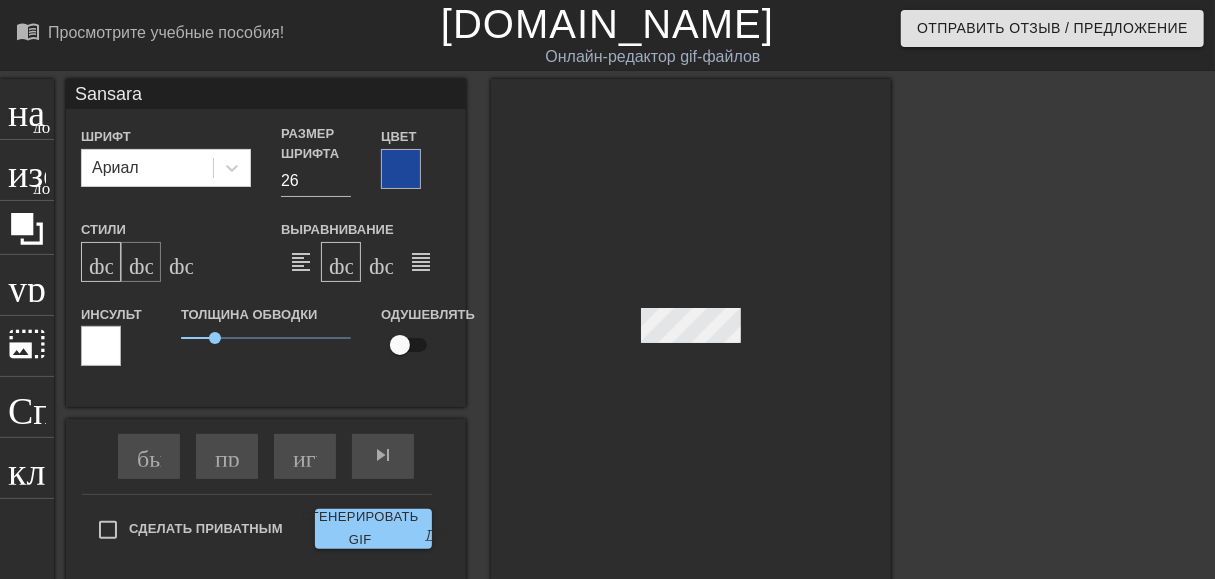 click on "формат_italic" at bounding box center (141, 262) 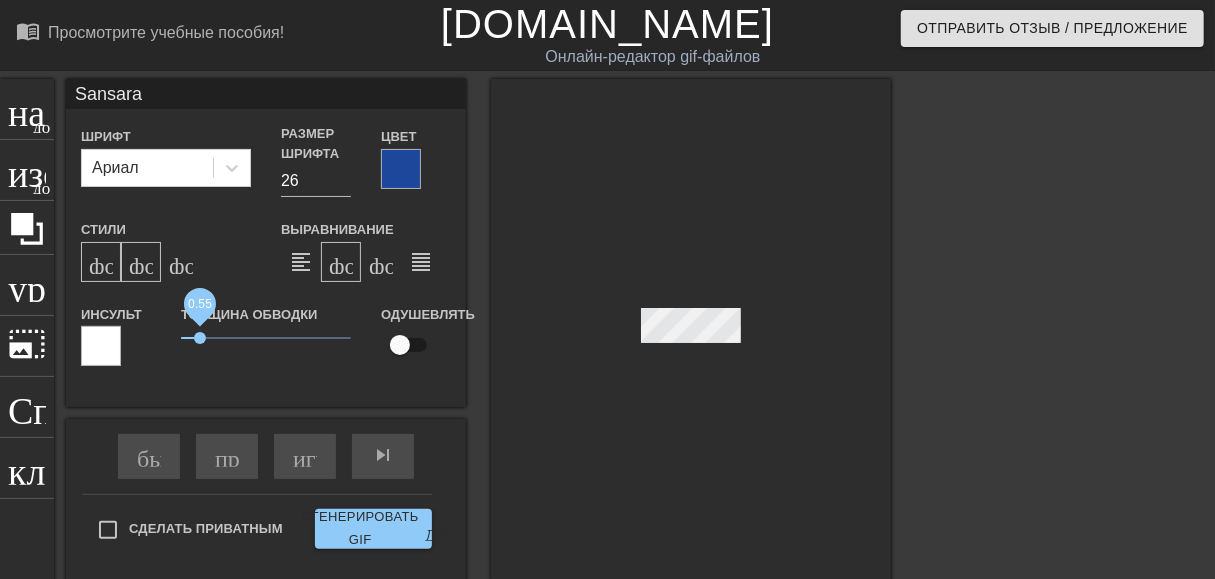 drag, startPoint x: 215, startPoint y: 342, endPoint x: 200, endPoint y: 342, distance: 15 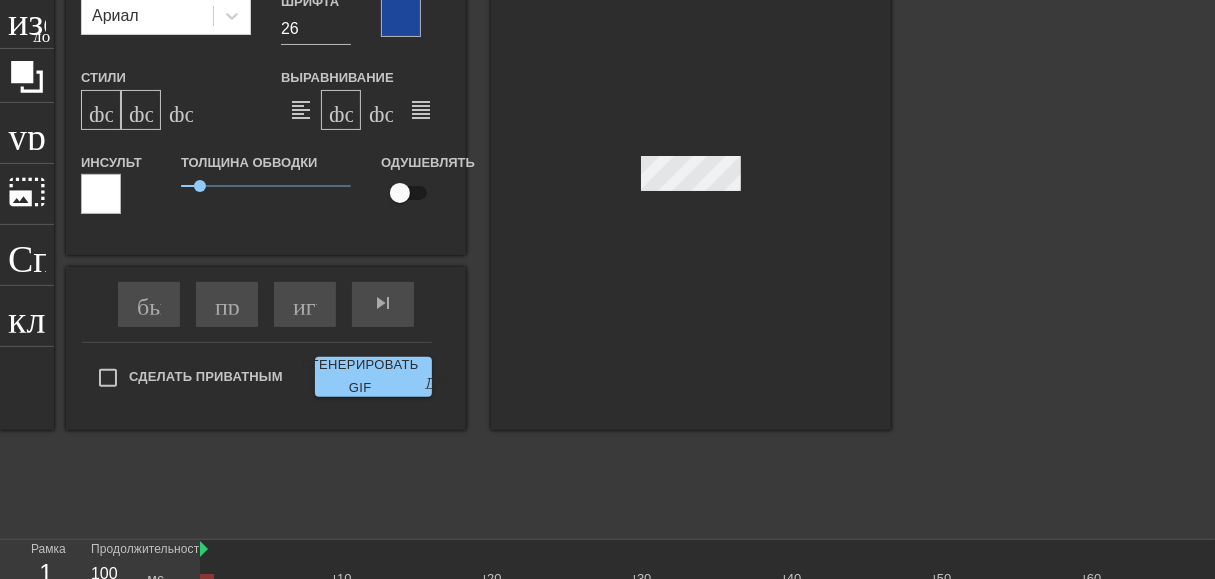 scroll, scrollTop: 234, scrollLeft: 0, axis: vertical 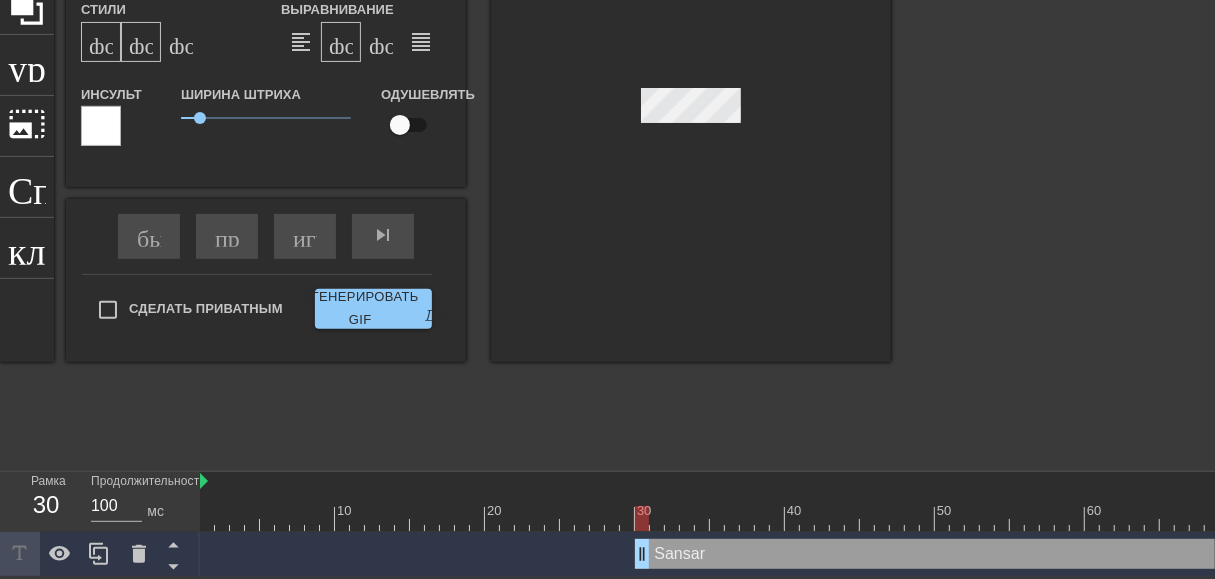 drag, startPoint x: 210, startPoint y: 540, endPoint x: 598, endPoint y: 569, distance: 389.08224 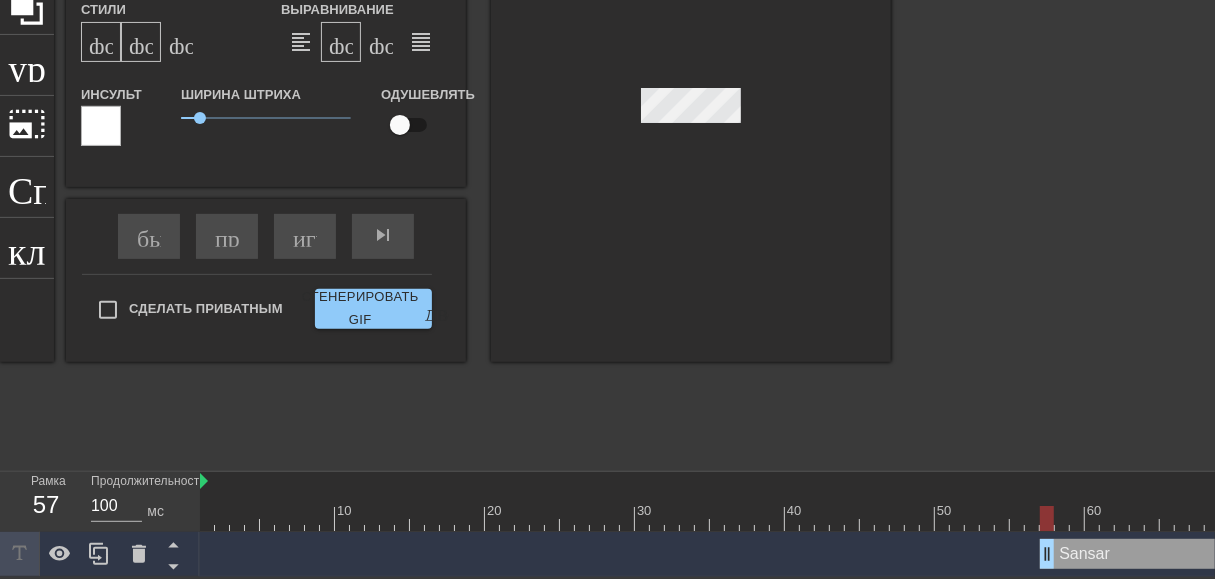 drag, startPoint x: 610, startPoint y: 544, endPoint x: 1042, endPoint y: 554, distance: 432.11572 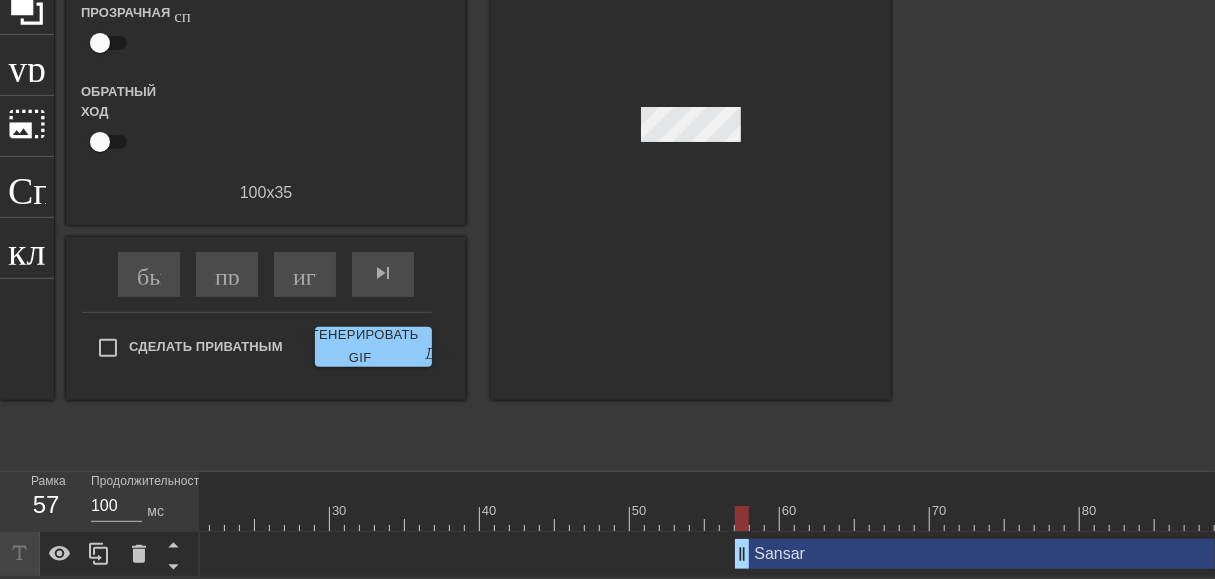 scroll, scrollTop: 0, scrollLeft: 413, axis: horizontal 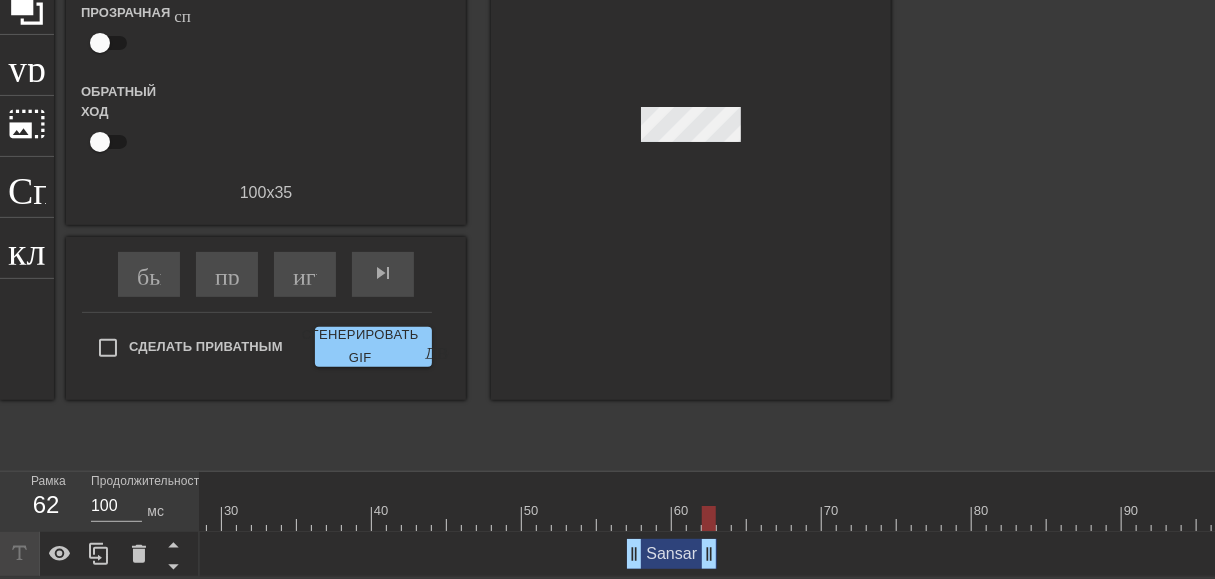 drag, startPoint x: 1211, startPoint y: 535, endPoint x: 681, endPoint y: 558, distance: 530.49884 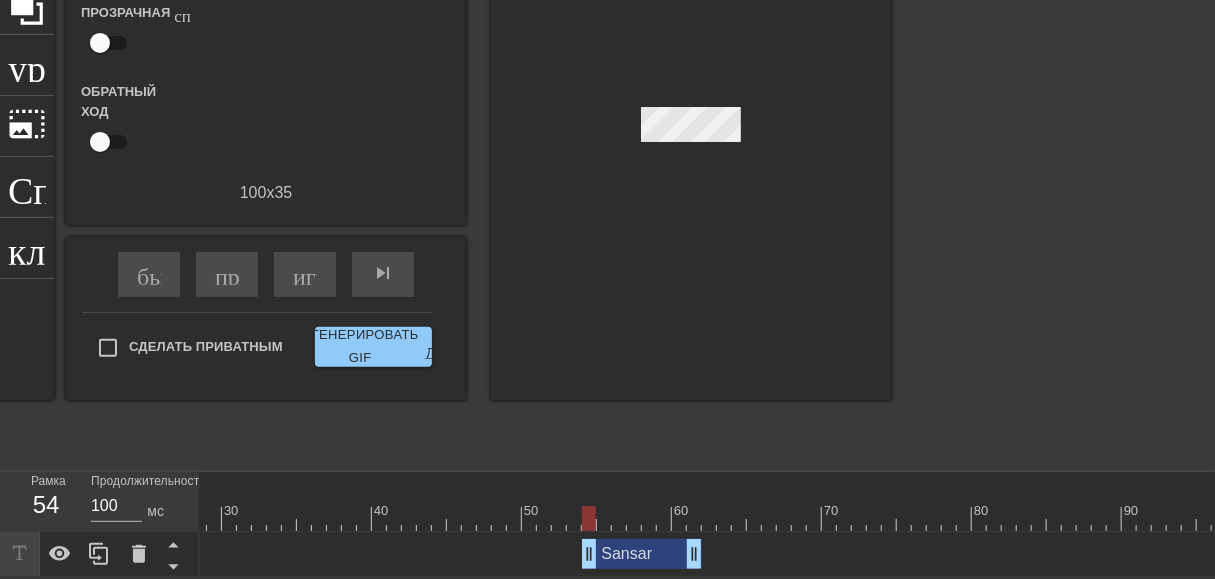 drag, startPoint x: 633, startPoint y: 542, endPoint x: 592, endPoint y: 539, distance: 41.109608 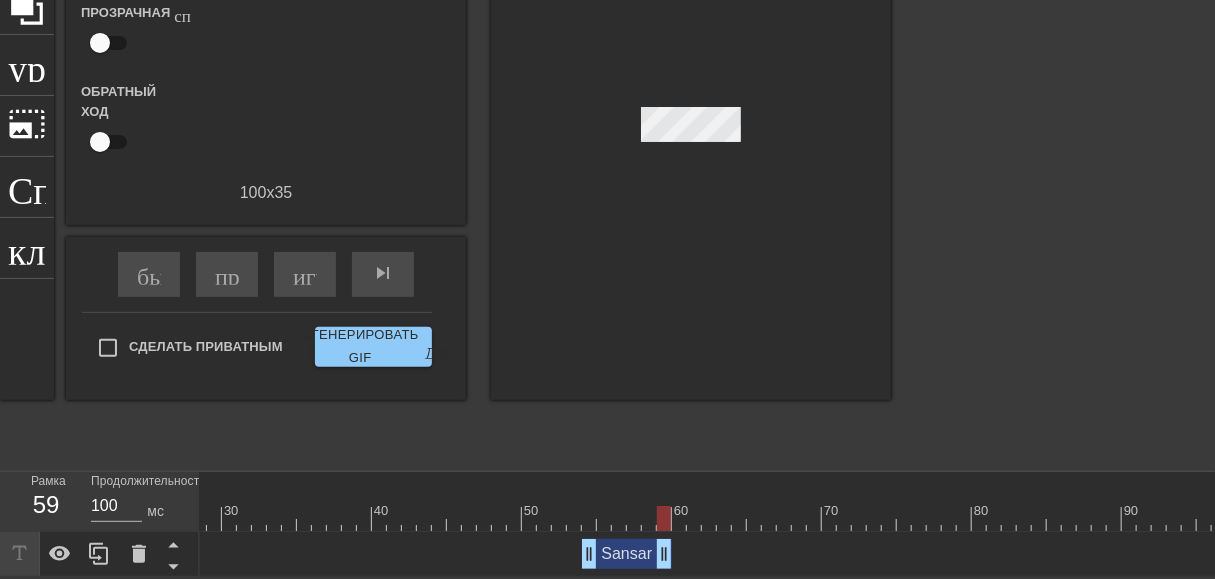 drag, startPoint x: 695, startPoint y: 540, endPoint x: 666, endPoint y: 540, distance: 29 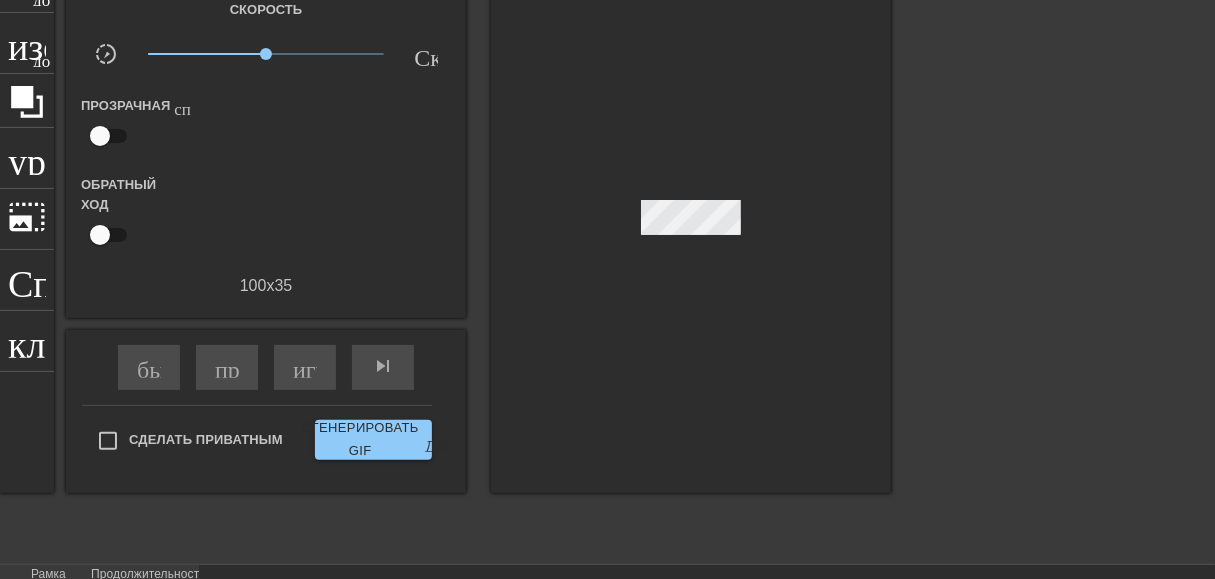 scroll, scrollTop: 0, scrollLeft: 0, axis: both 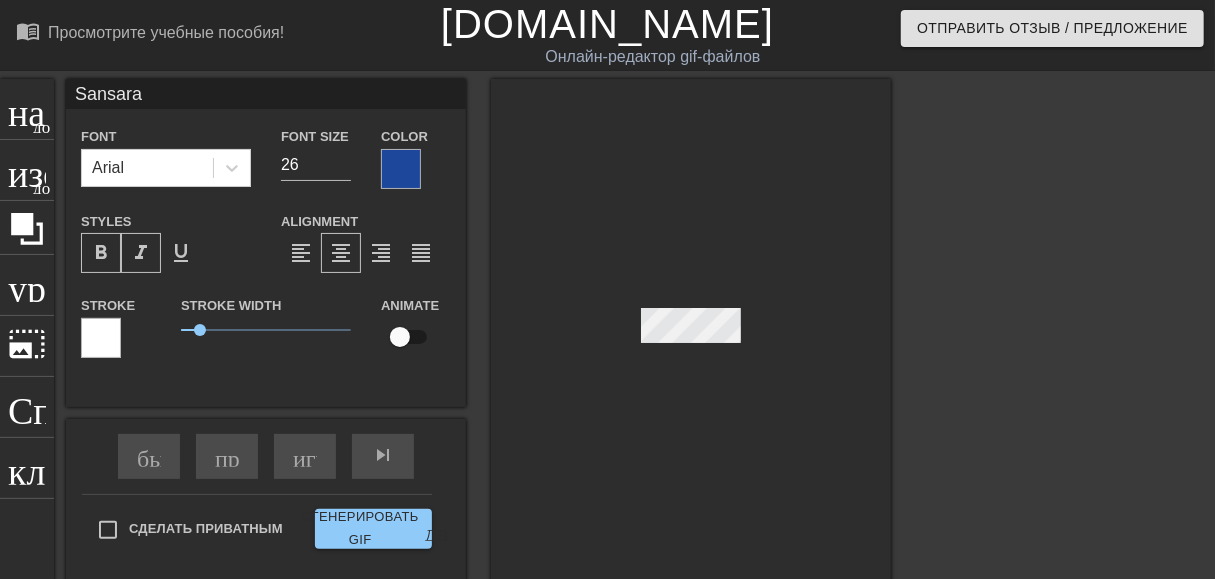 click at bounding box center [691, 330] 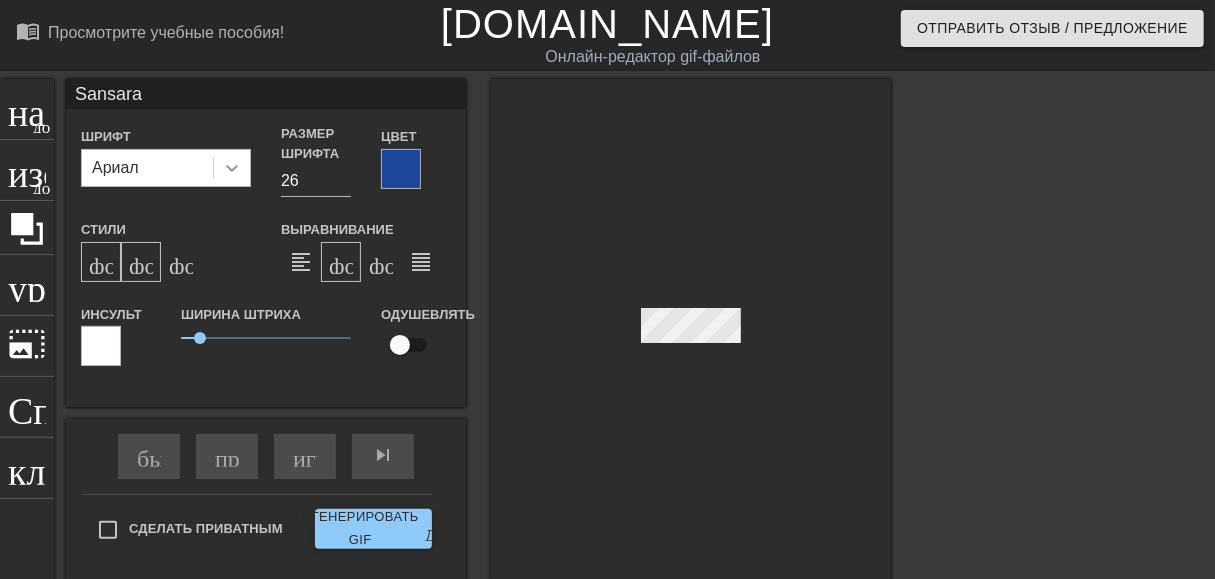 click 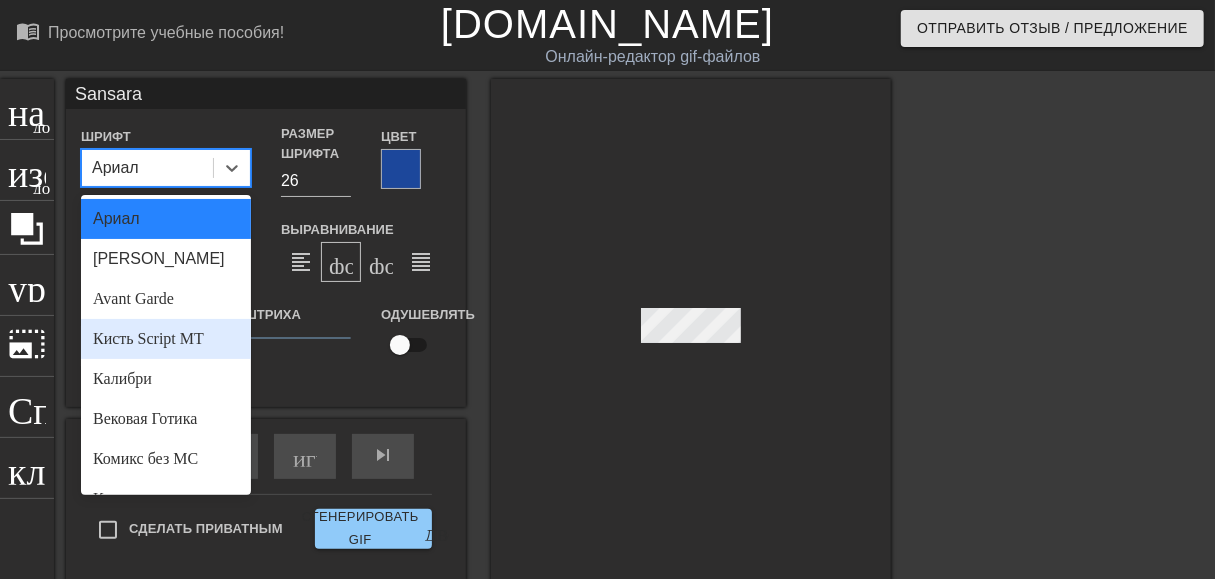 click on "Кисть Script MT" at bounding box center [166, 339] 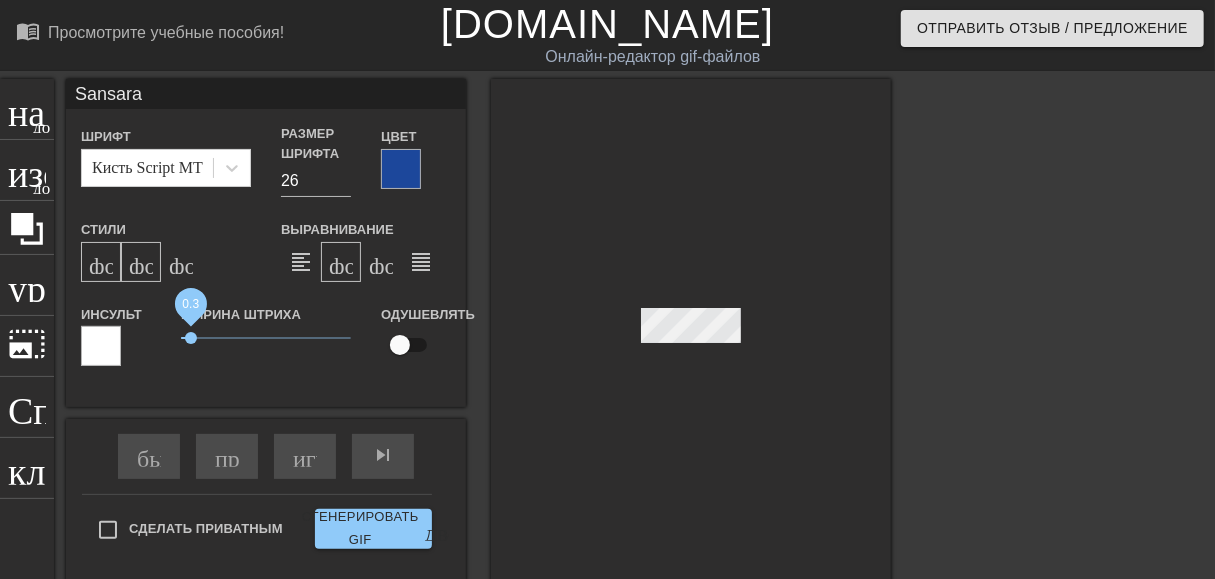 drag, startPoint x: 202, startPoint y: 341, endPoint x: 192, endPoint y: 345, distance: 10.770329 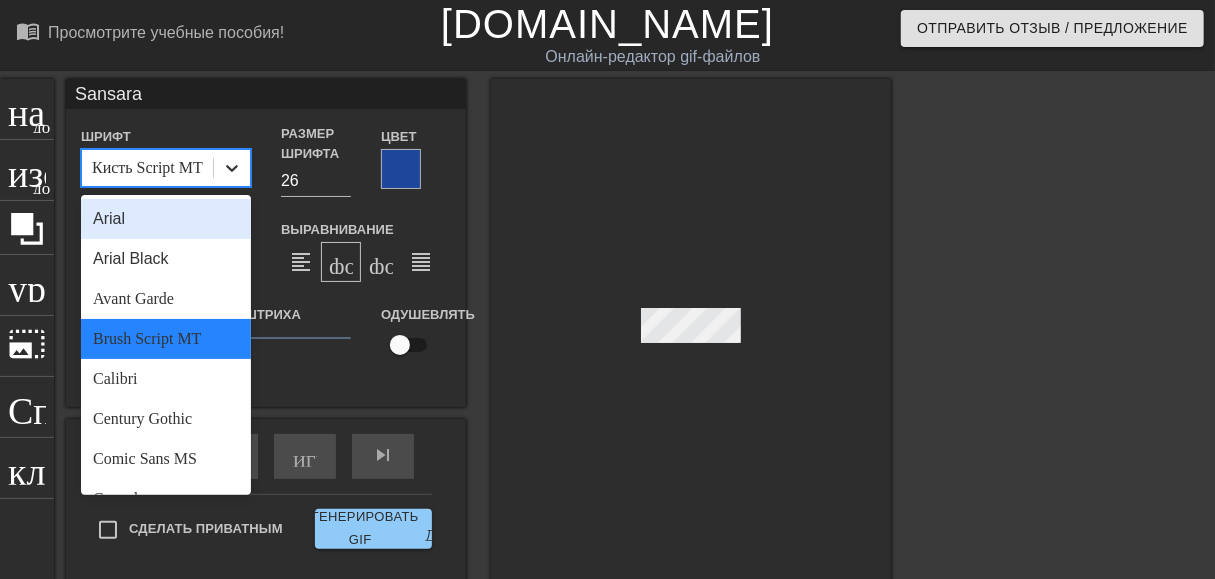 click at bounding box center [232, 168] 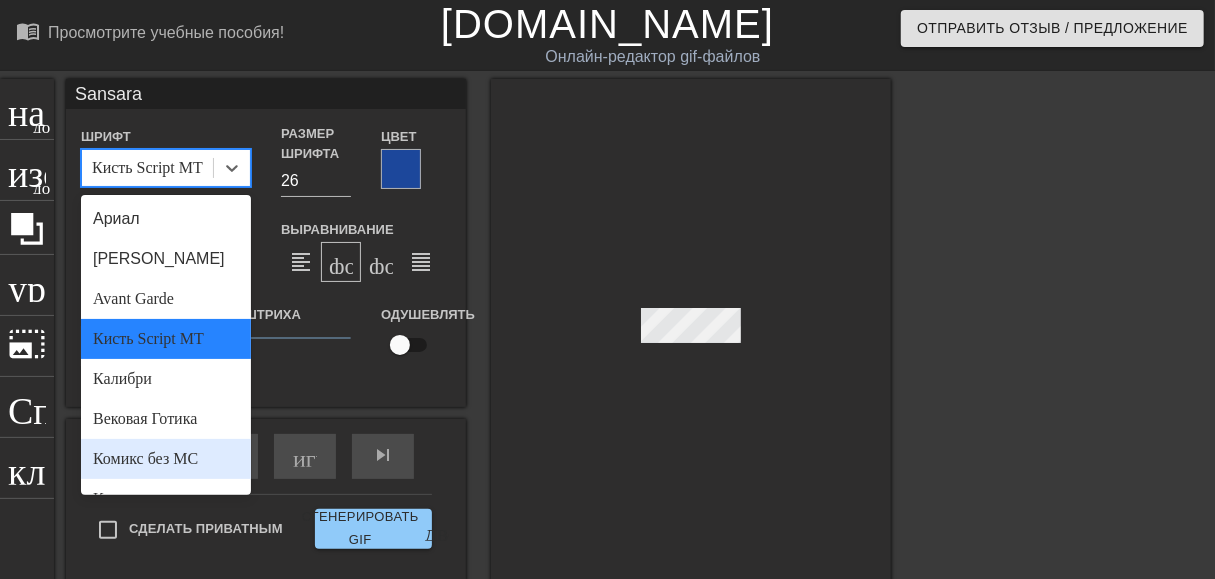 click on "Комикс без МС" at bounding box center [166, 459] 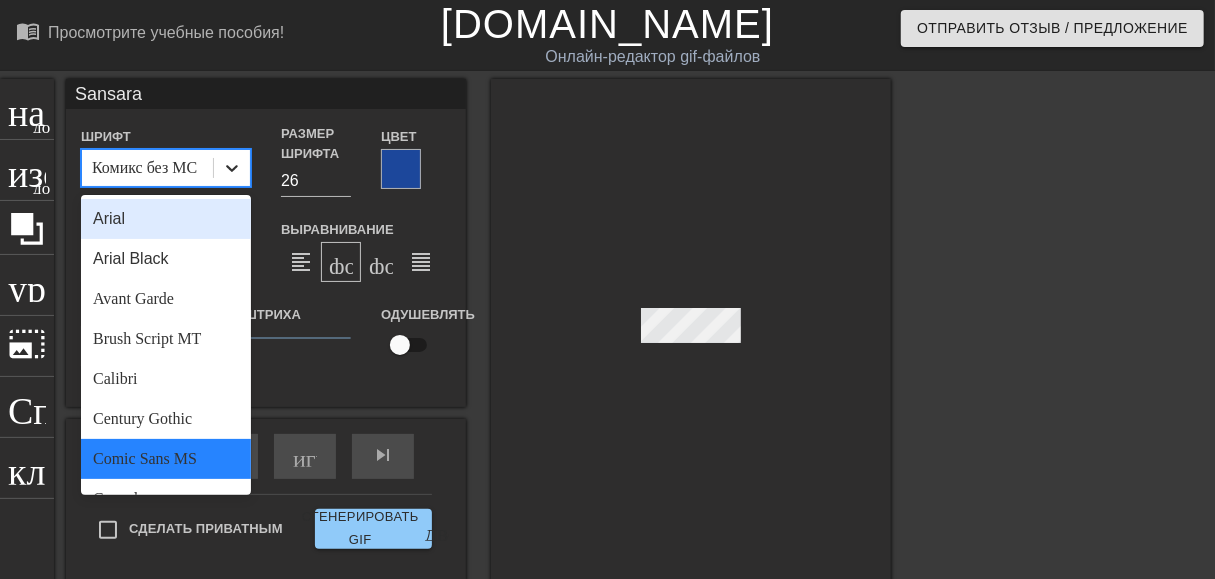 click 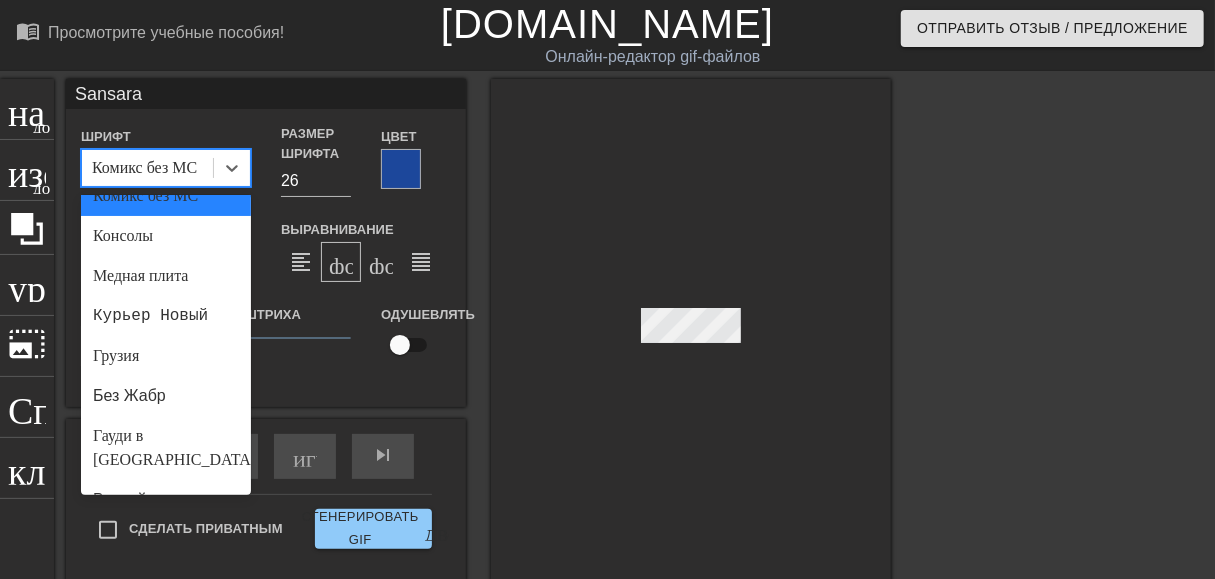 scroll, scrollTop: 282, scrollLeft: 0, axis: vertical 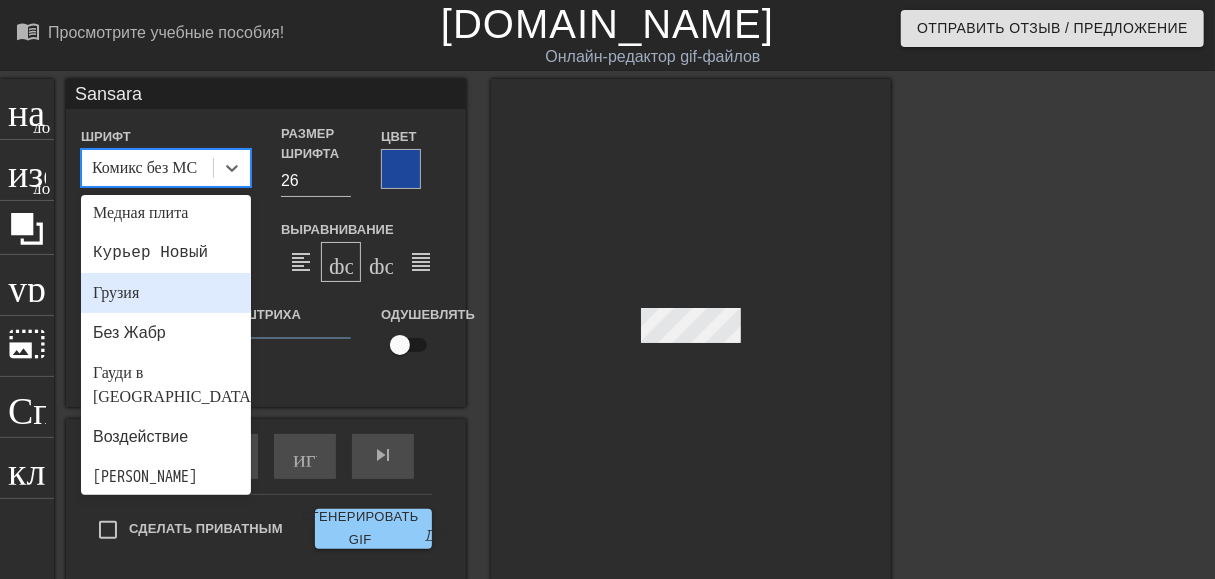 click on "Грузия" at bounding box center [166, 293] 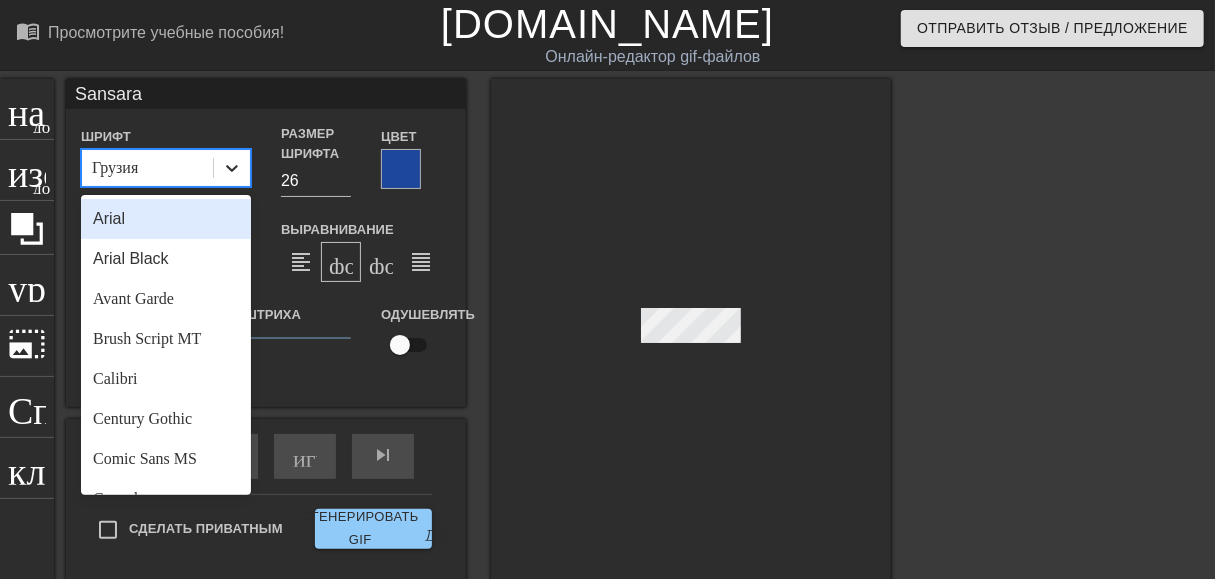 click 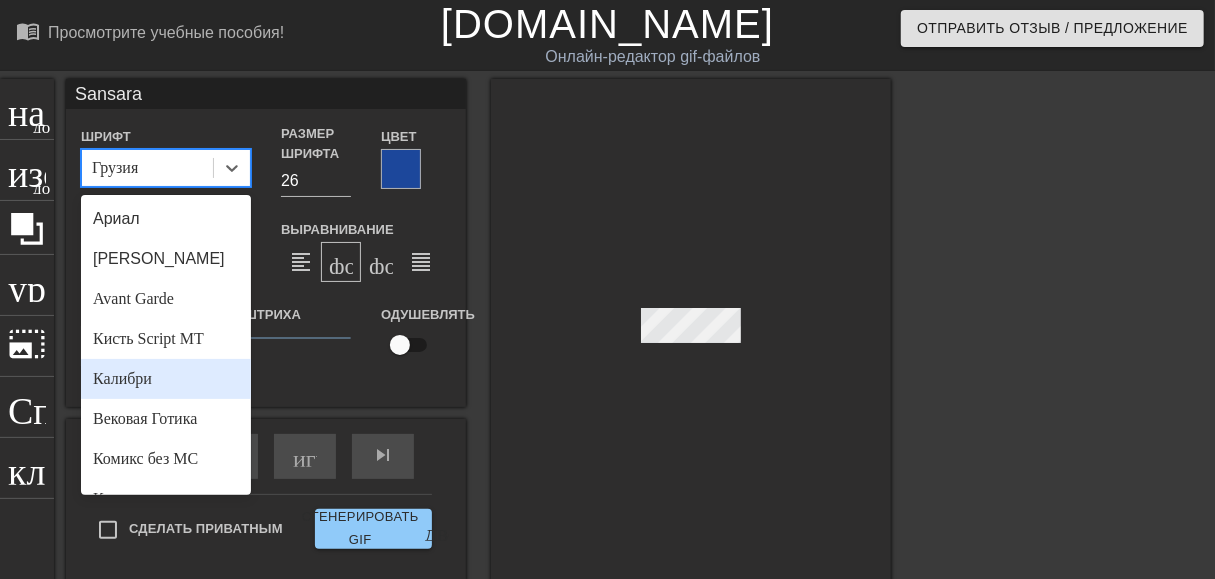 click on "Калибри" at bounding box center (166, 379) 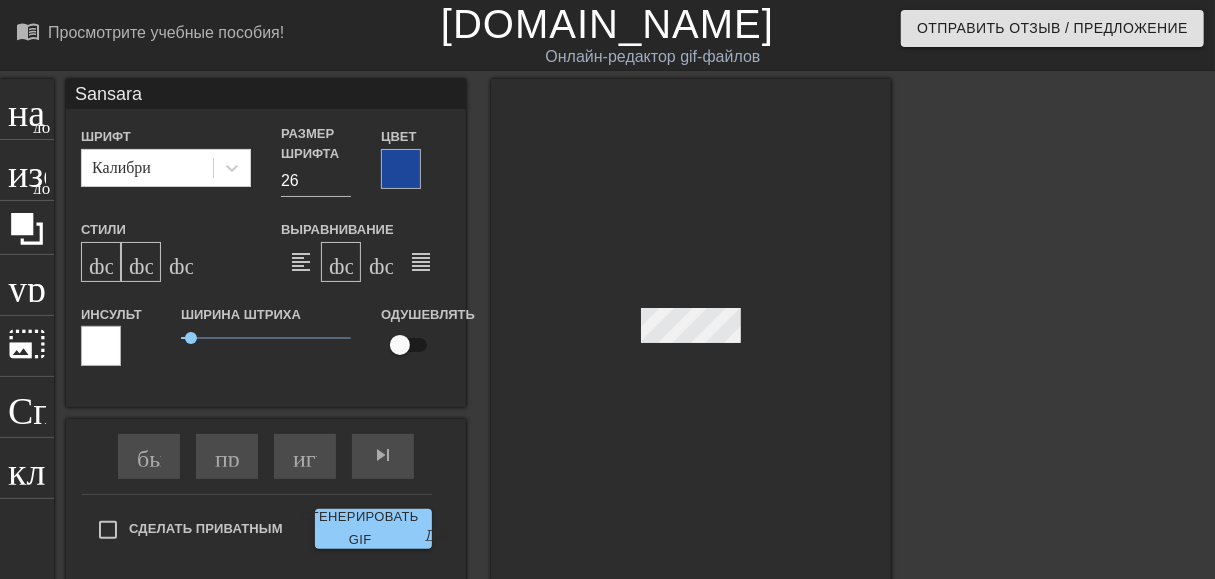 click at bounding box center [401, 169] 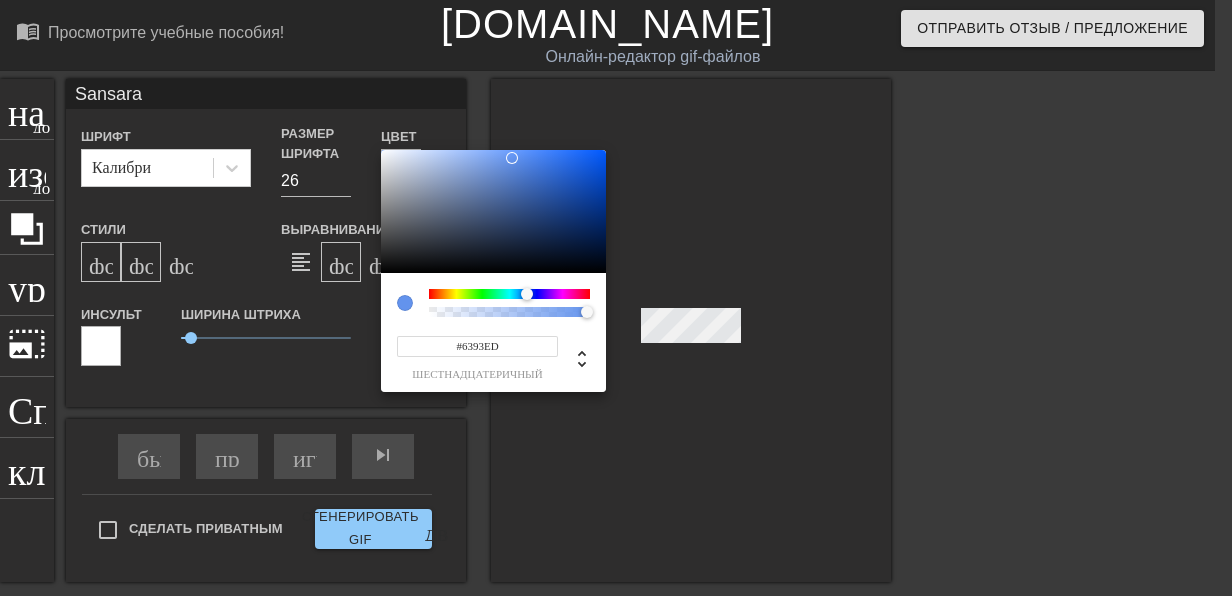 drag, startPoint x: 562, startPoint y: 194, endPoint x: 512, endPoint y: 158, distance: 61.611687 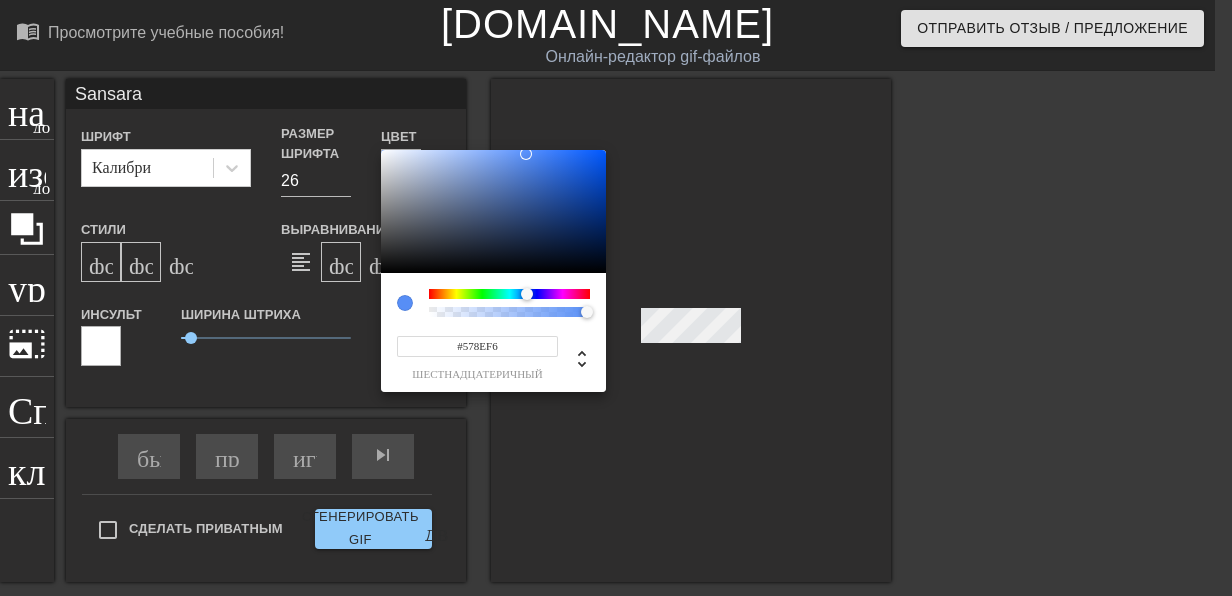 click at bounding box center (493, 212) 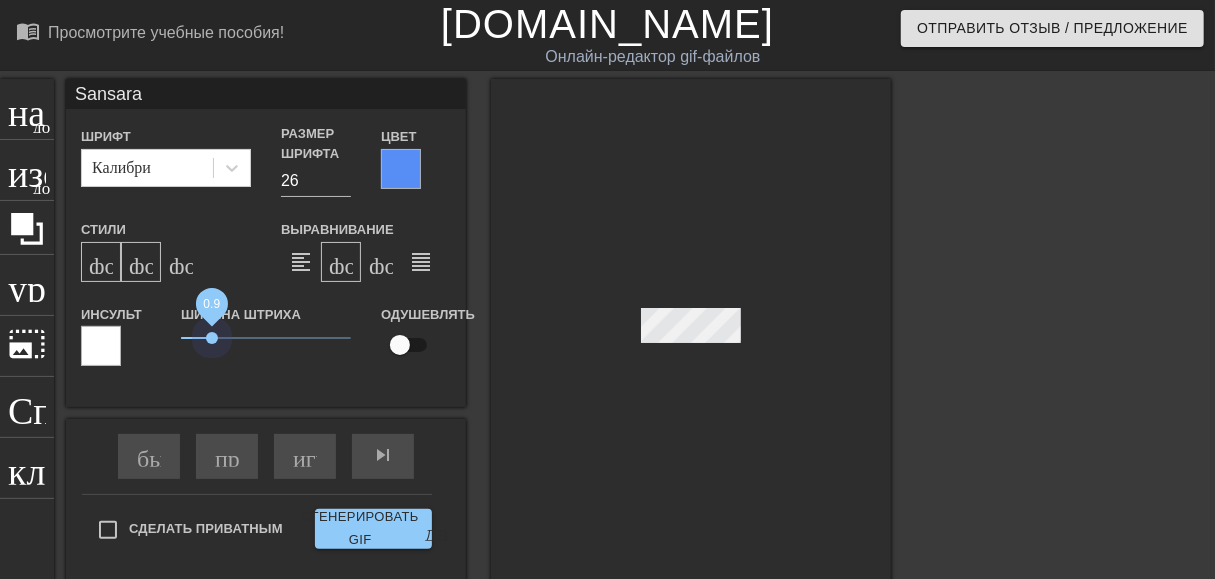 drag, startPoint x: 193, startPoint y: 342, endPoint x: 211, endPoint y: 357, distance: 23.43075 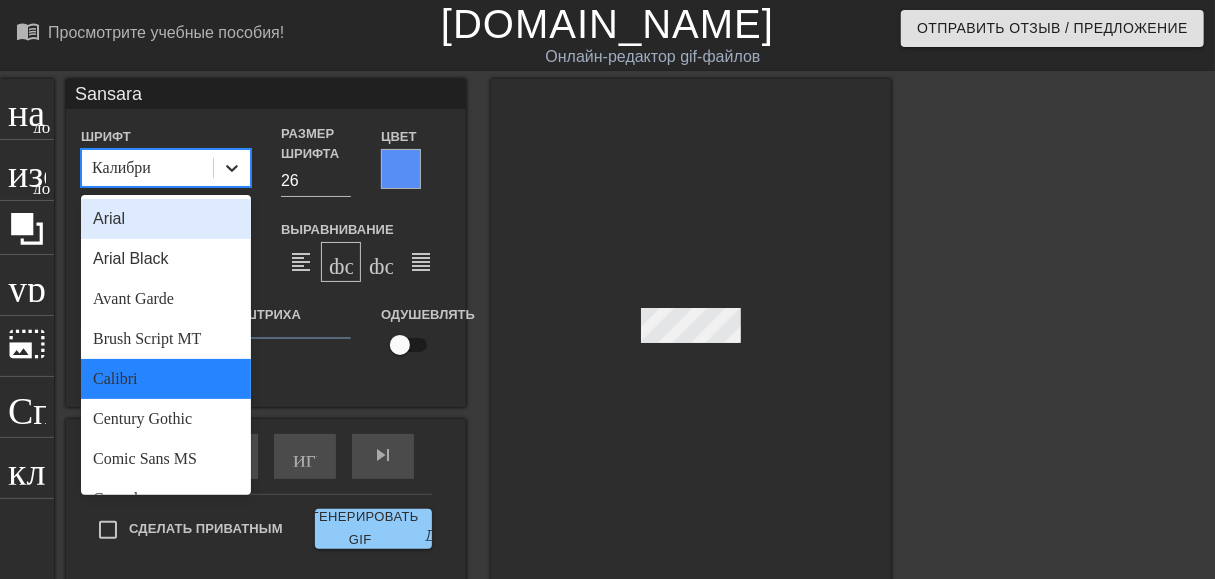 click 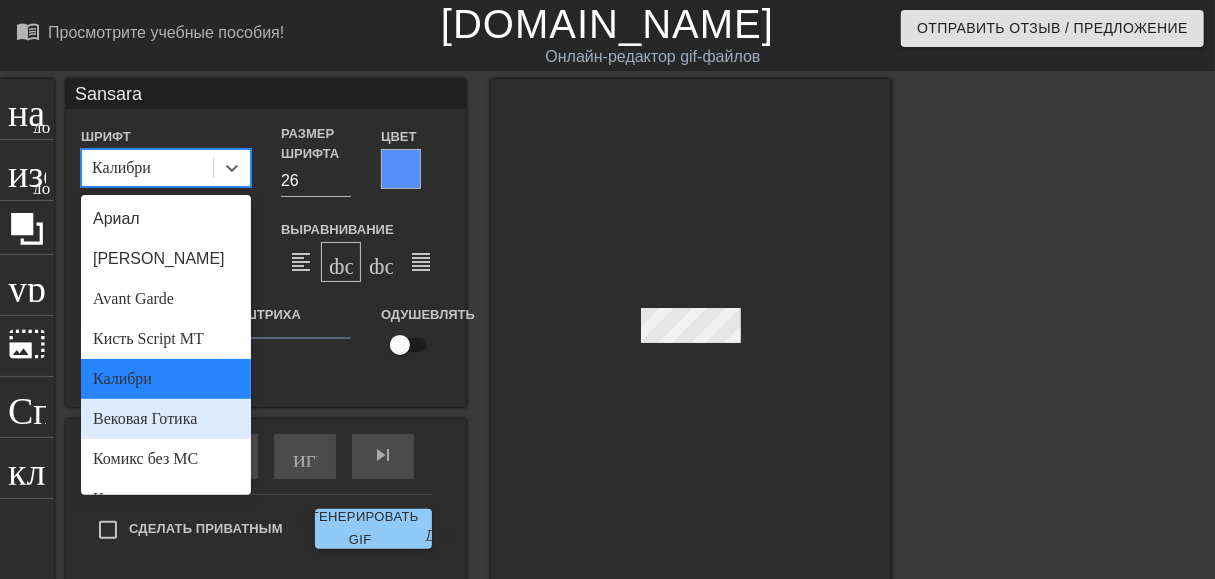 click on "Вековая Готика" at bounding box center (166, 419) 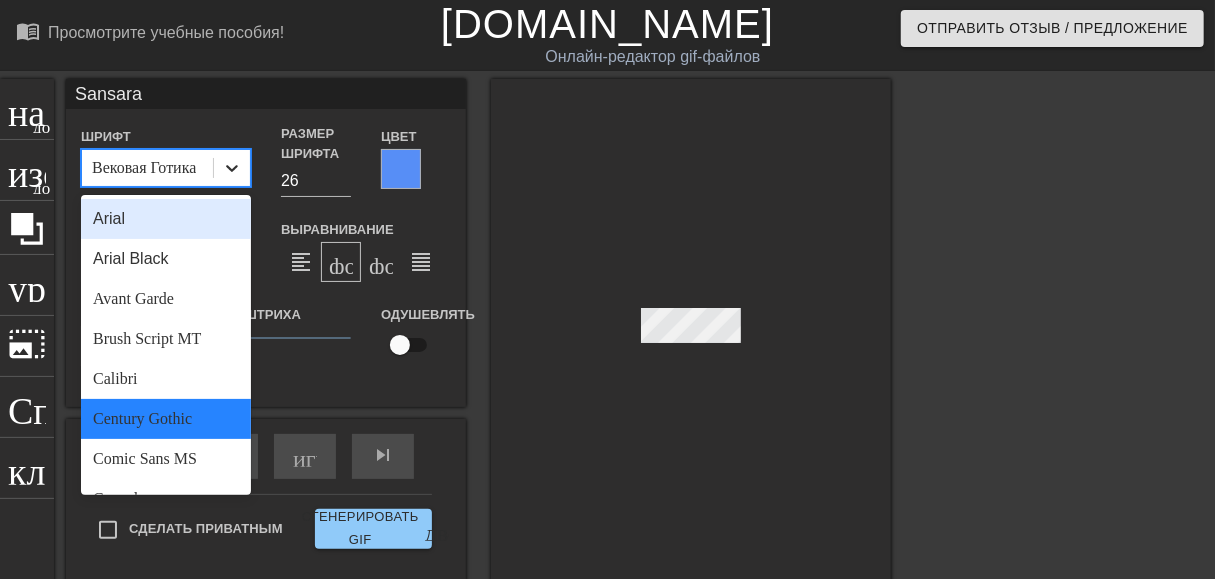 click 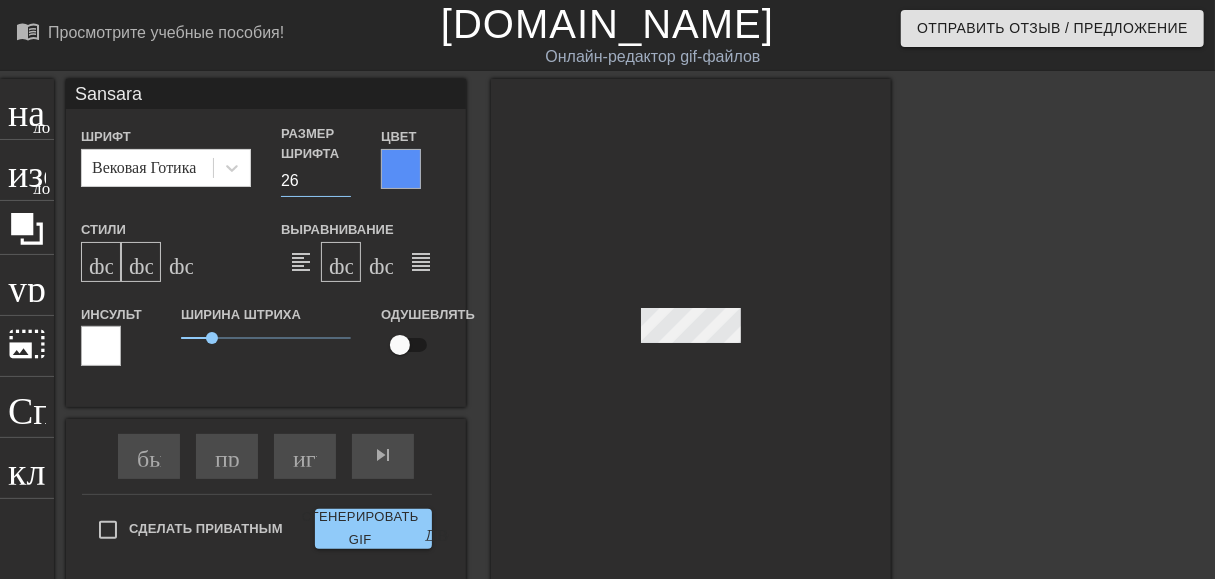 click on "26" at bounding box center (316, 181) 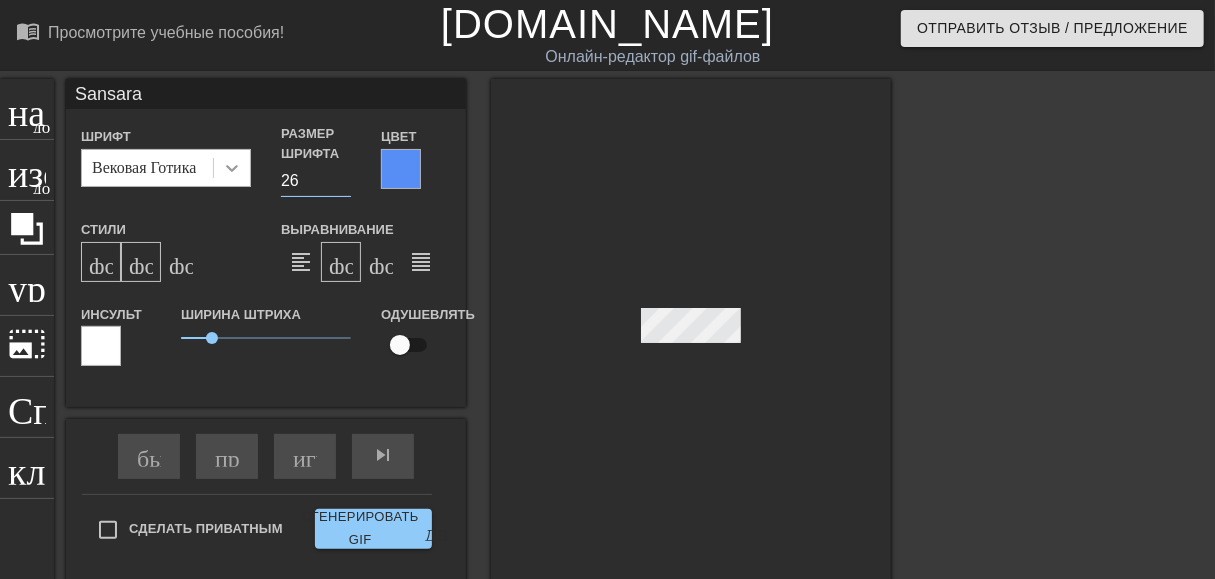 click 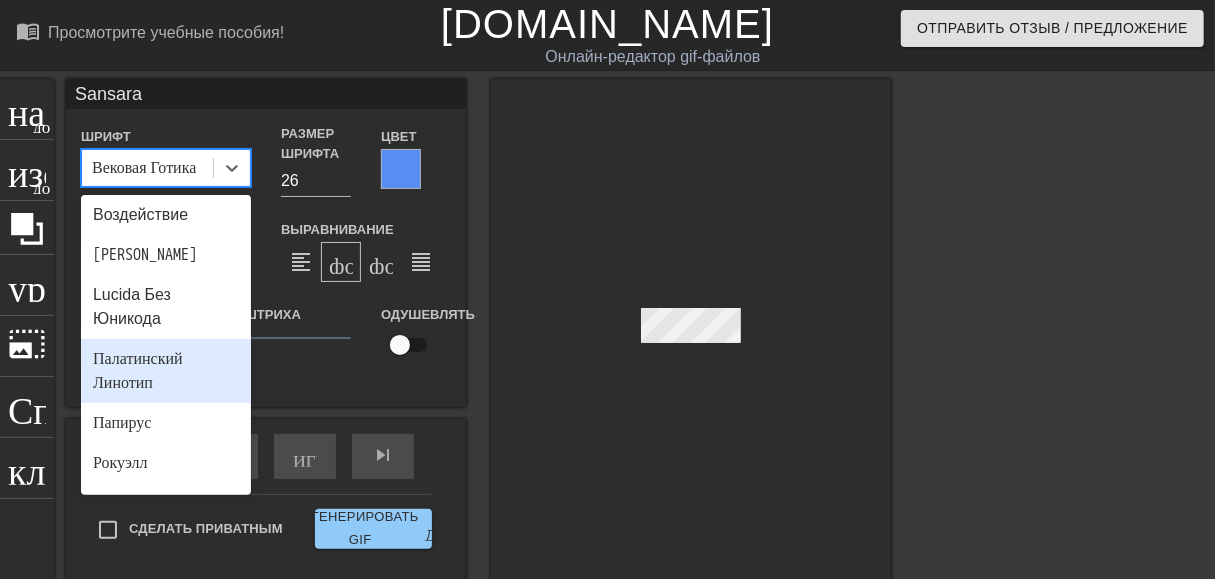 scroll, scrollTop: 540, scrollLeft: 0, axis: vertical 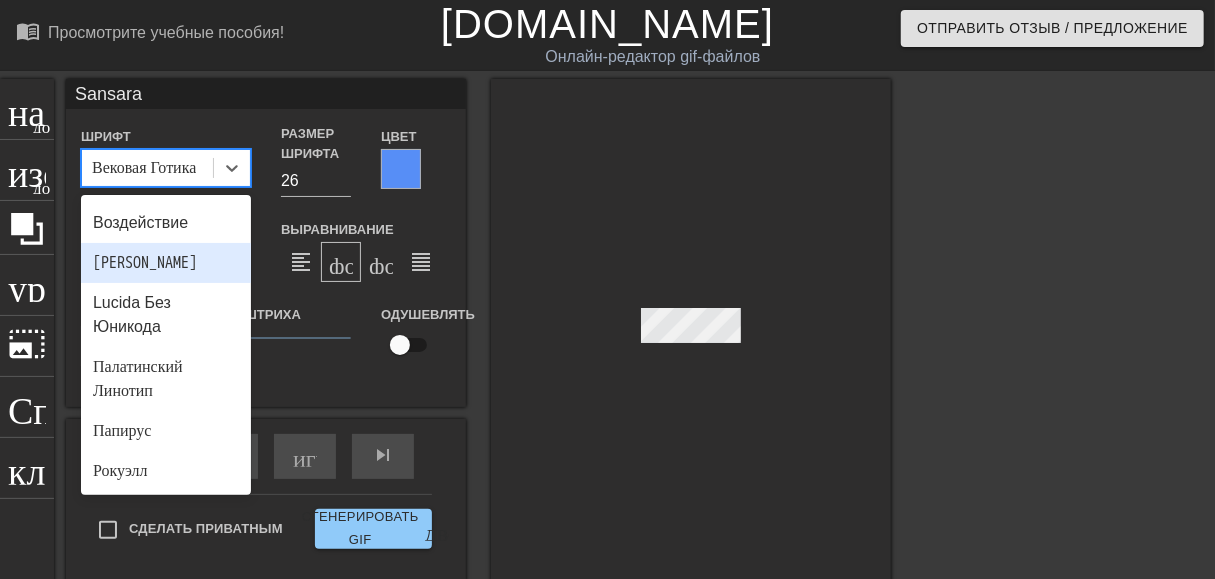 click on "[PERSON_NAME]" at bounding box center [166, 263] 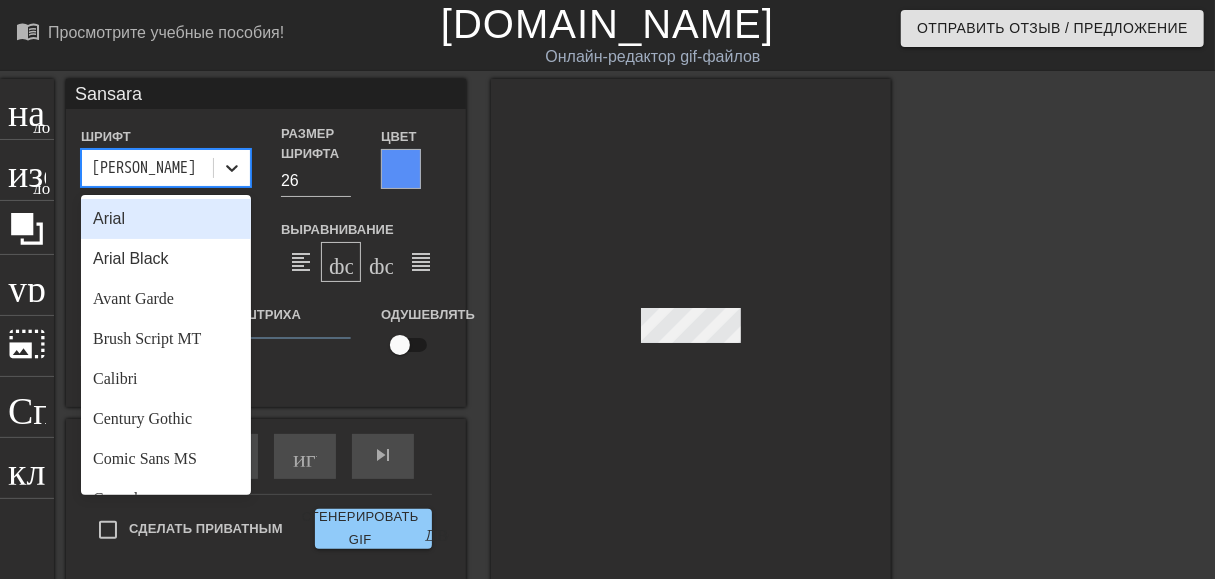 click 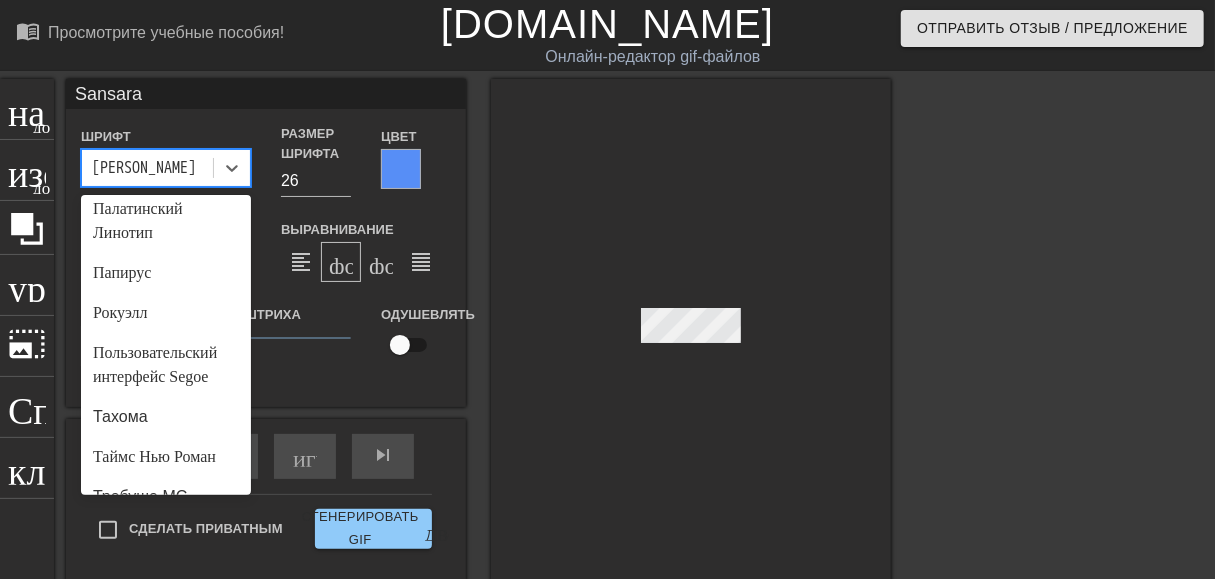 scroll, scrollTop: 701, scrollLeft: 0, axis: vertical 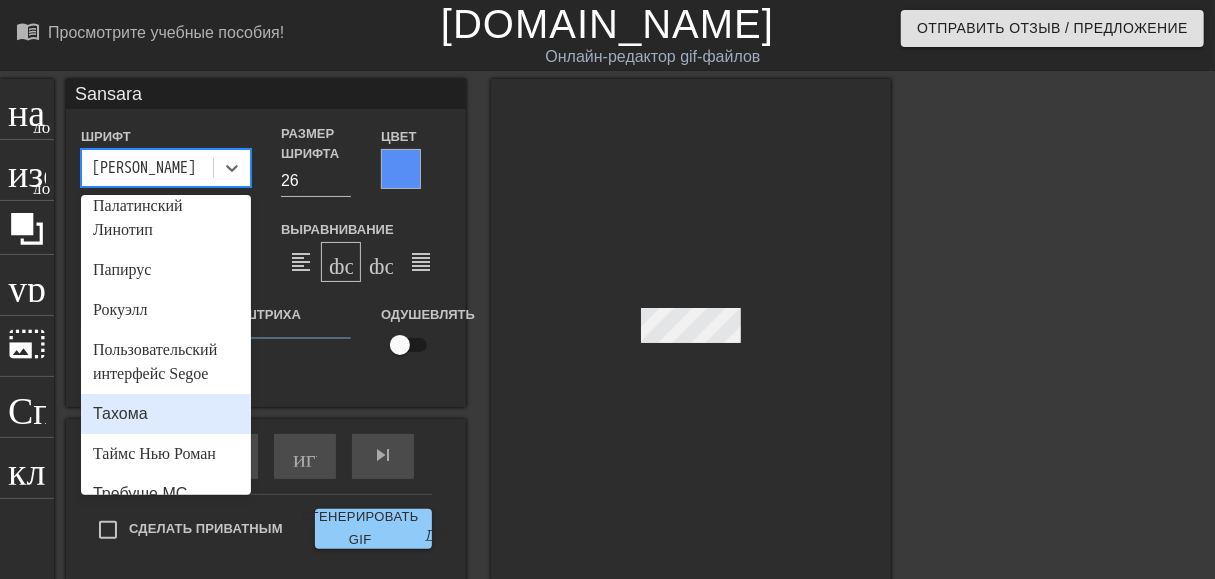 click on "Тахома" at bounding box center [166, 414] 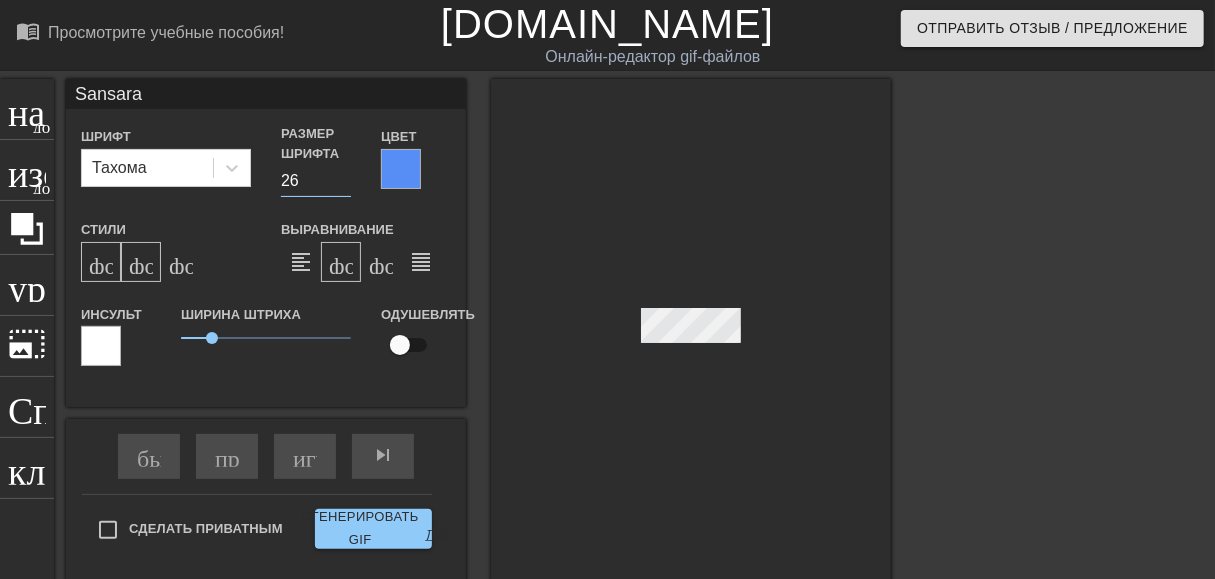 drag, startPoint x: 299, startPoint y: 177, endPoint x: 278, endPoint y: 179, distance: 21.095022 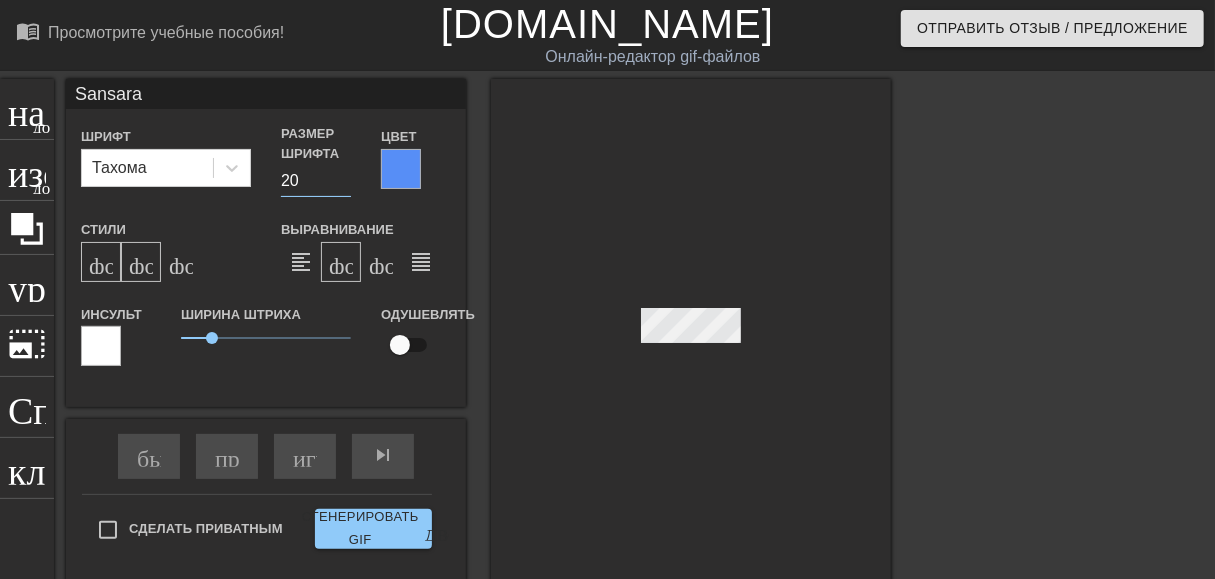 type on "20" 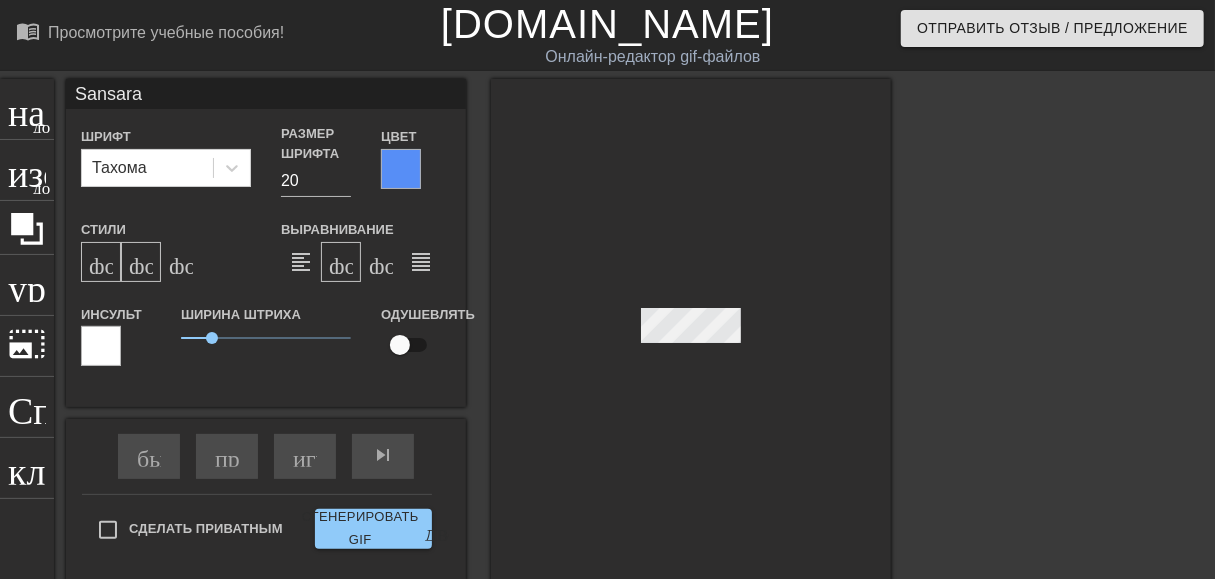 scroll, scrollTop: 2, scrollLeft: 2, axis: both 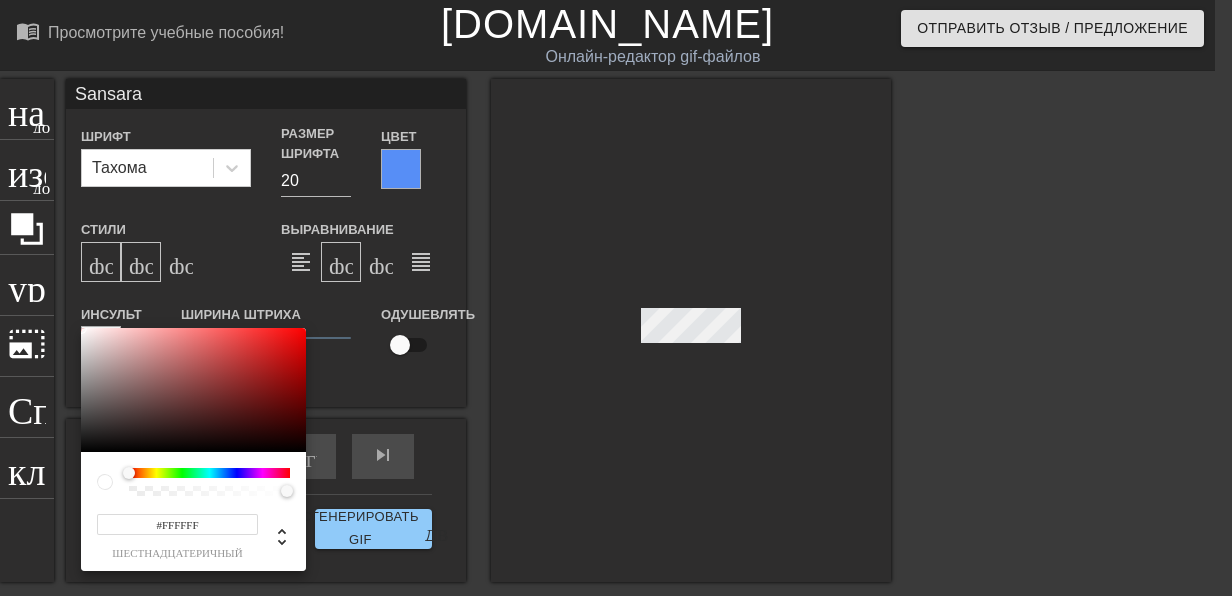type on "#E2CBCB" 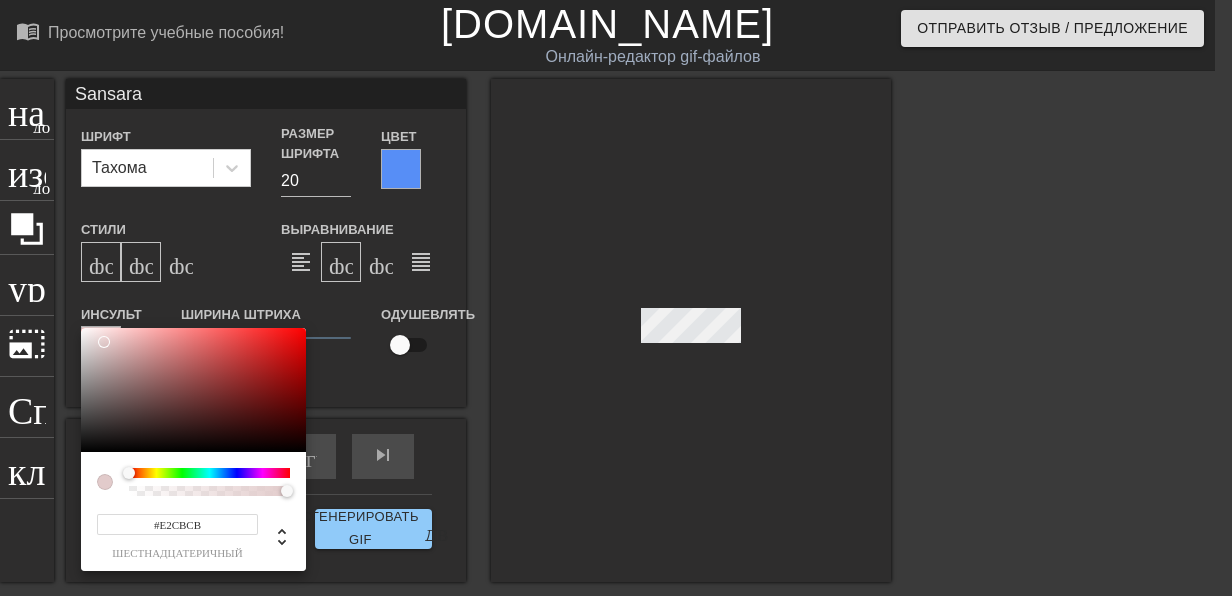 click at bounding box center (193, 390) 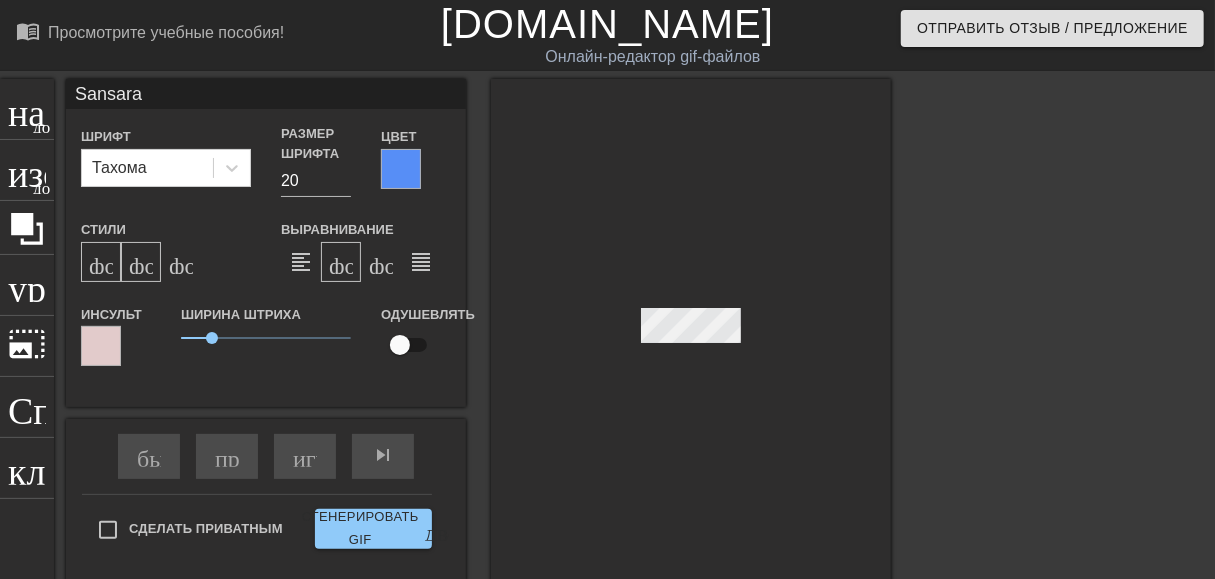 click at bounding box center [691, 330] 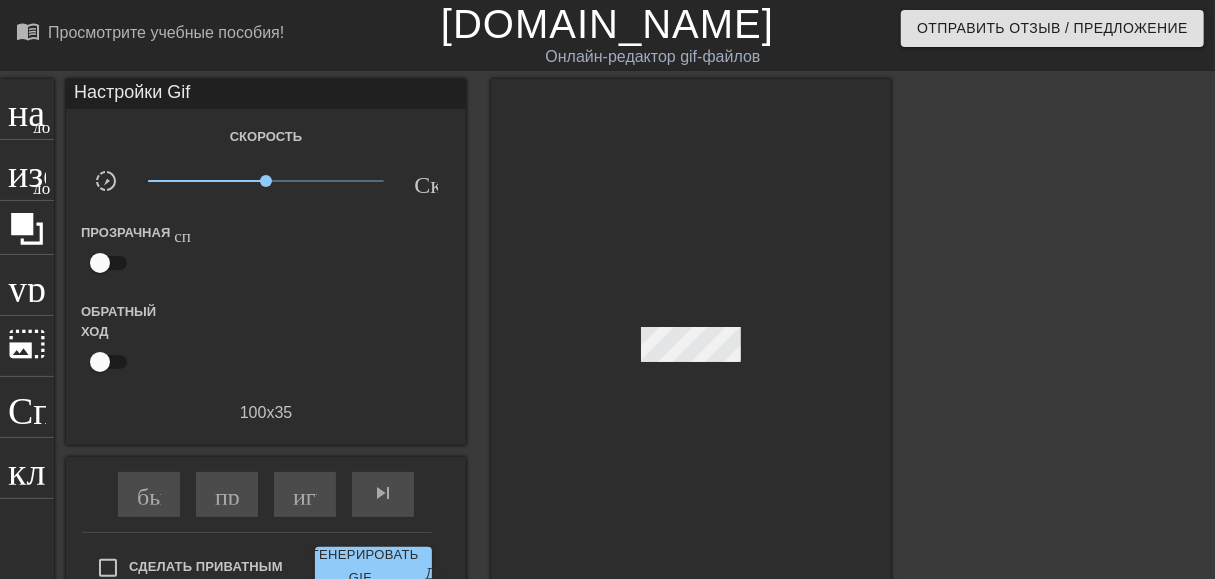 click at bounding box center [691, 349] 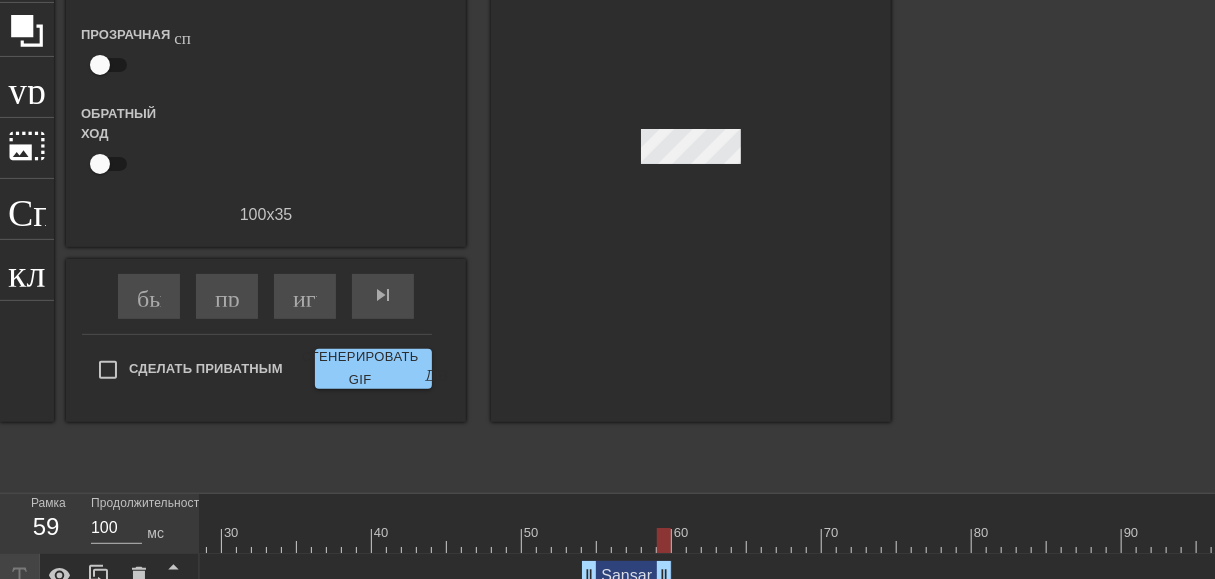 scroll, scrollTop: 234, scrollLeft: 0, axis: vertical 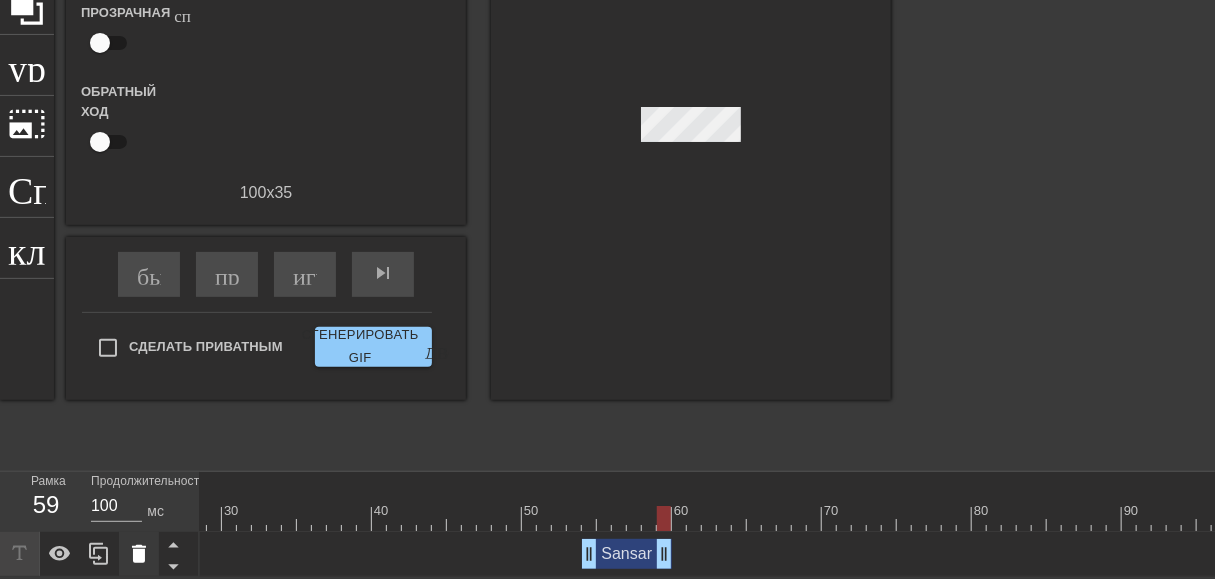 click 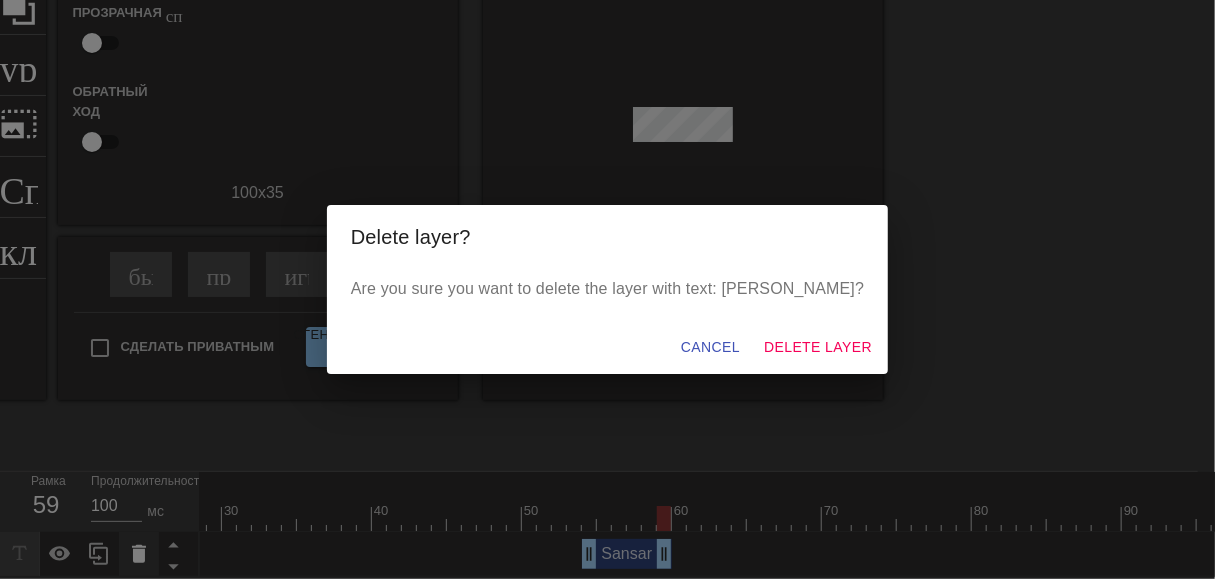 scroll, scrollTop: 217, scrollLeft: 0, axis: vertical 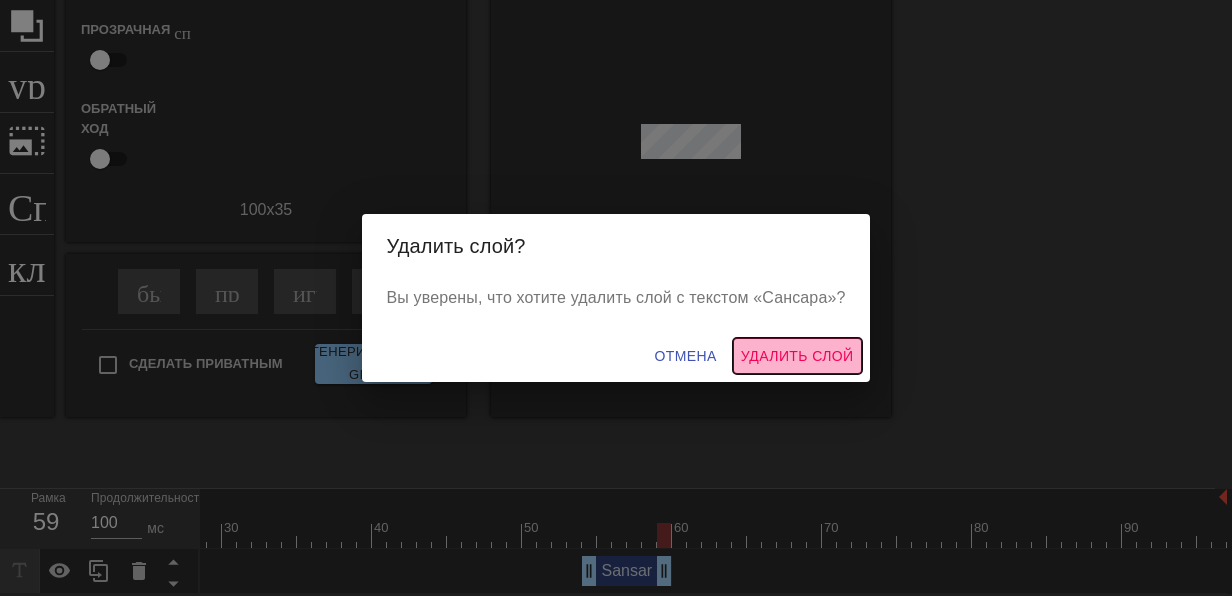 click on "Удалить слой" at bounding box center (797, 356) 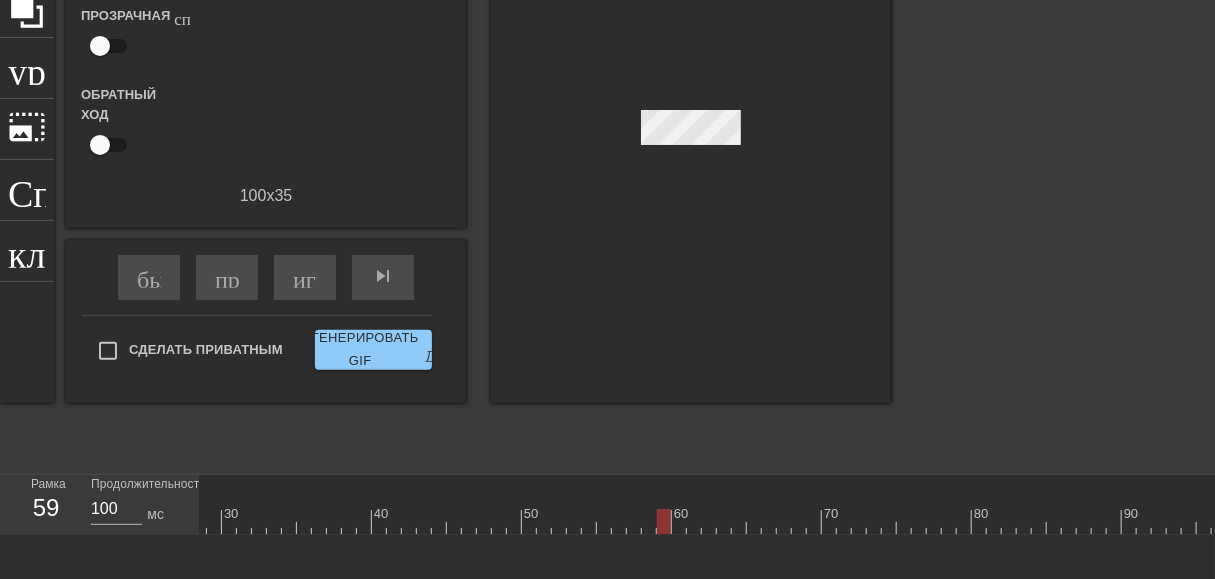 scroll, scrollTop: 17, scrollLeft: 0, axis: vertical 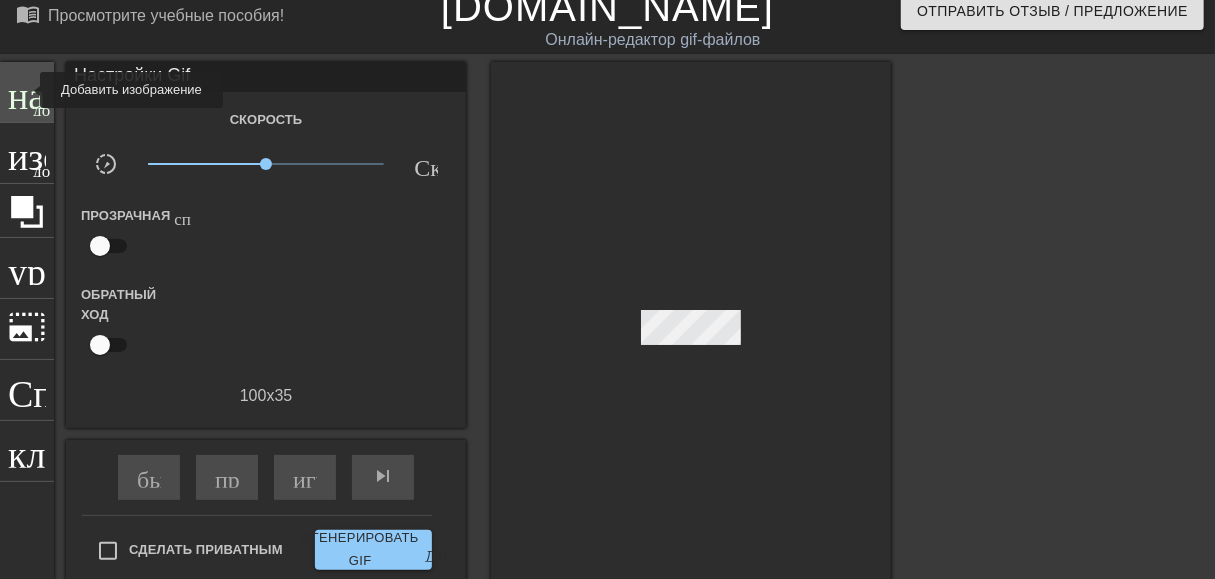 click on "название" at bounding box center [27, 90] 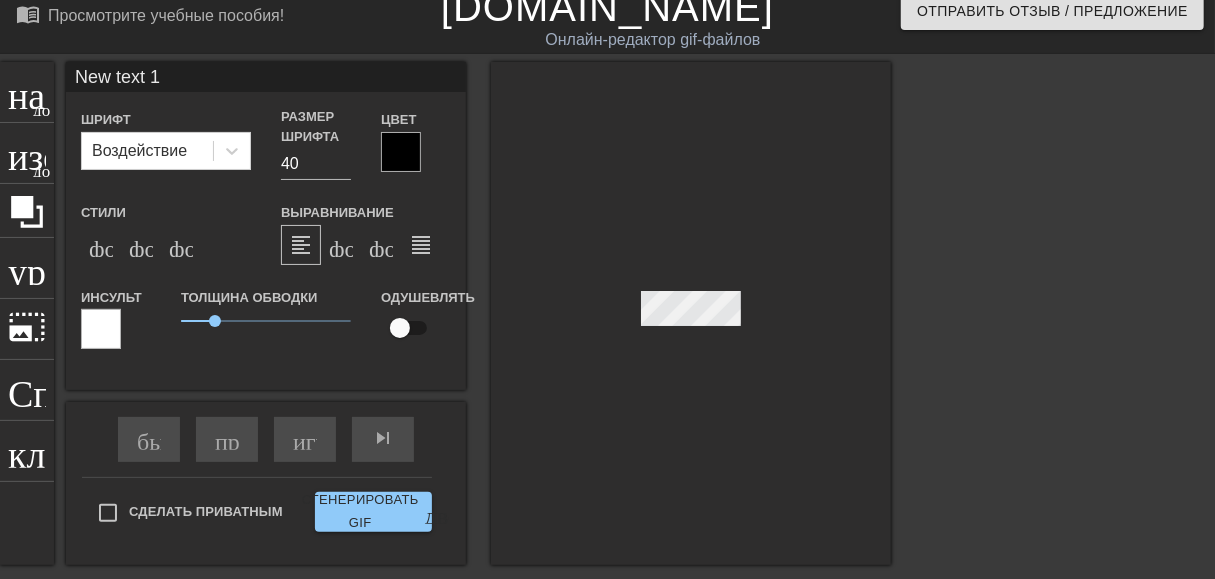 drag, startPoint x: 160, startPoint y: 80, endPoint x: 61, endPoint y: 74, distance: 99.18165 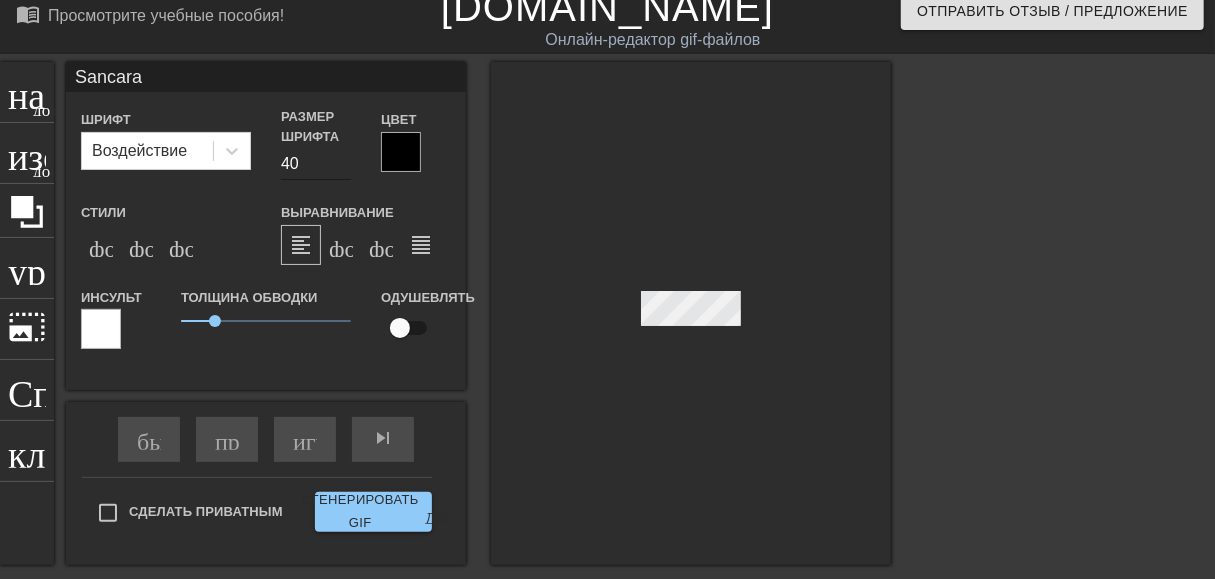 type on "Sancara" 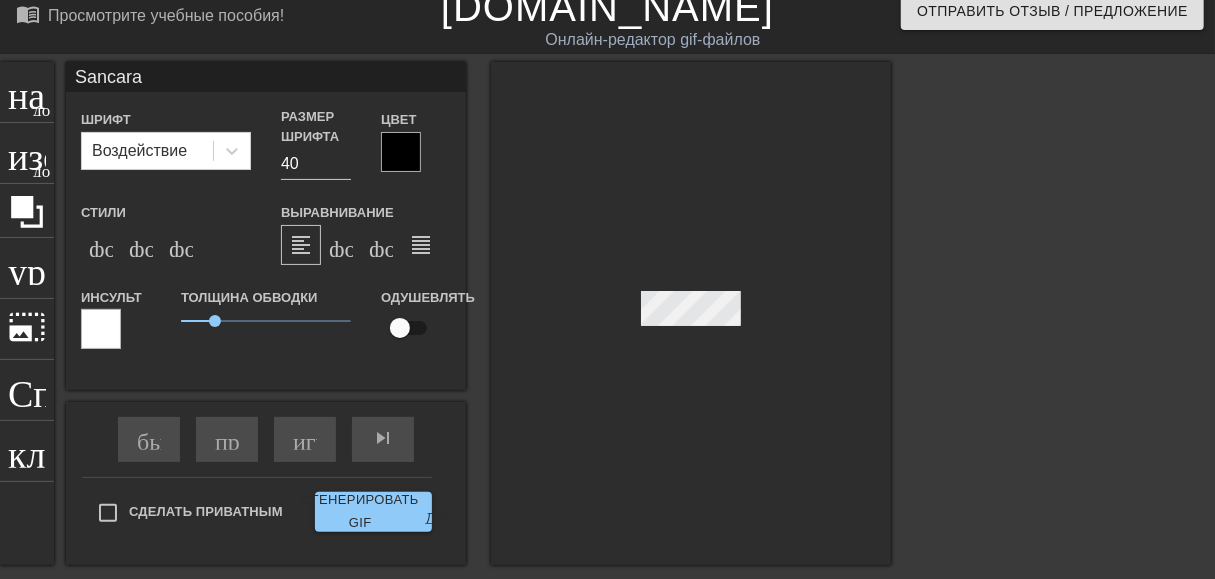 drag, startPoint x: 298, startPoint y: 164, endPoint x: 264, endPoint y: 162, distance: 34.058773 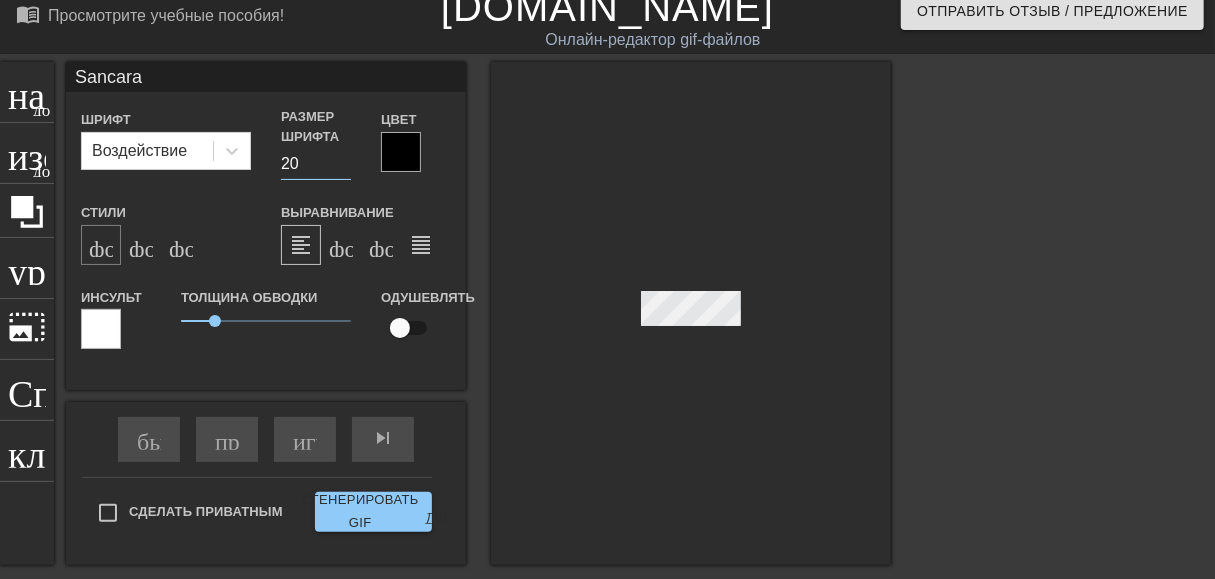 type on "20" 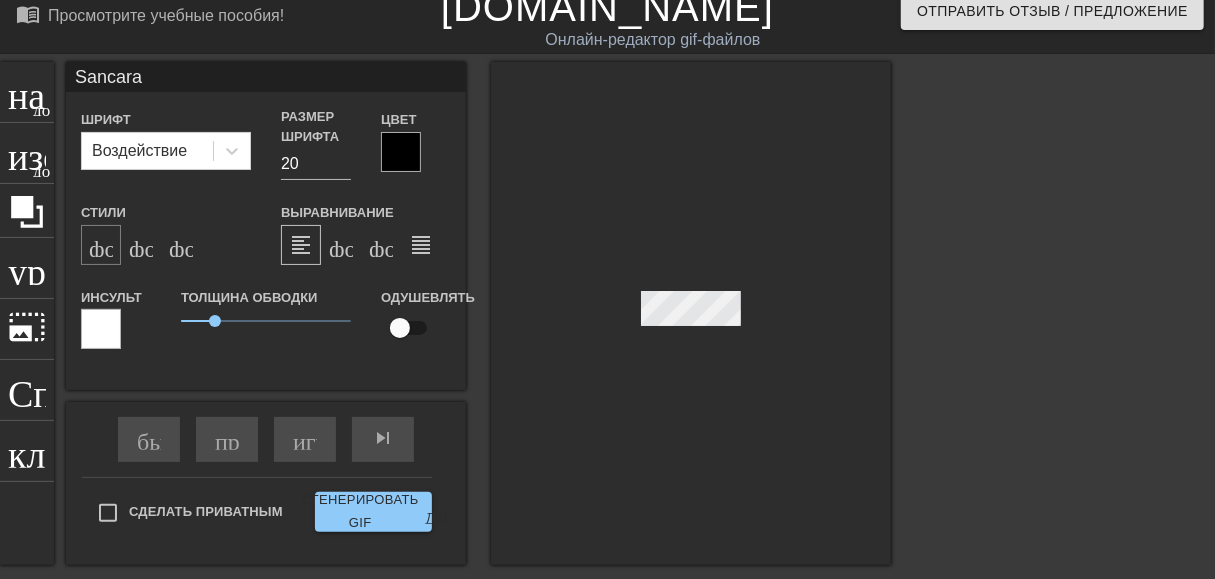 click on "формат_bold" at bounding box center [101, 245] 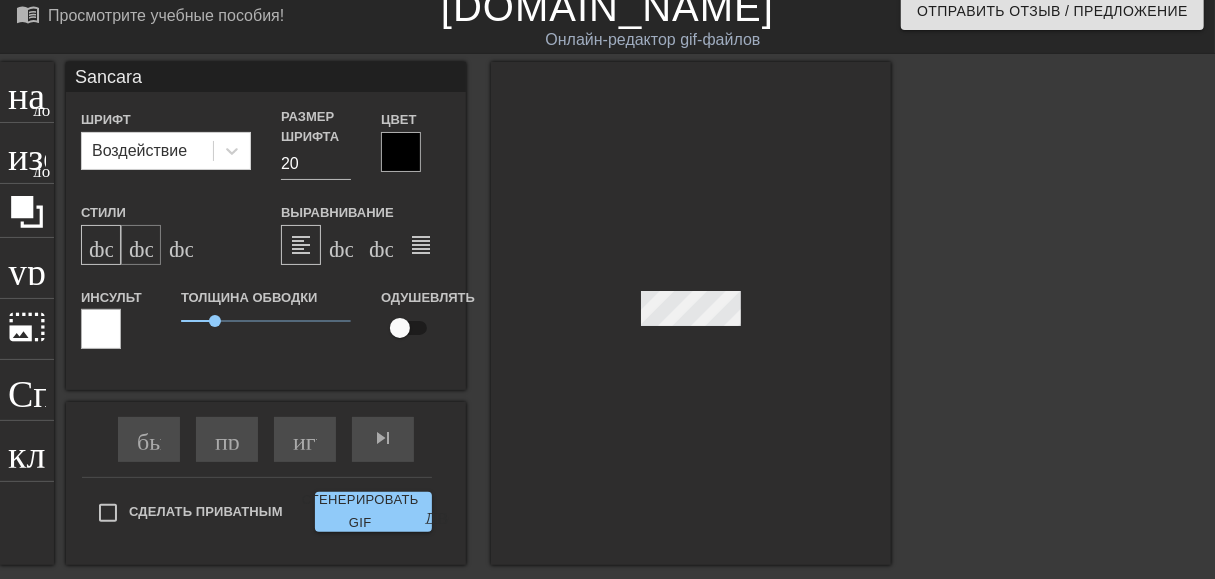 click on "формат_italic" at bounding box center (141, 245) 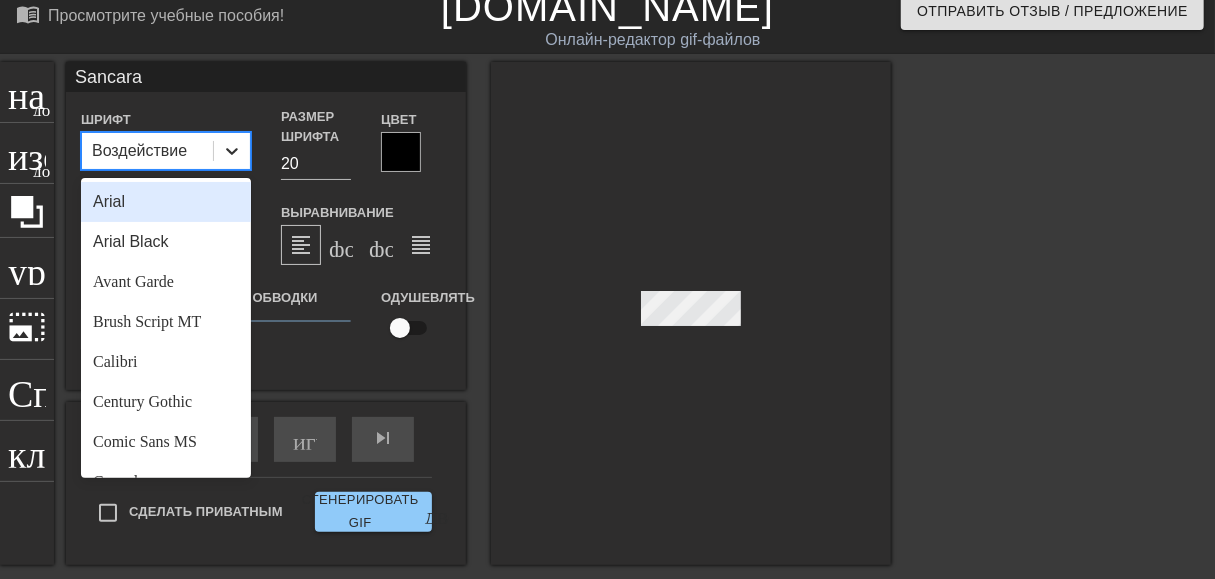 click 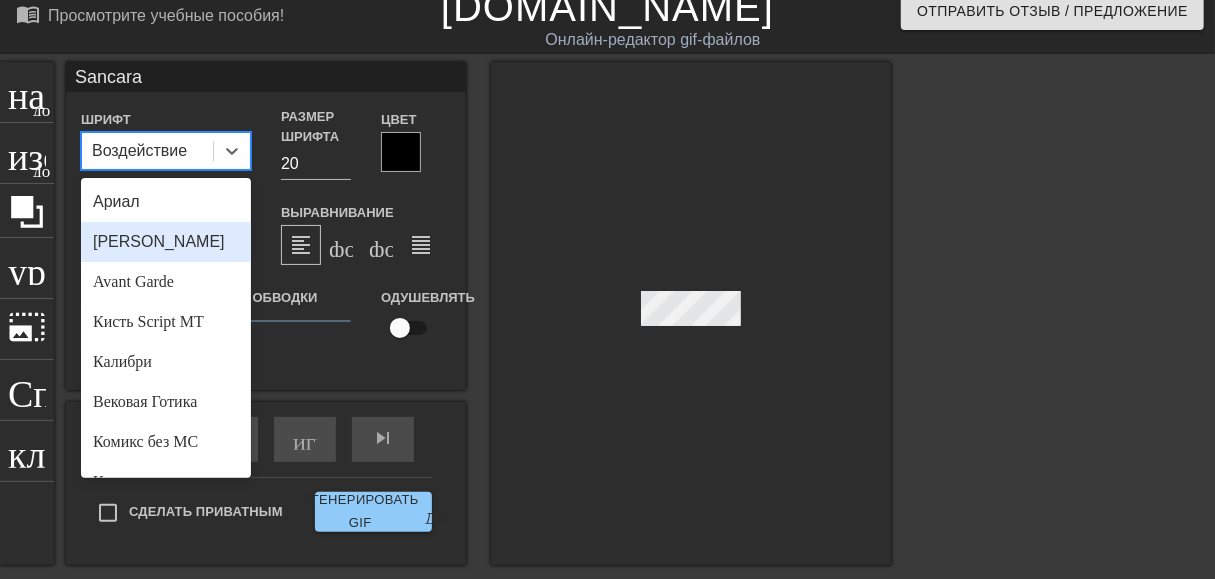 click on "[PERSON_NAME]" at bounding box center (166, 242) 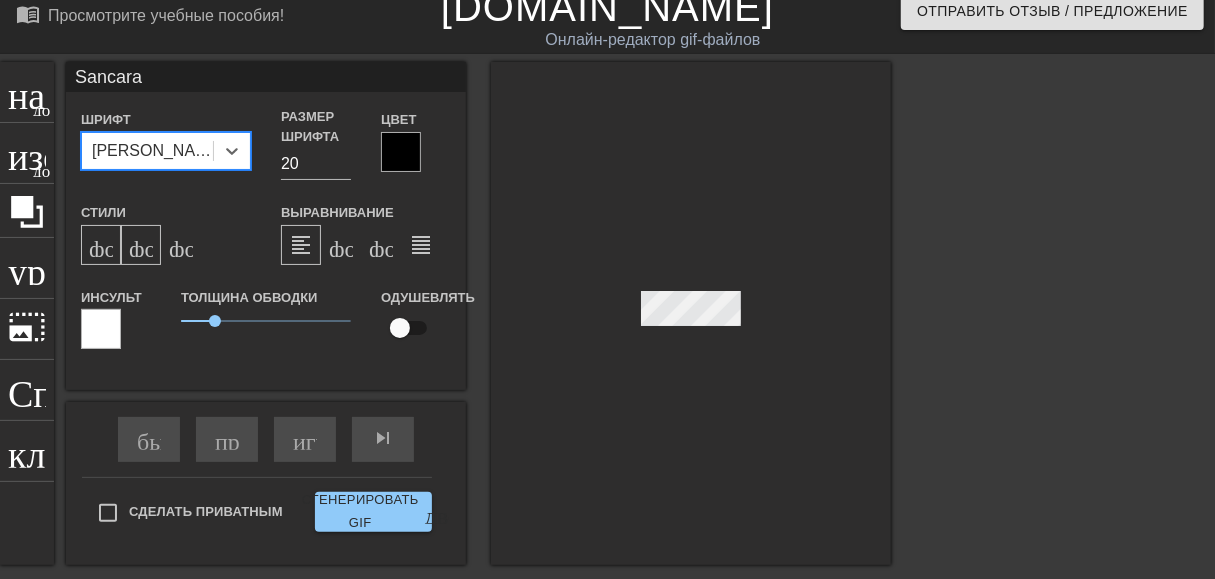click at bounding box center (401, 152) 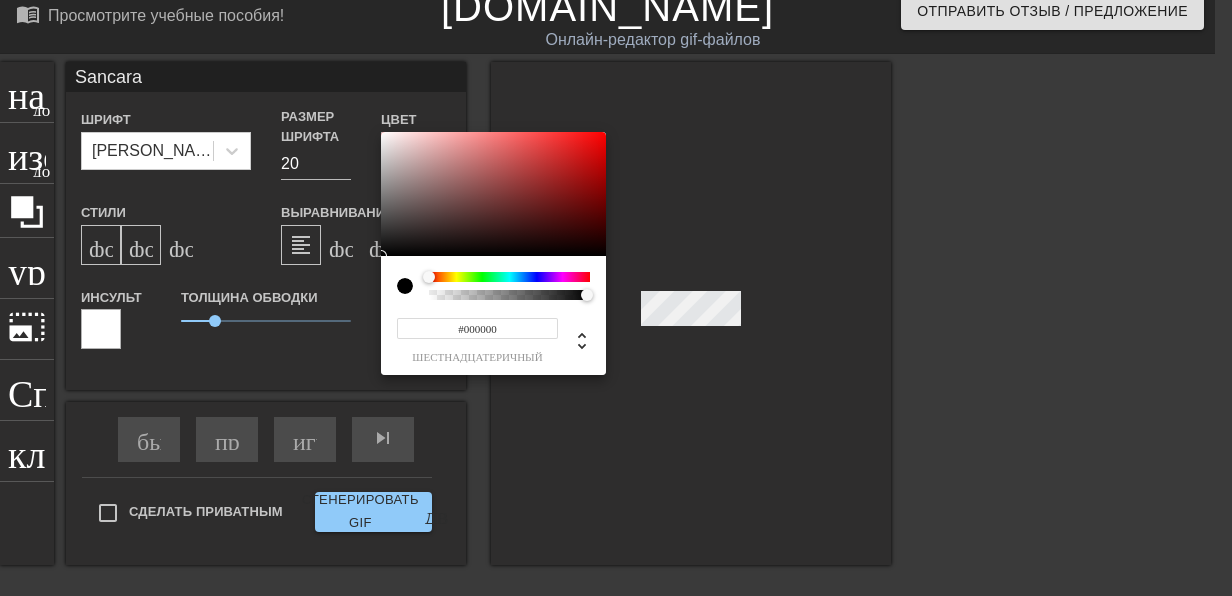 click at bounding box center (509, 277) 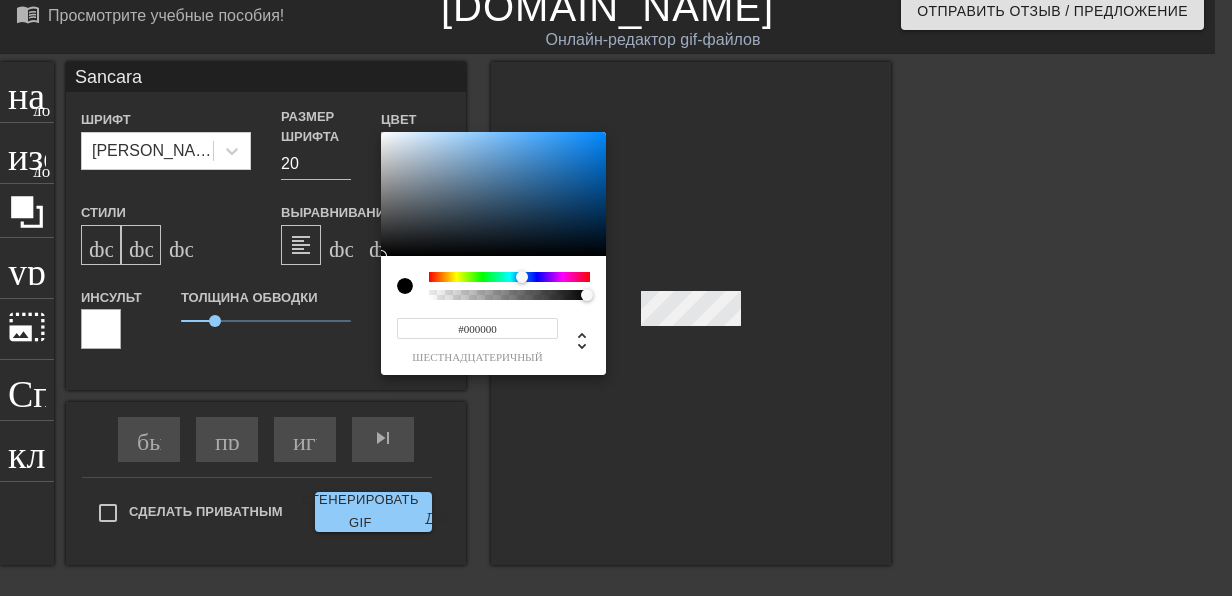 type on "#1B89E9" 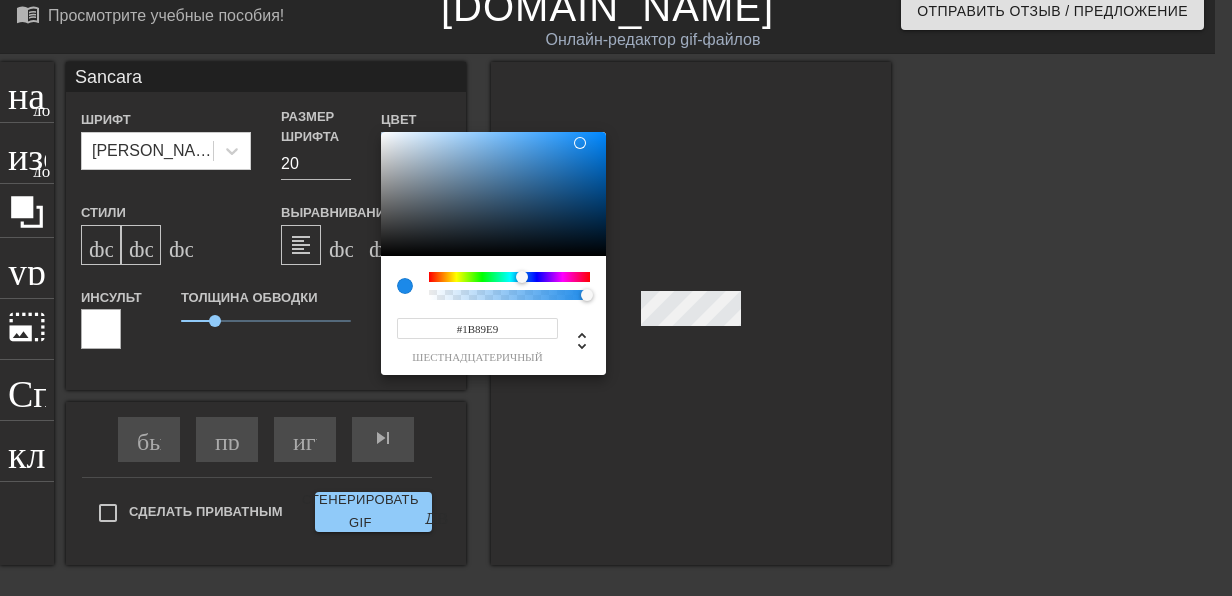 click at bounding box center (493, 194) 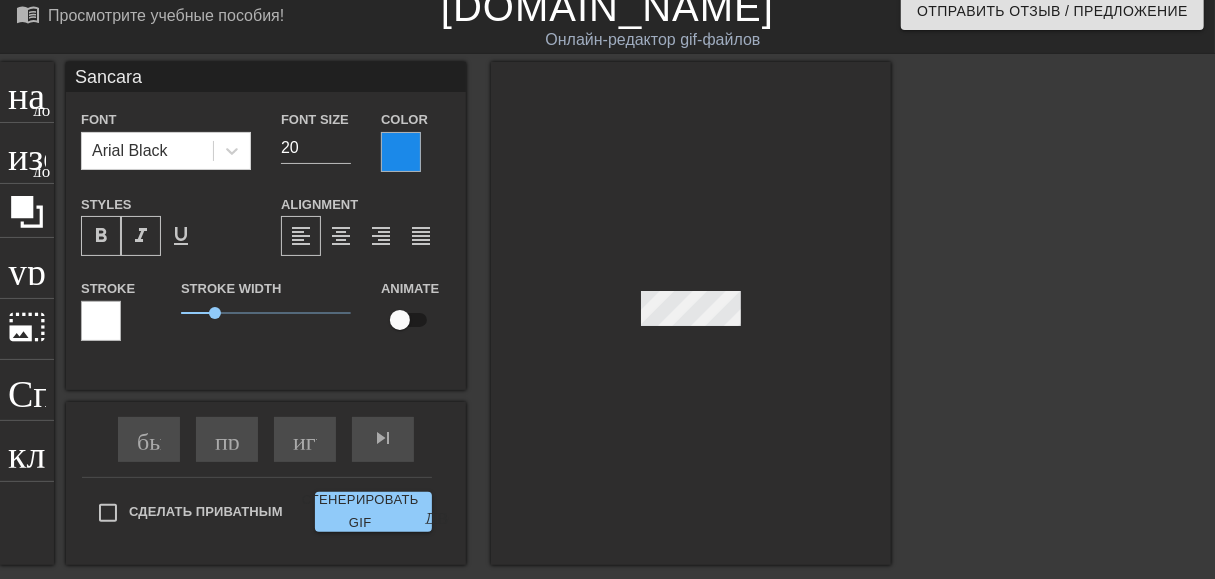 click at bounding box center (691, 313) 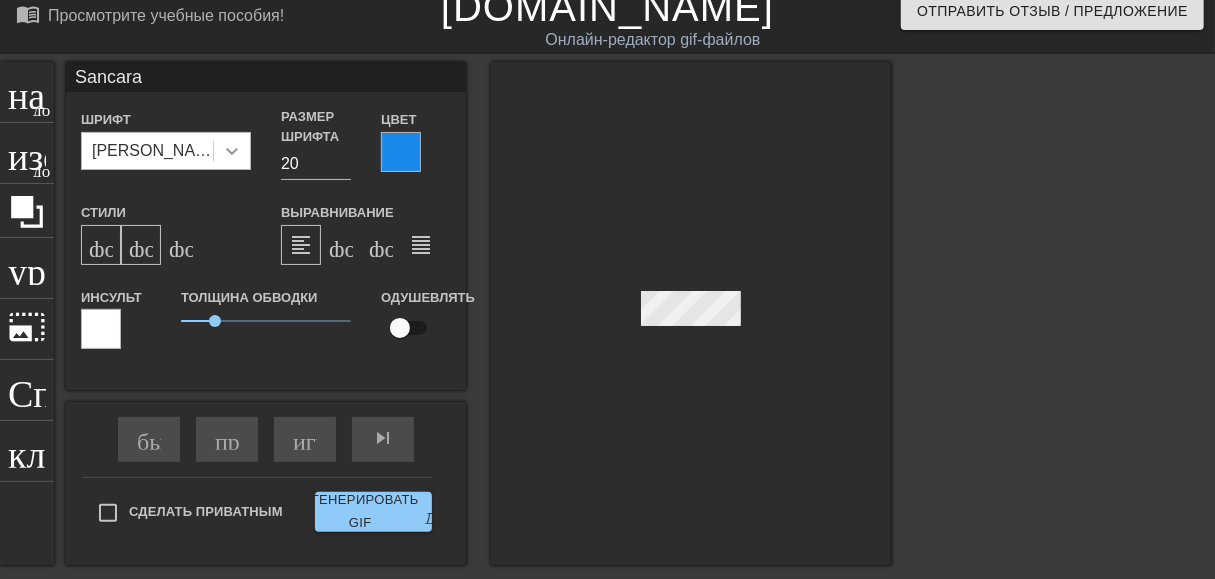 click 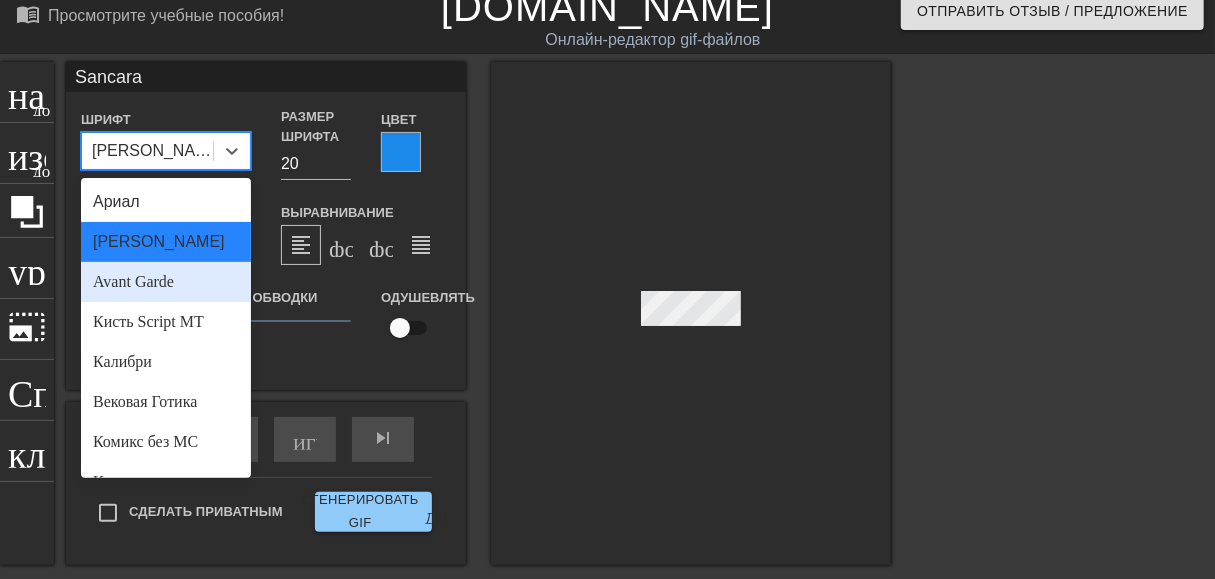click on "Avant Garde" at bounding box center [166, 282] 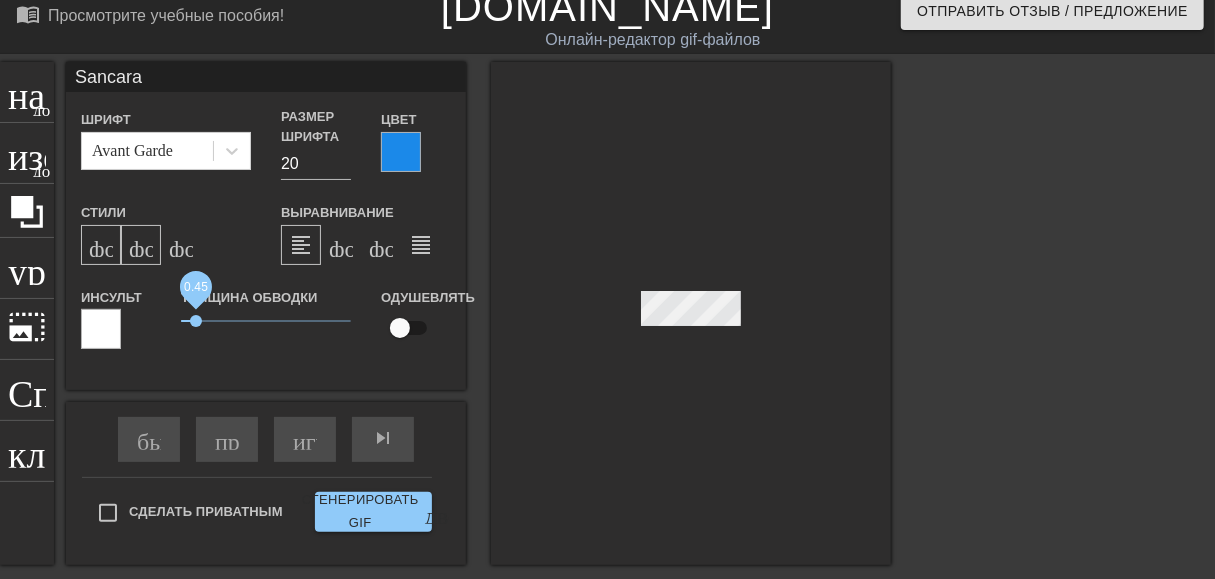 drag, startPoint x: 214, startPoint y: 326, endPoint x: 196, endPoint y: 326, distance: 18 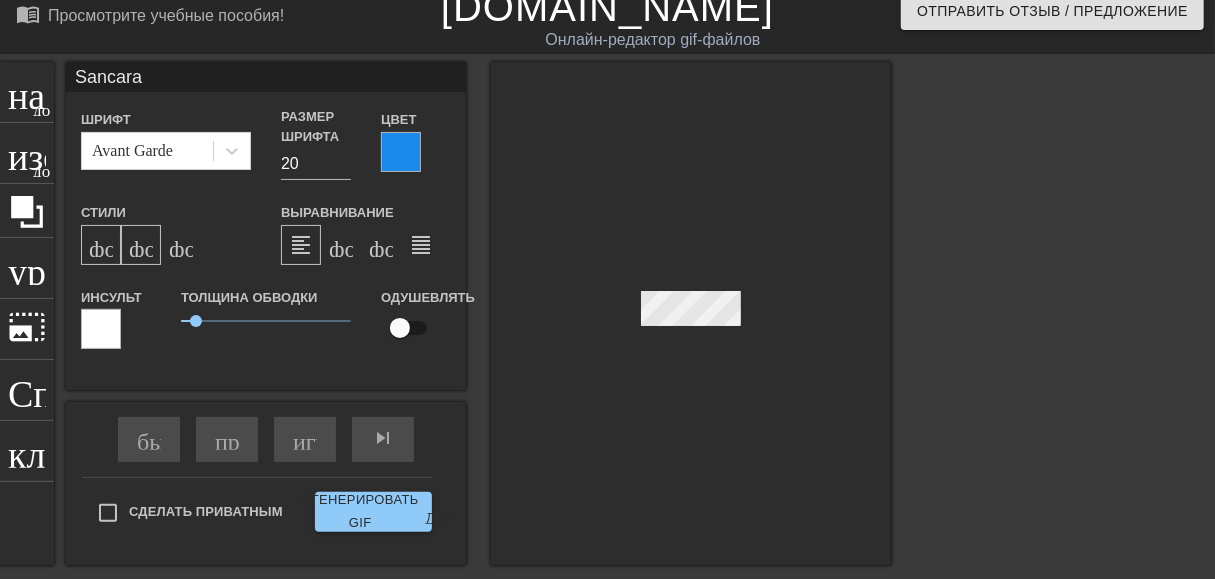 click at bounding box center [401, 152] 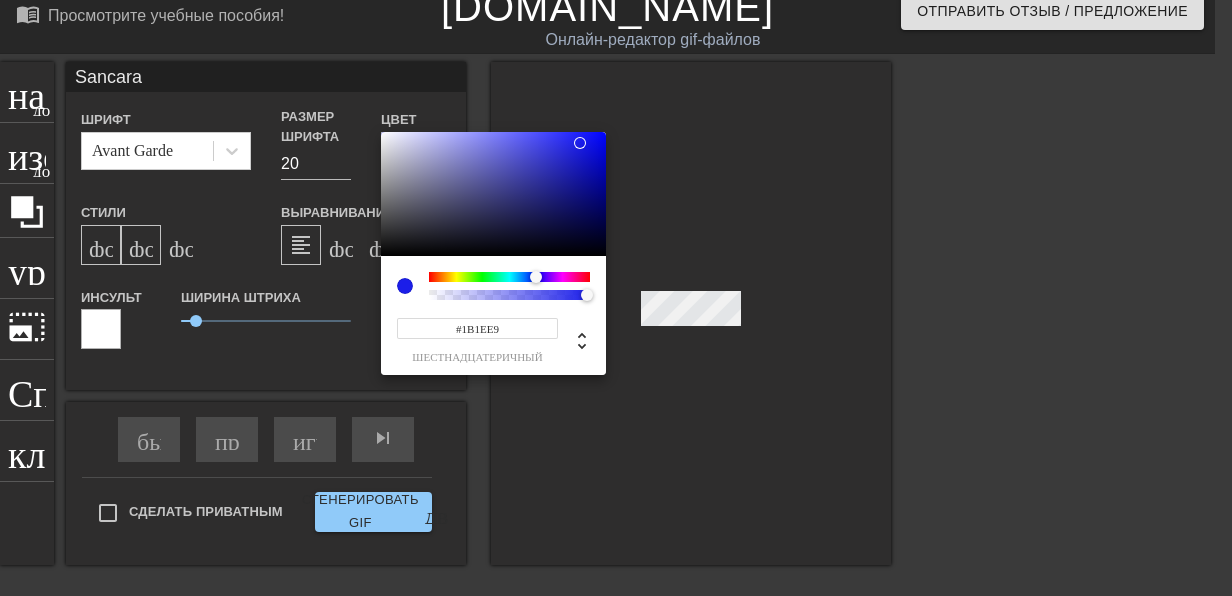 click at bounding box center (509, 277) 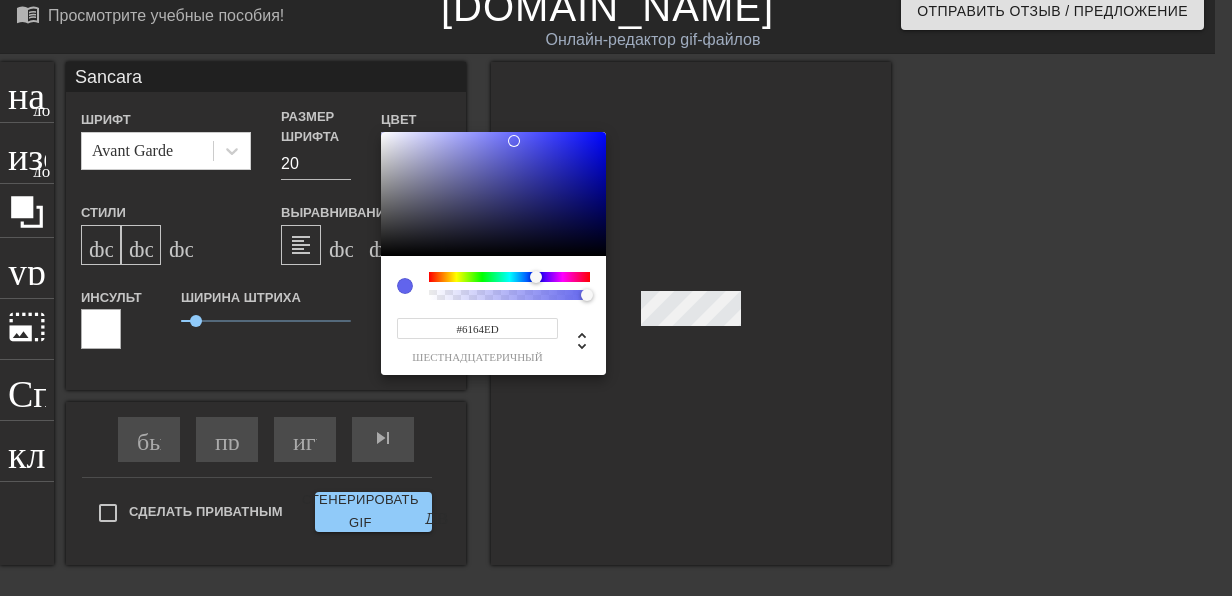 drag, startPoint x: 581, startPoint y: 140, endPoint x: 514, endPoint y: 141, distance: 67.00746 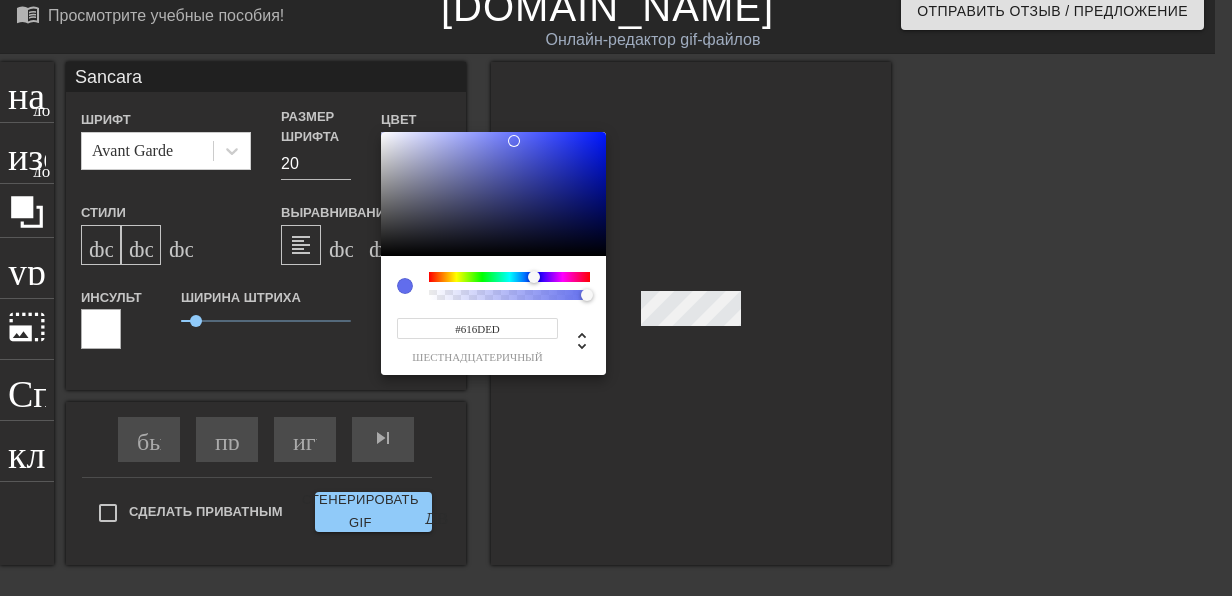 click at bounding box center (534, 277) 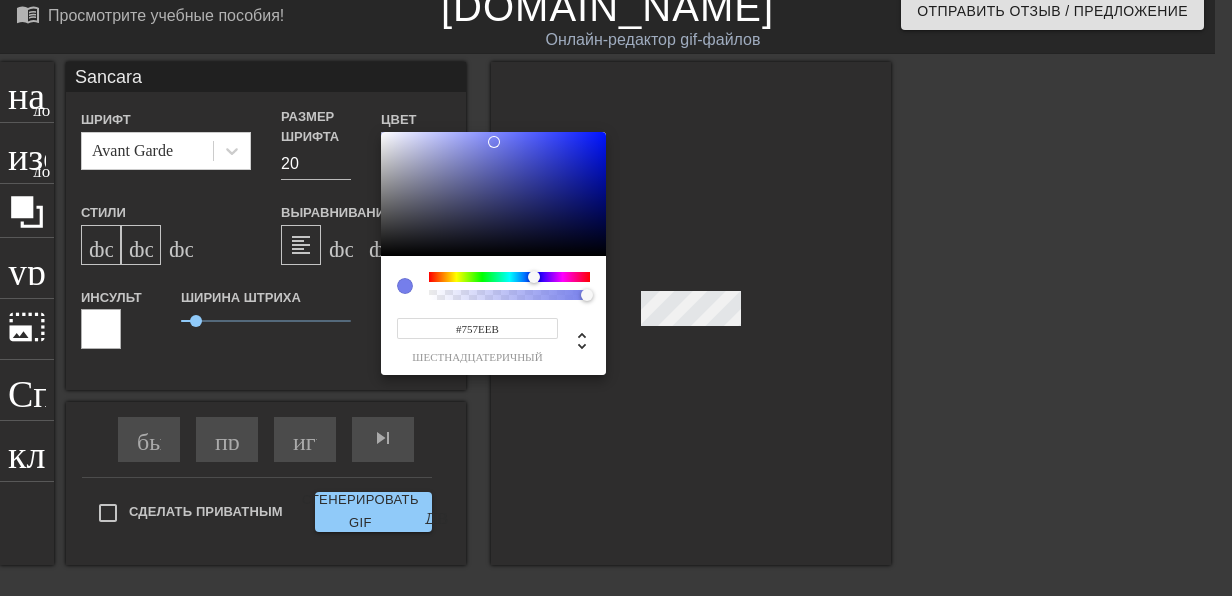 drag, startPoint x: 512, startPoint y: 147, endPoint x: 494, endPoint y: 142, distance: 18.681541 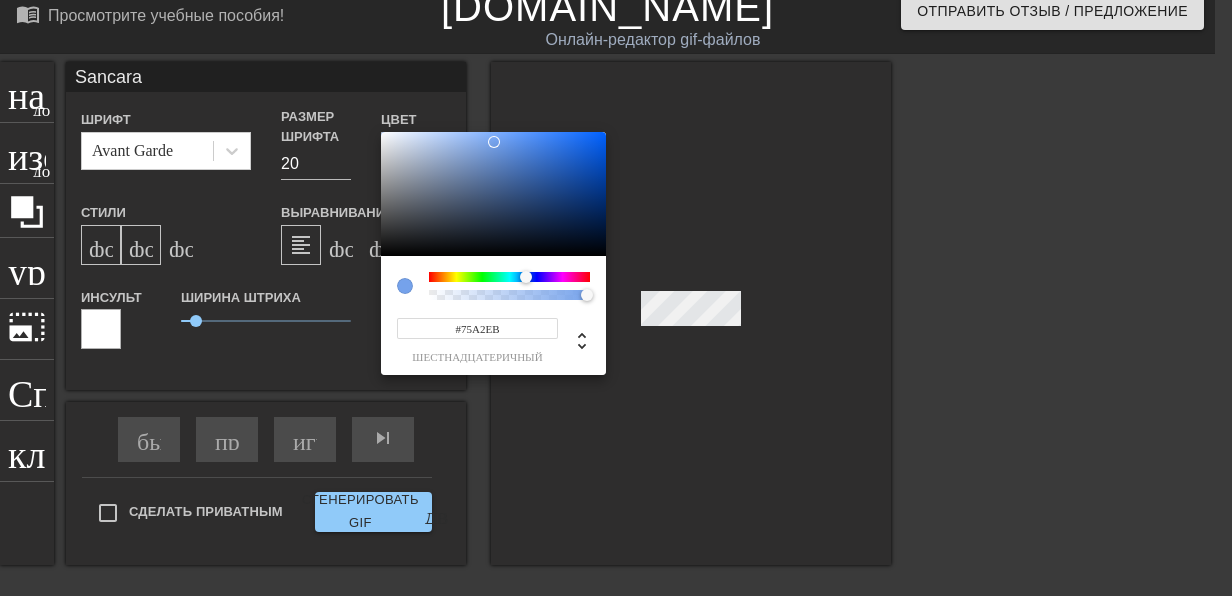 click at bounding box center (526, 277) 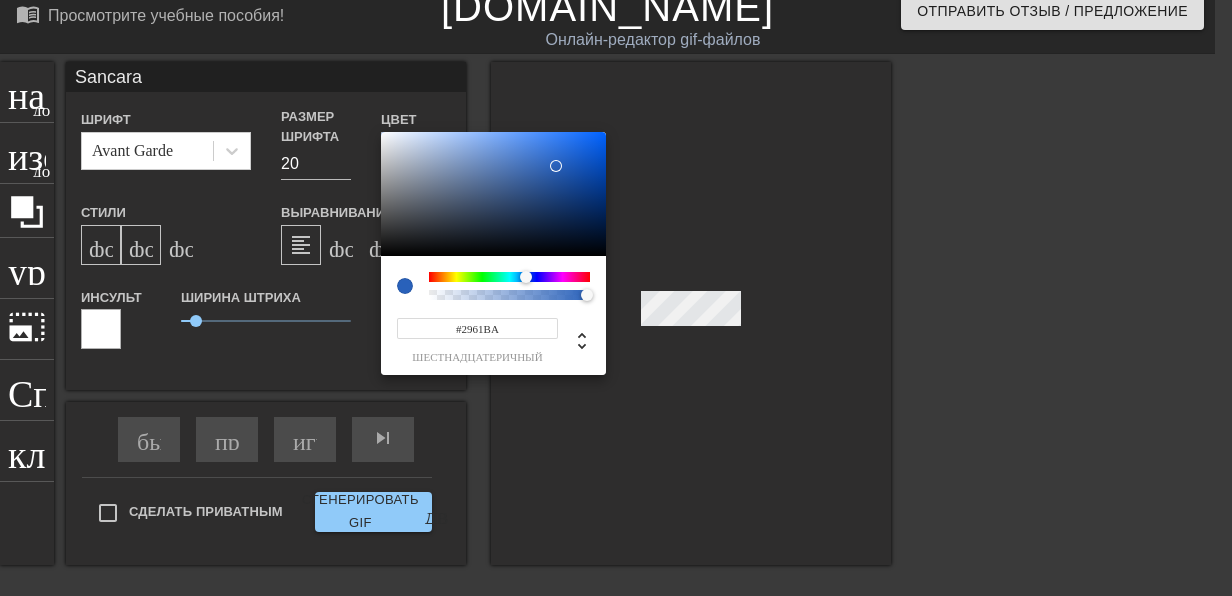 drag, startPoint x: 490, startPoint y: 140, endPoint x: 556, endPoint y: 166, distance: 70.93659 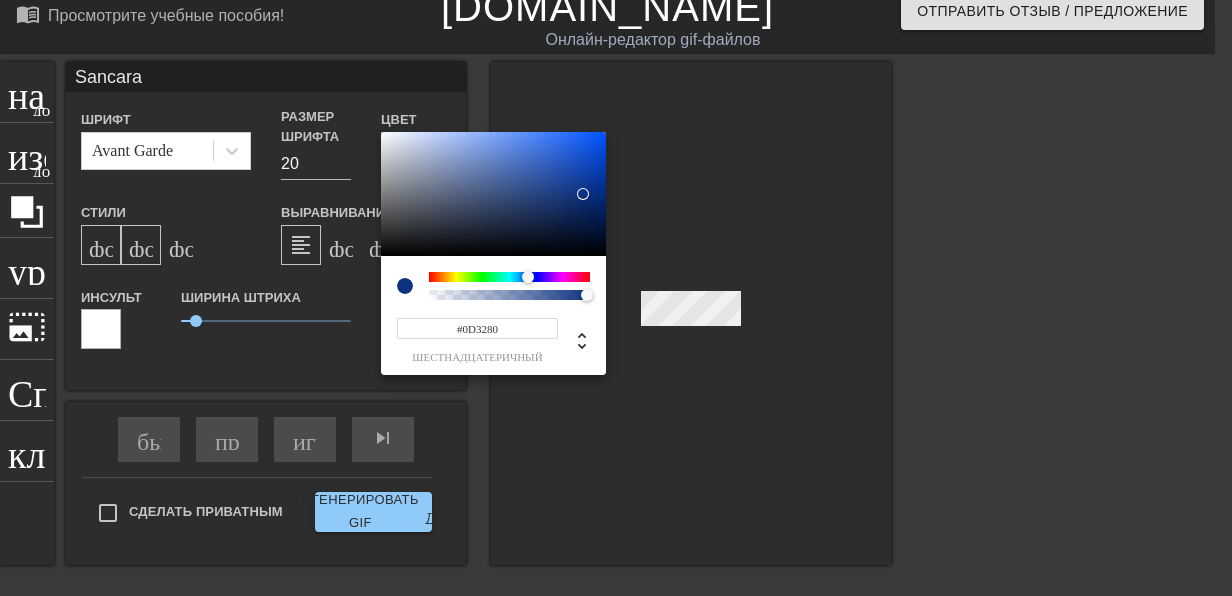 click at bounding box center (583, 194) 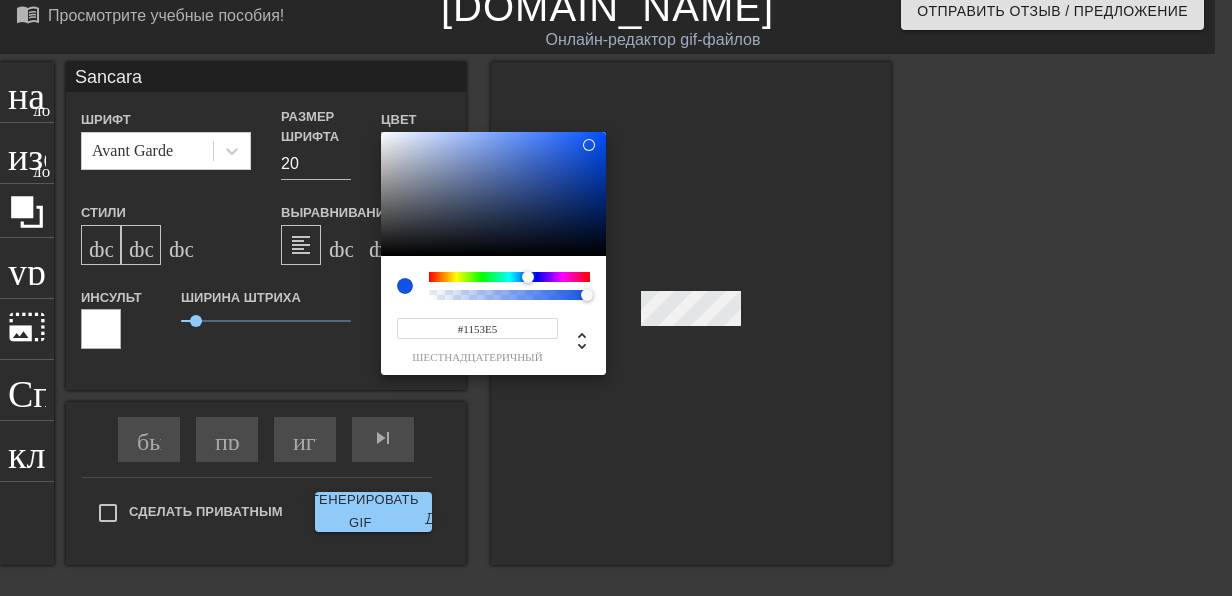 drag, startPoint x: 584, startPoint y: 193, endPoint x: 589, endPoint y: 145, distance: 48.259712 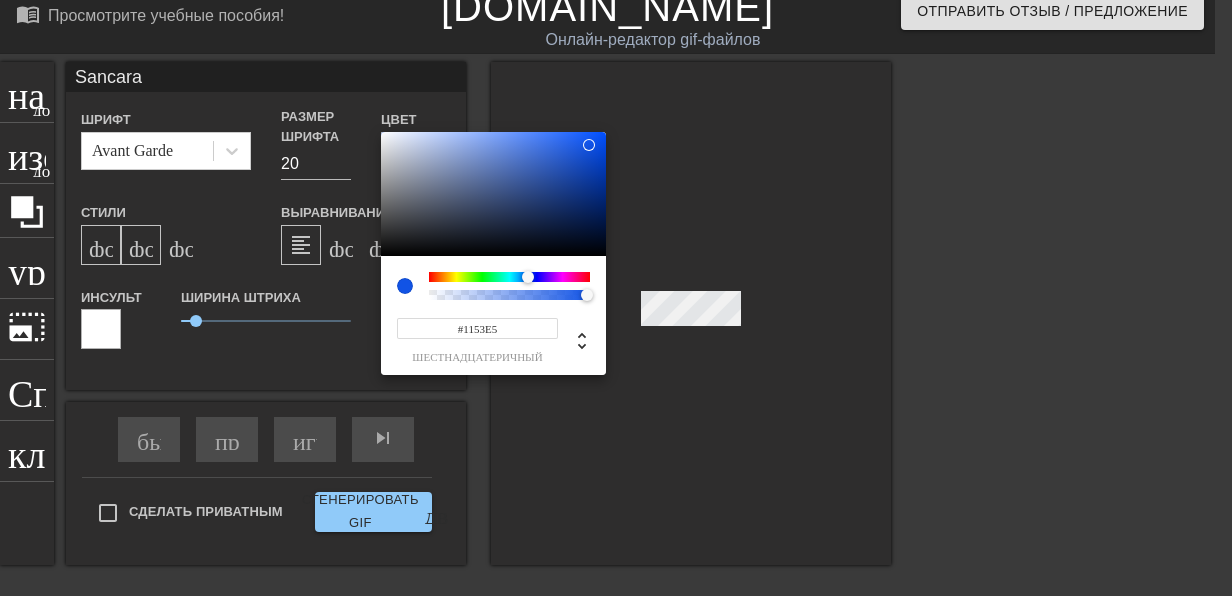 type on "17" 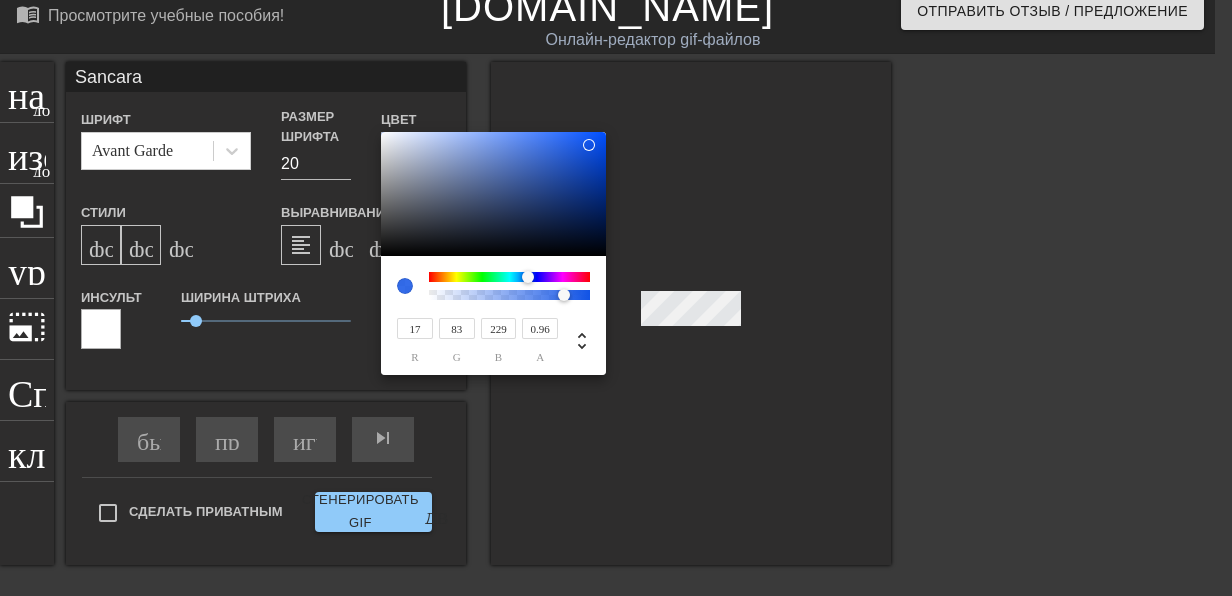 type on "0.98" 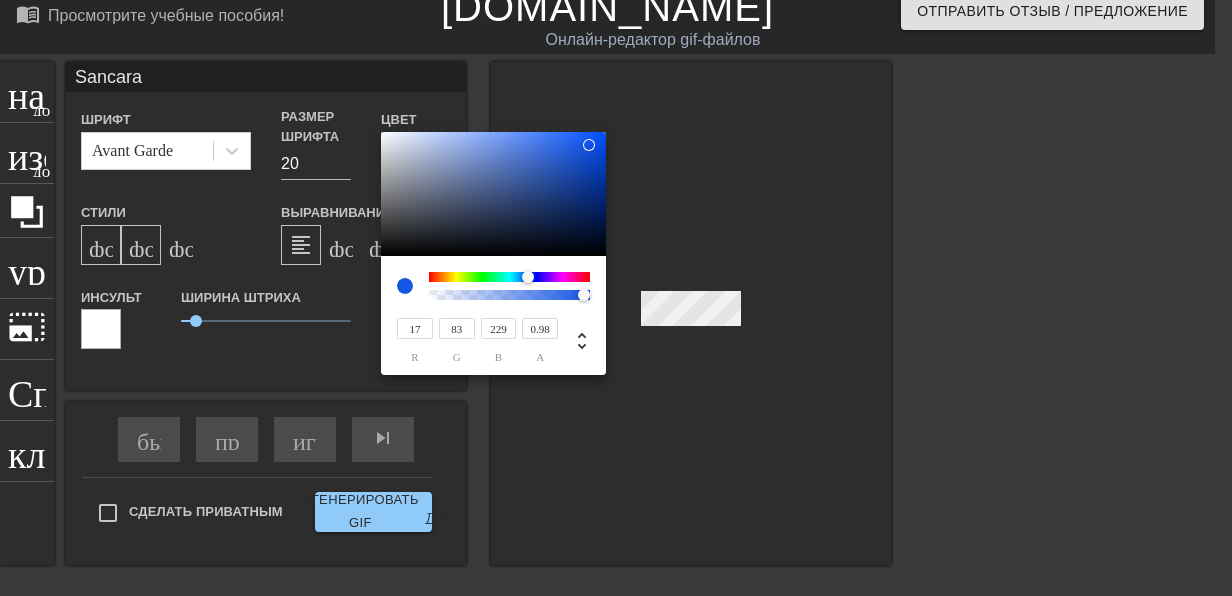click at bounding box center (590, 296) 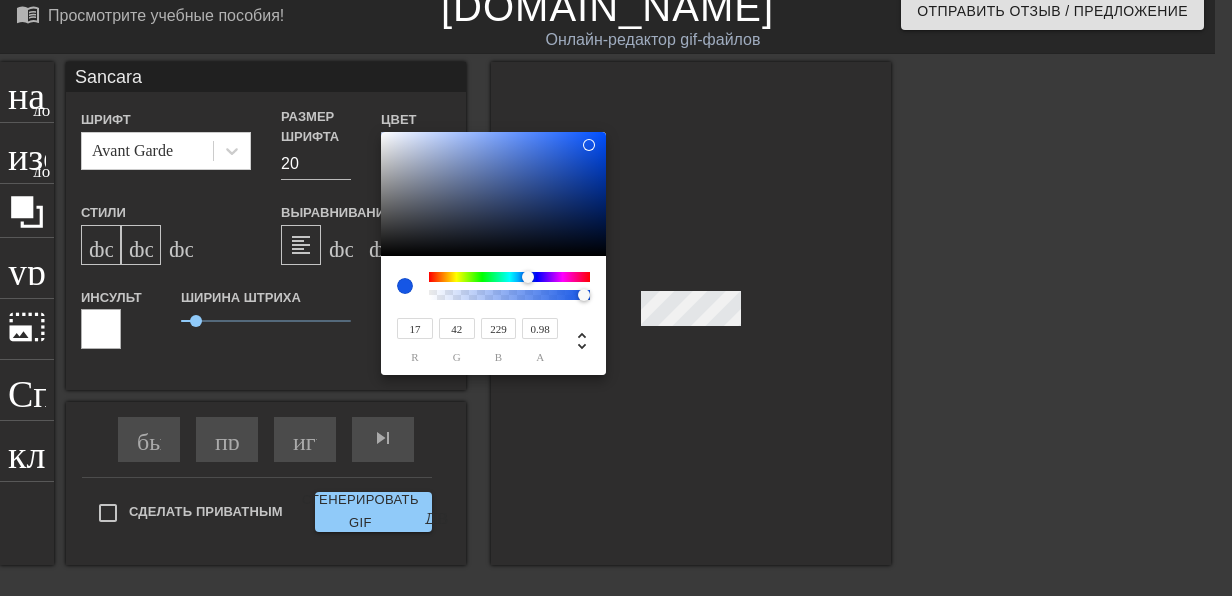 type on "95" 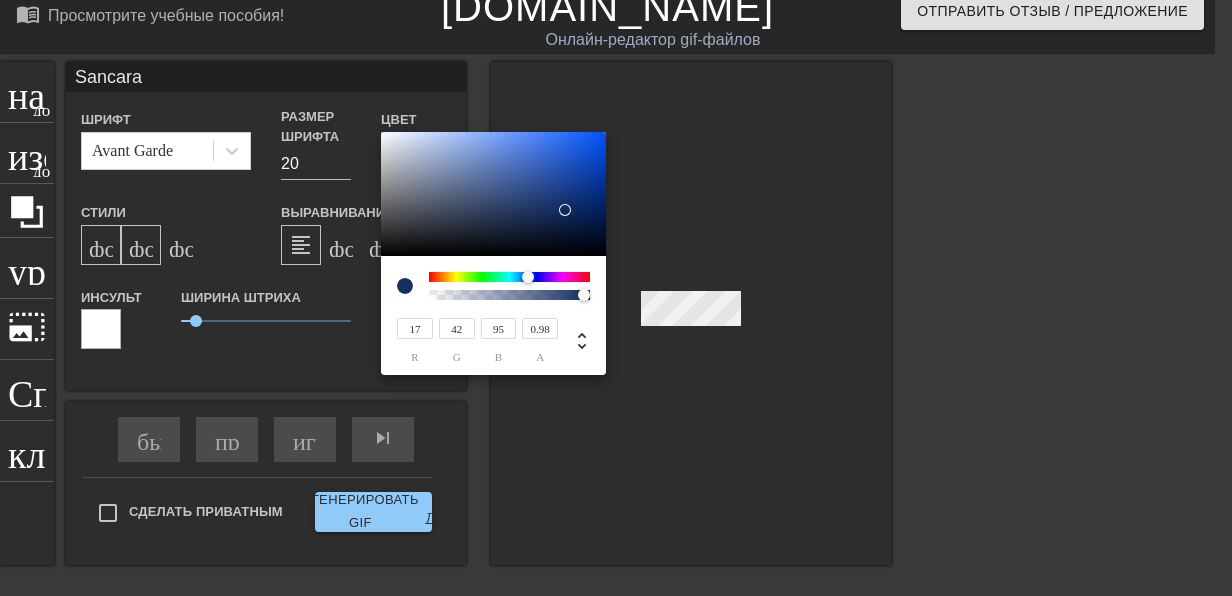 click at bounding box center (493, 194) 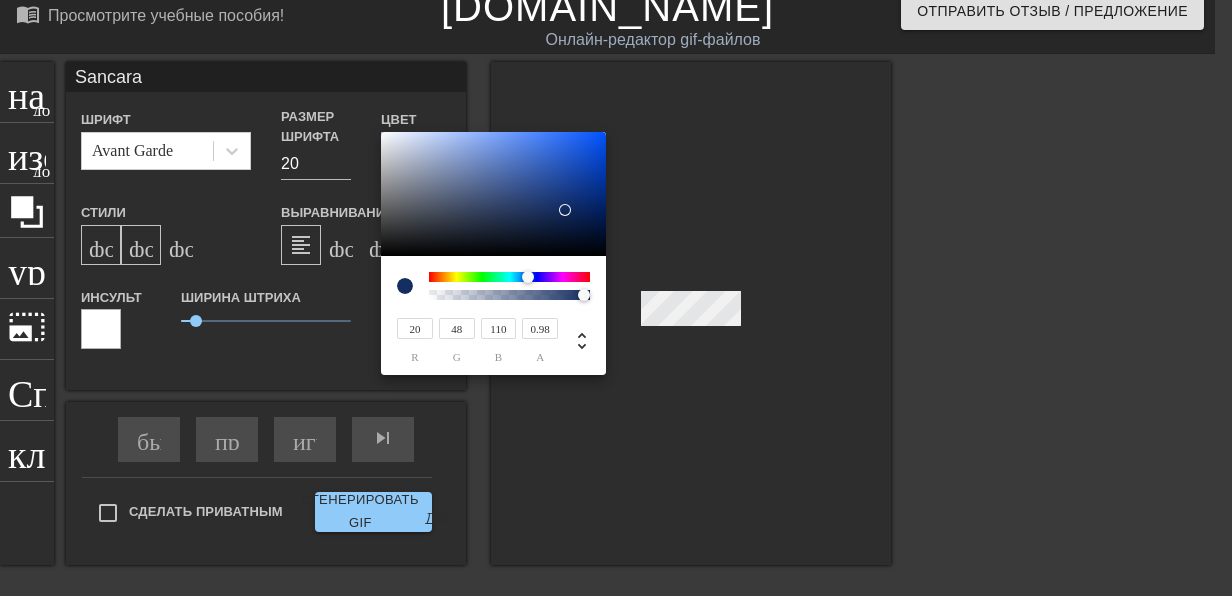 type on "23" 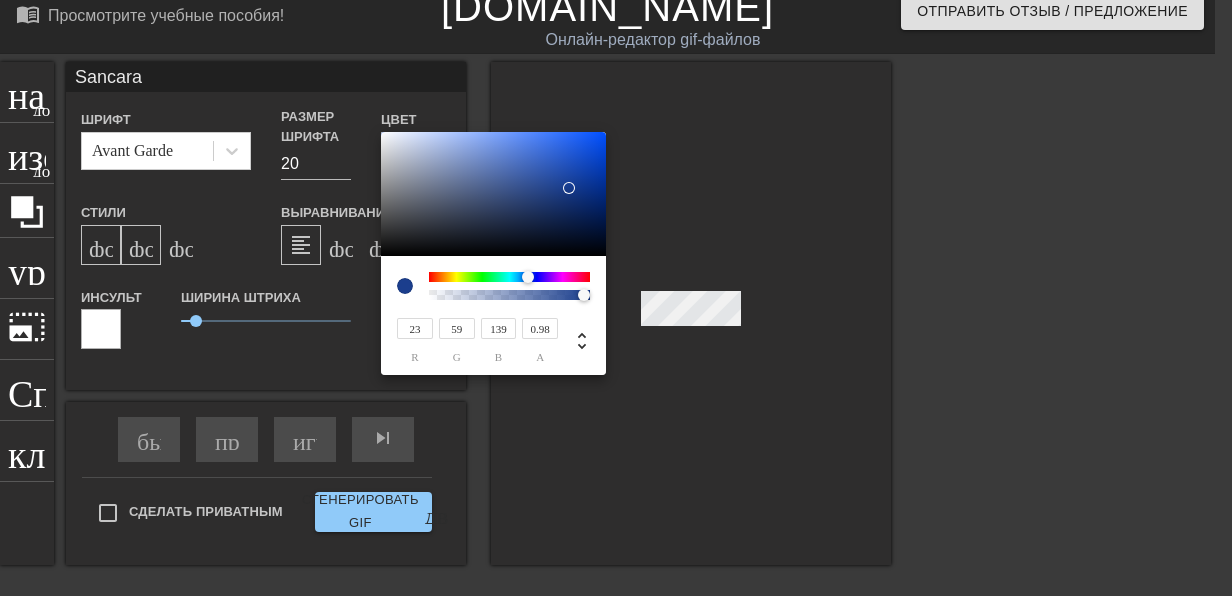 type on "26" 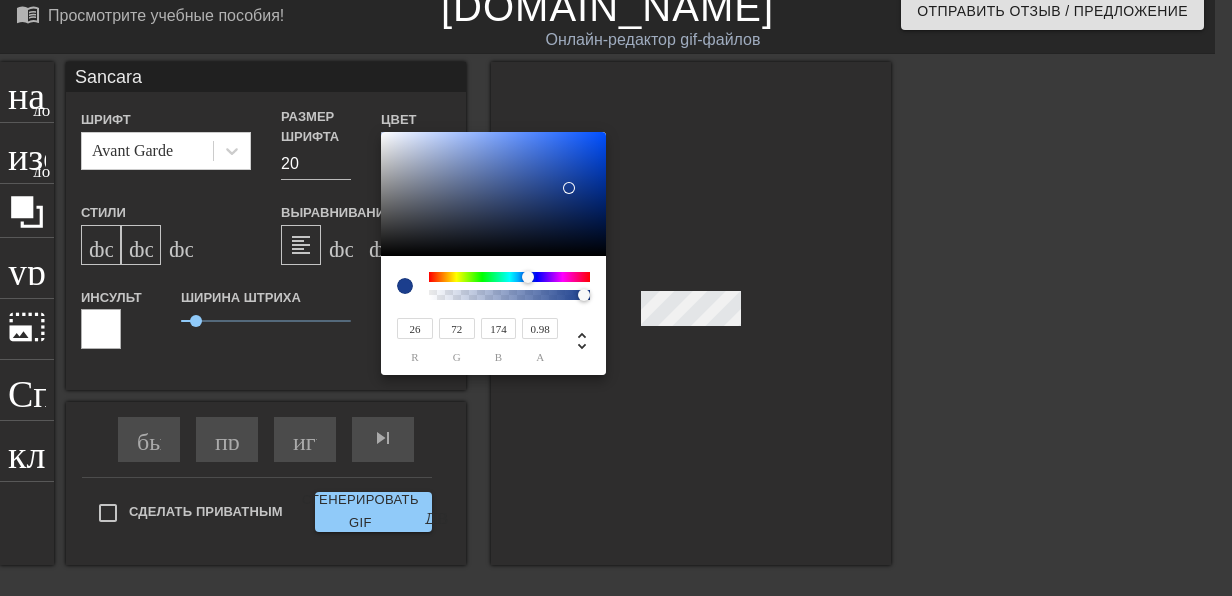type on "27" 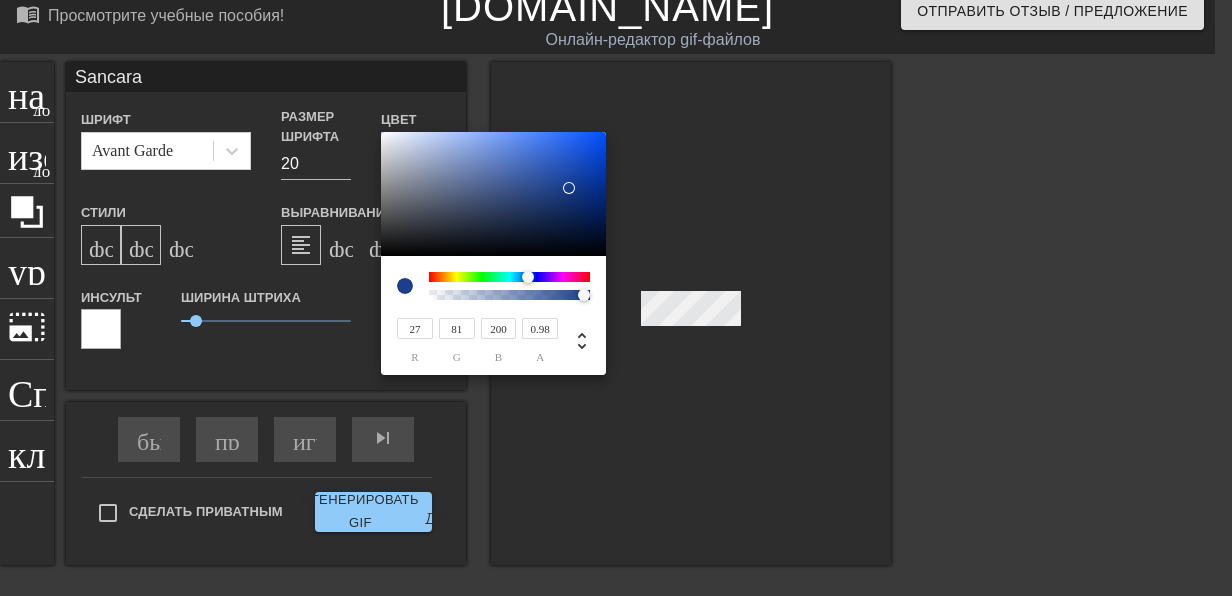 type on "83" 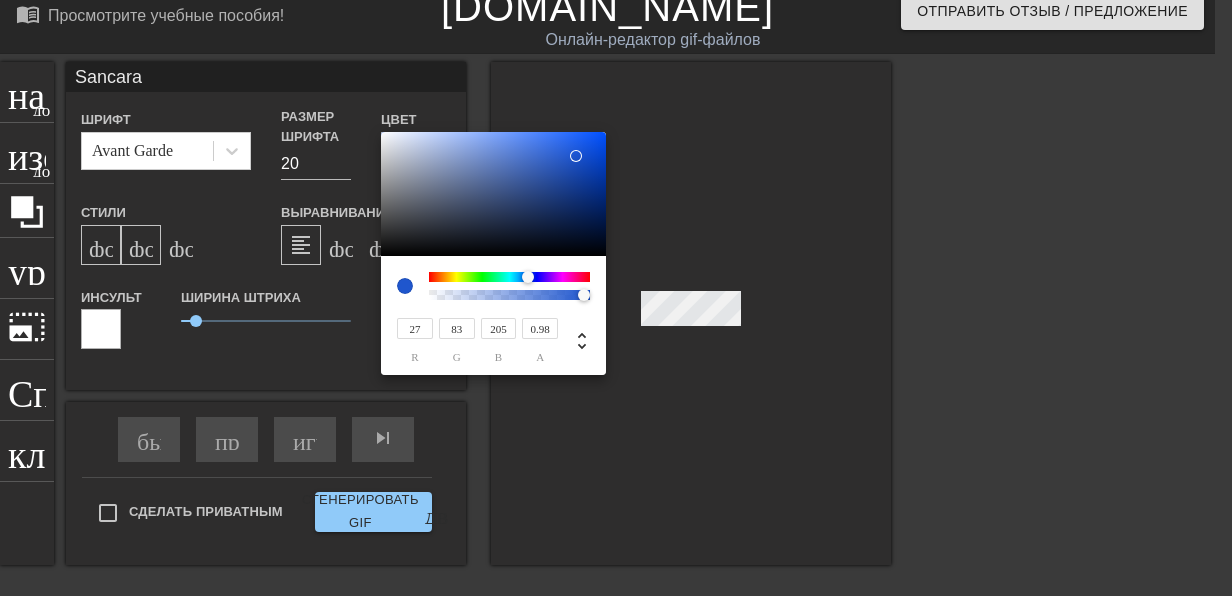 type on "28" 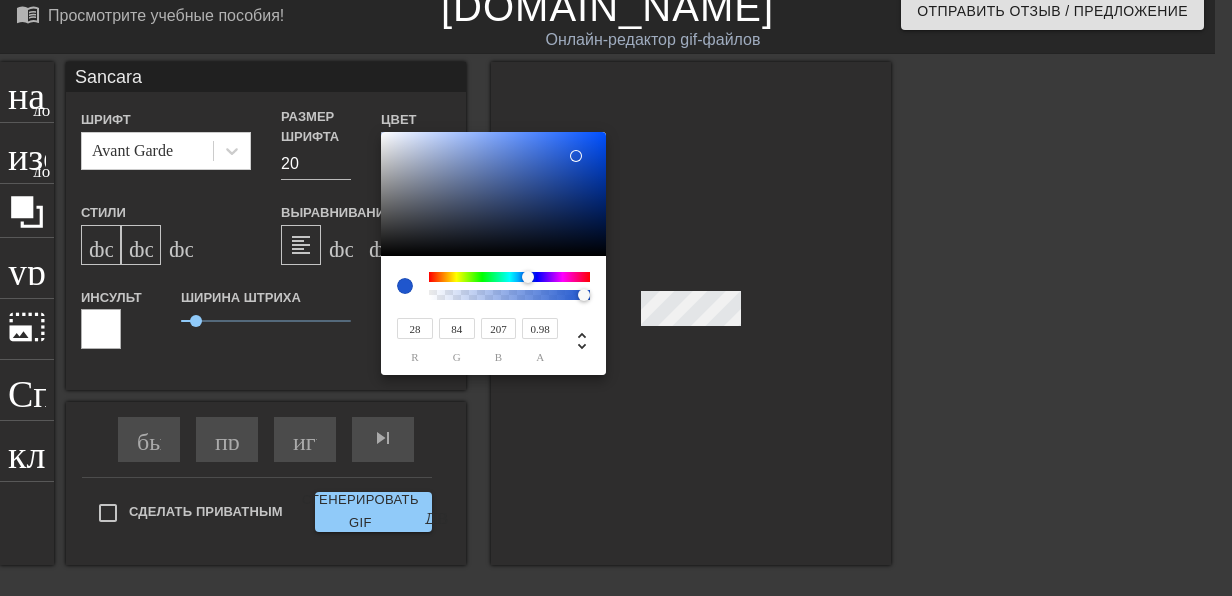 type on "24" 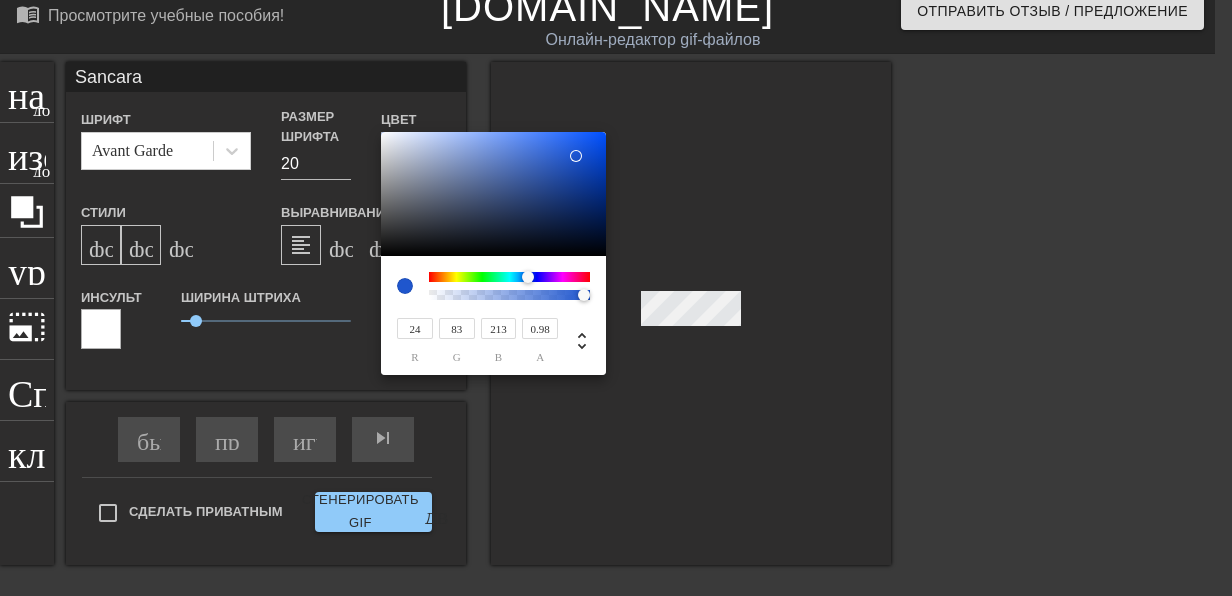 type on "21" 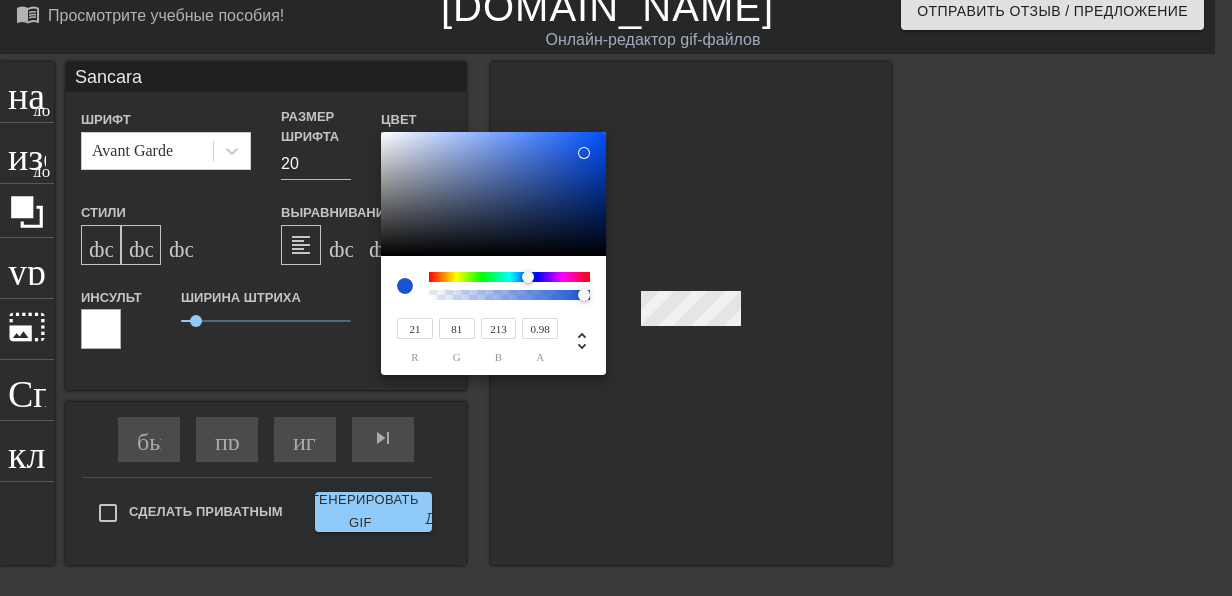 type on "15" 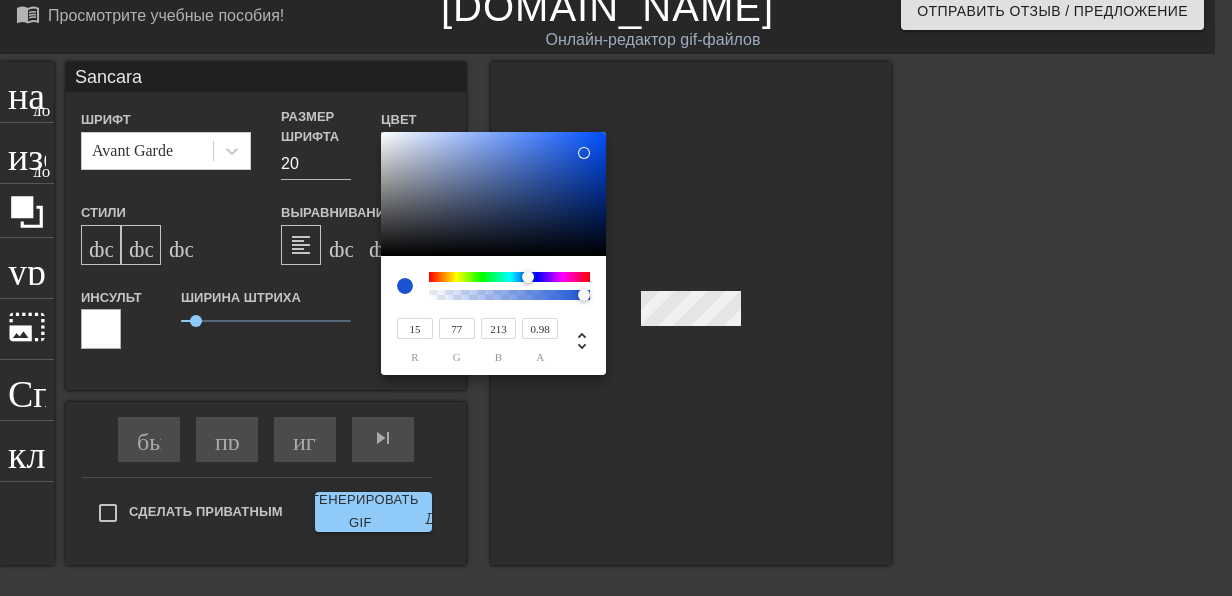 type on "11" 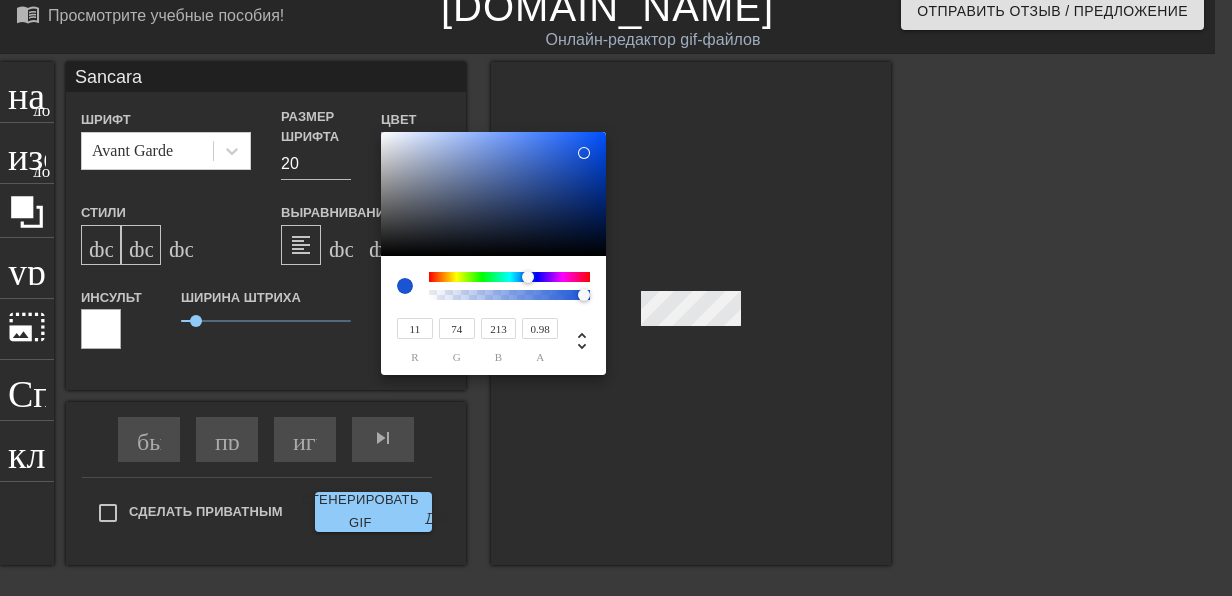 type on "8" 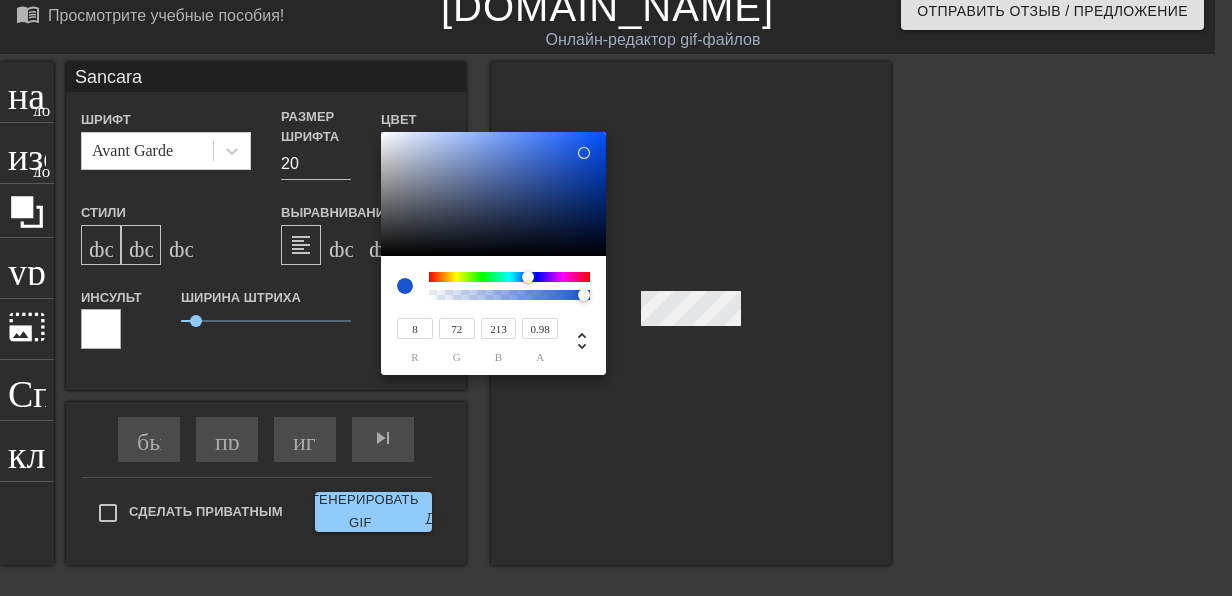 type on "4" 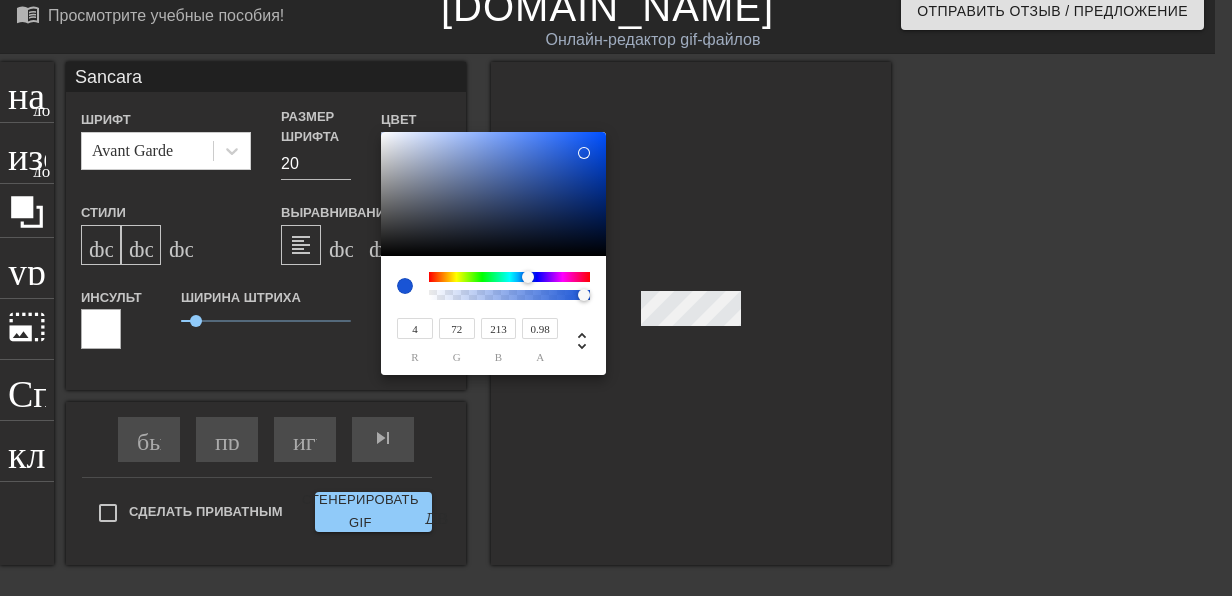 type on "69" 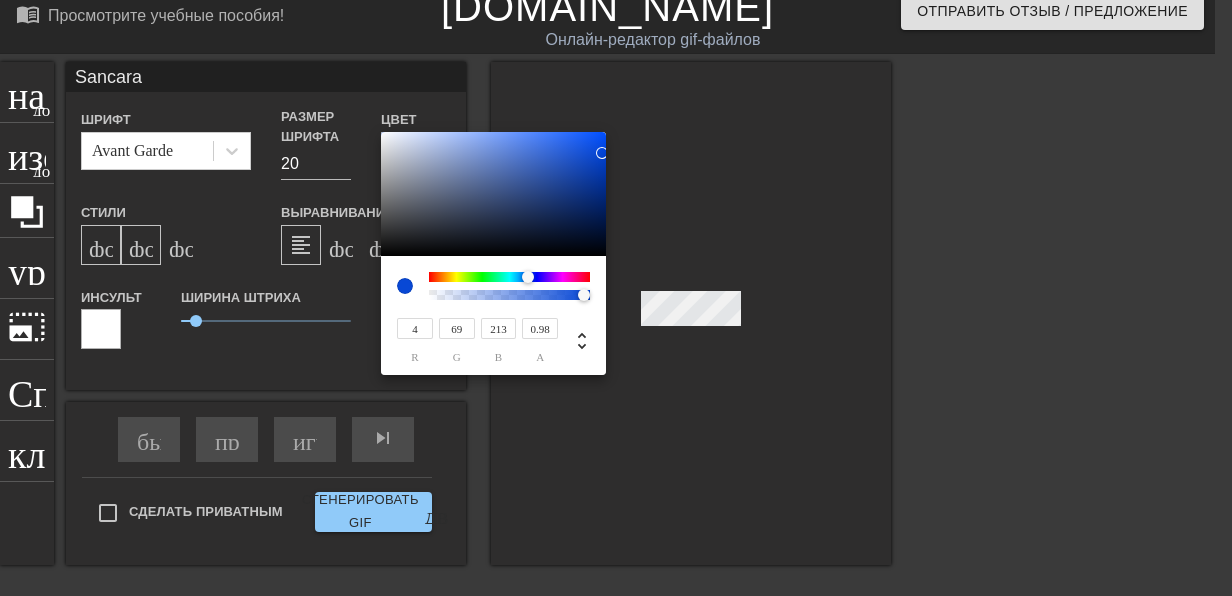 type on "5" 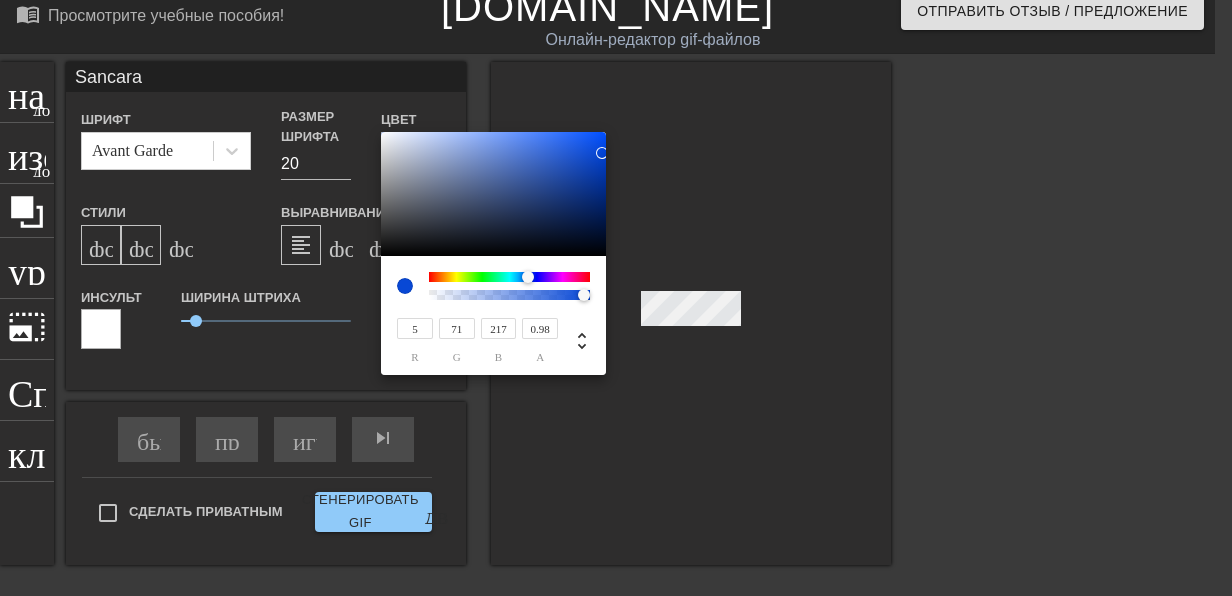 type on "10" 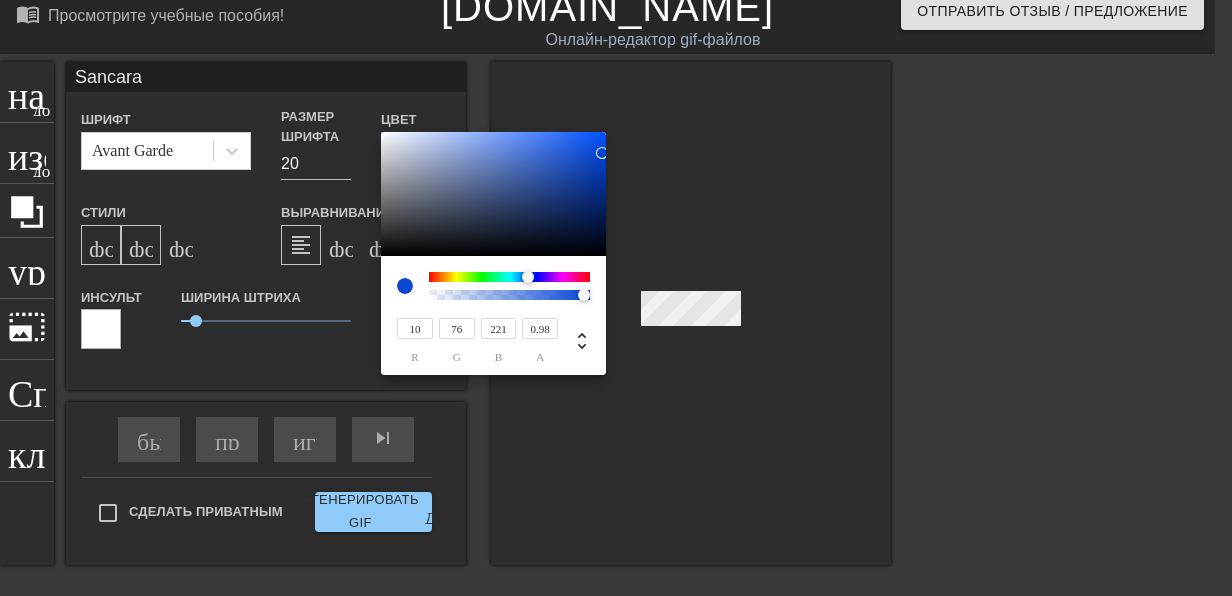 type on "14" 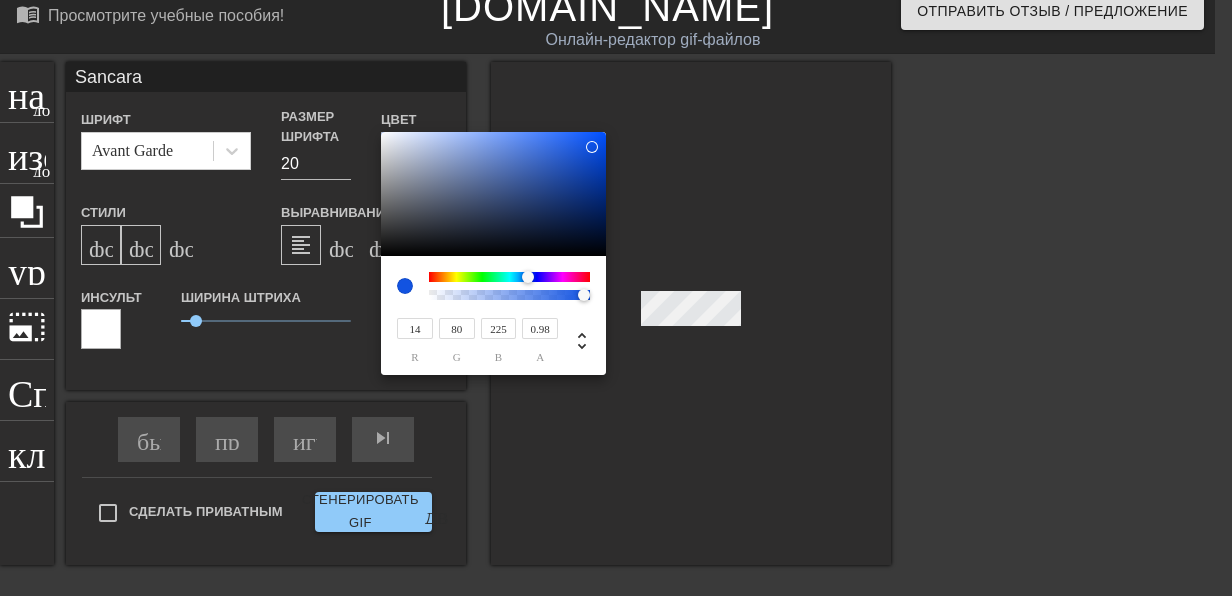 type on "15" 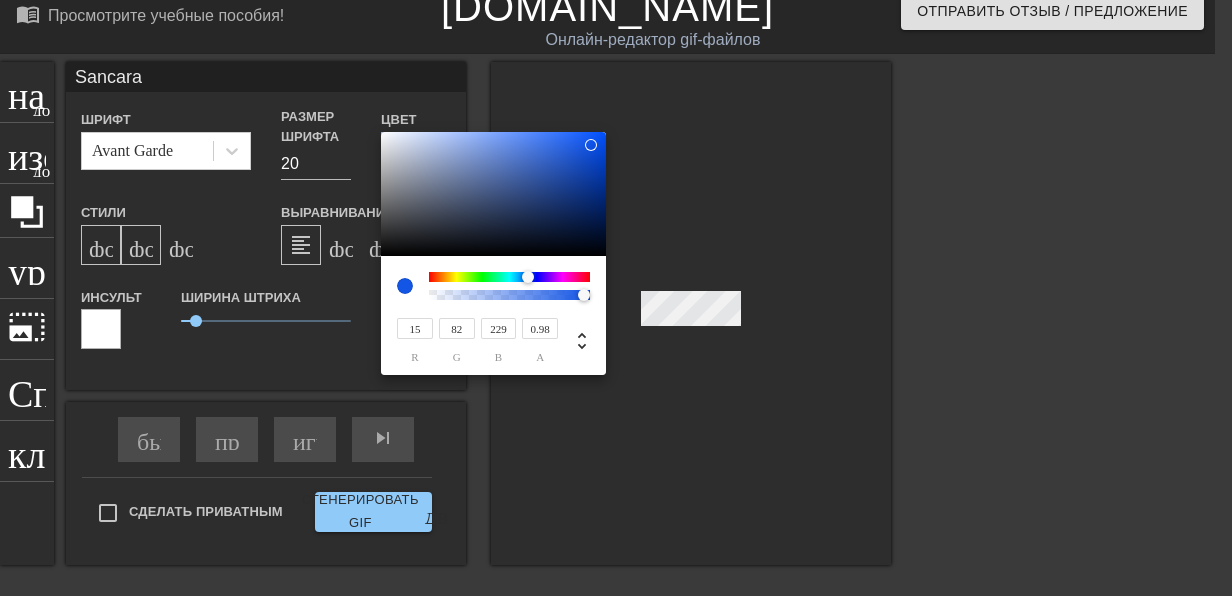 drag, startPoint x: 565, startPoint y: 210, endPoint x: 591, endPoint y: 145, distance: 70.00714 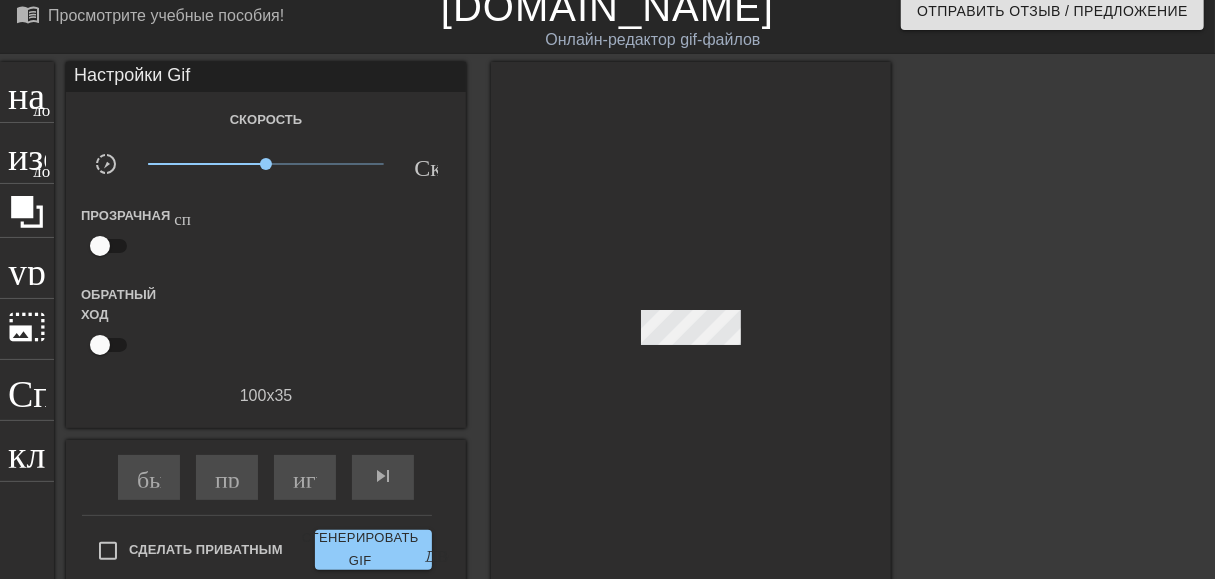 click at bounding box center (691, 332) 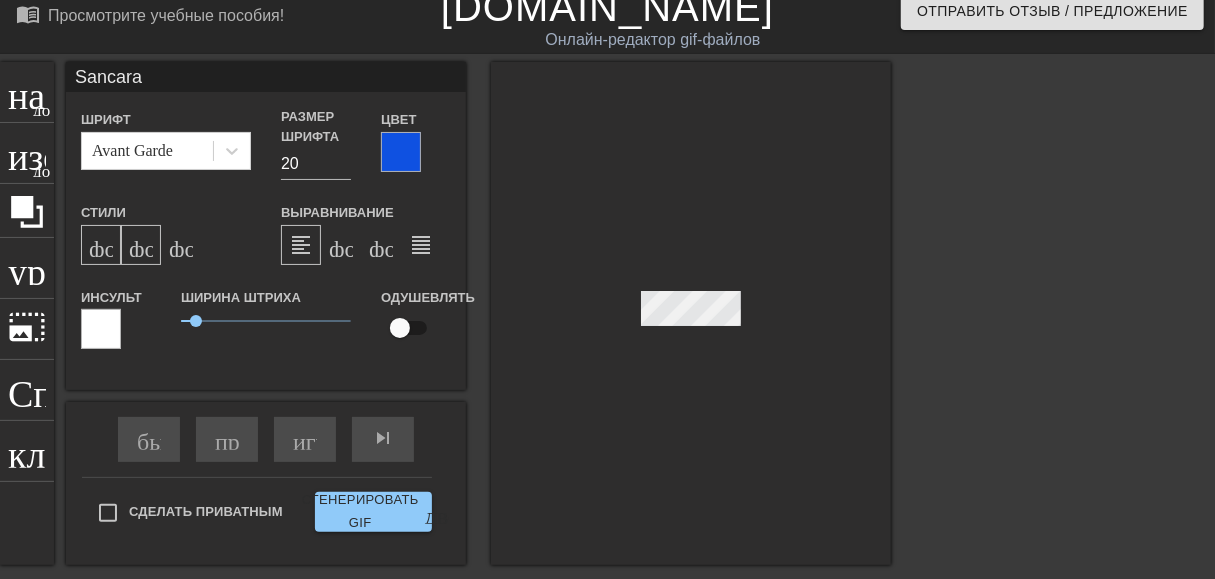 click on "Sancara" at bounding box center [266, 77] 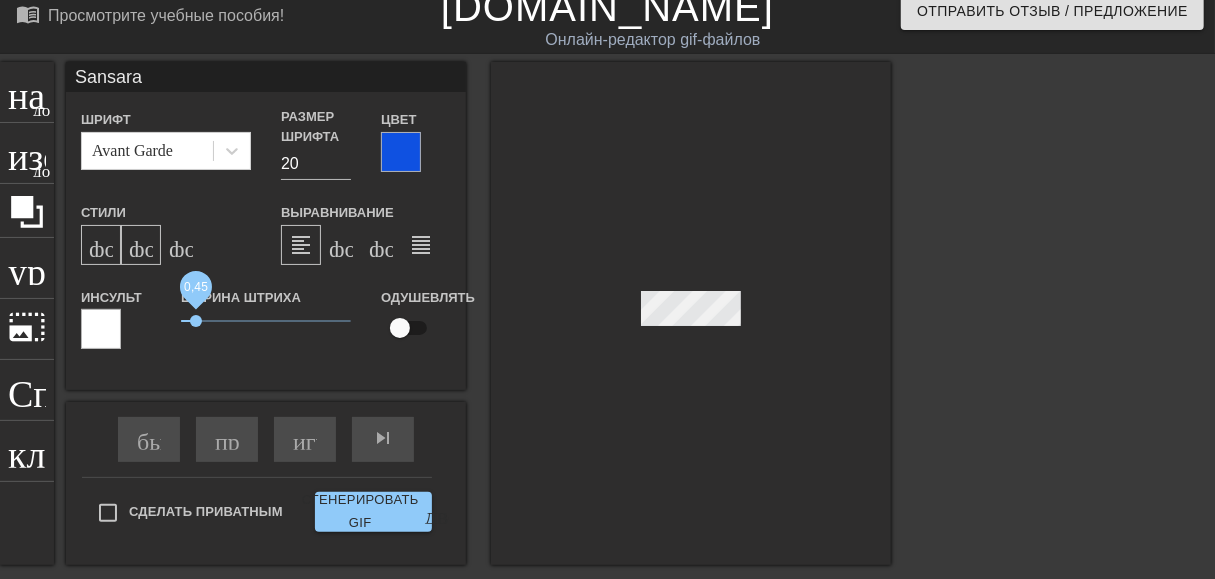 type on "Sansara" 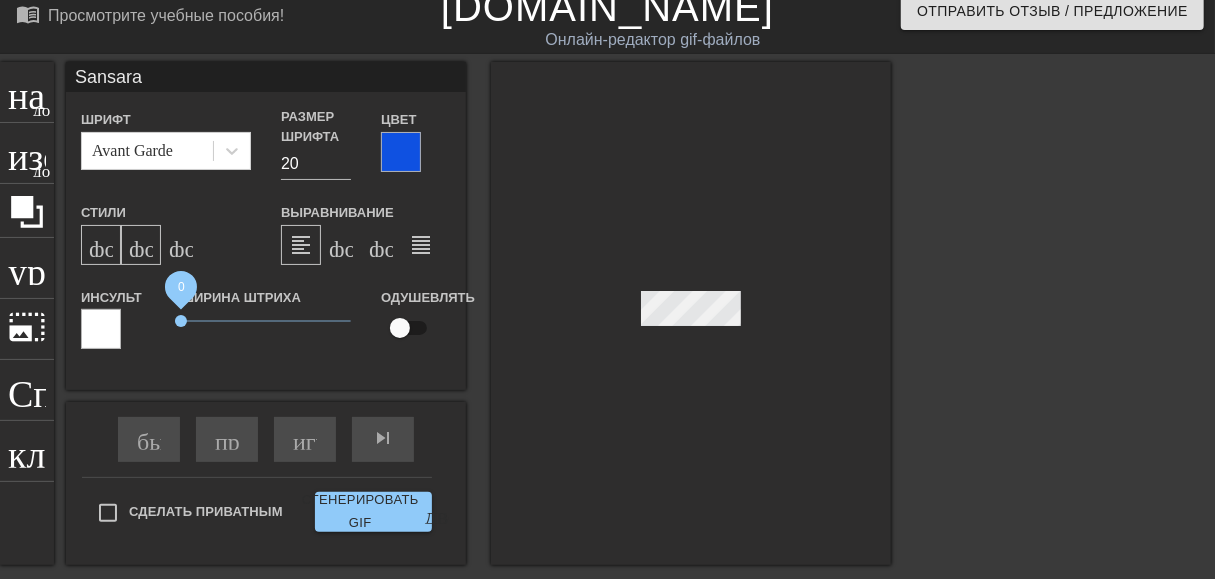 drag, startPoint x: 196, startPoint y: 324, endPoint x: 176, endPoint y: 323, distance: 20.024984 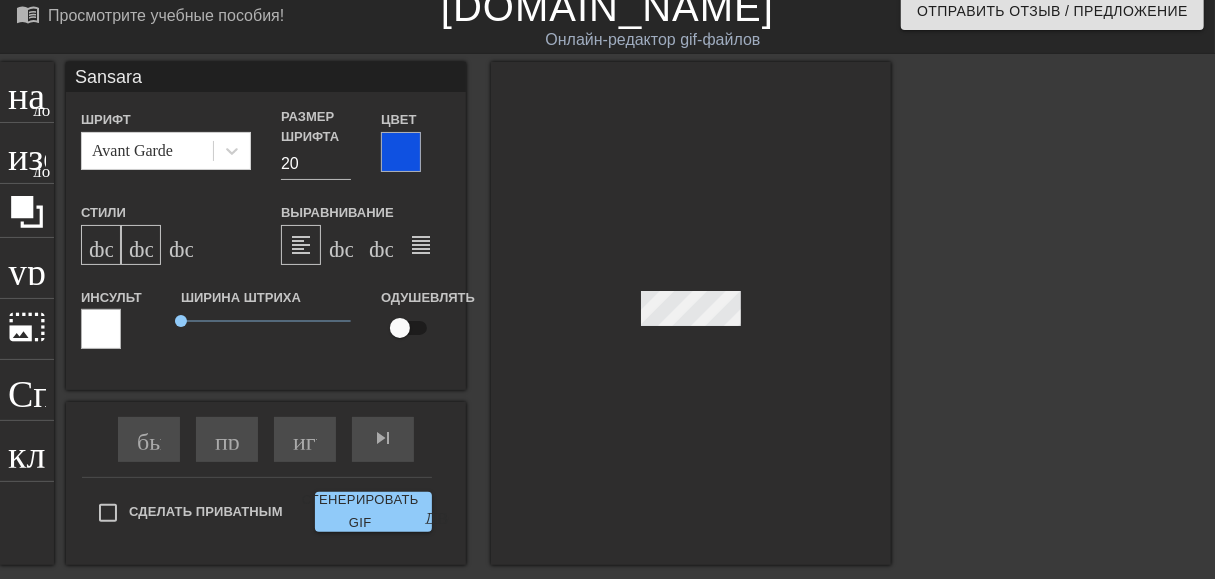 click at bounding box center [401, 152] 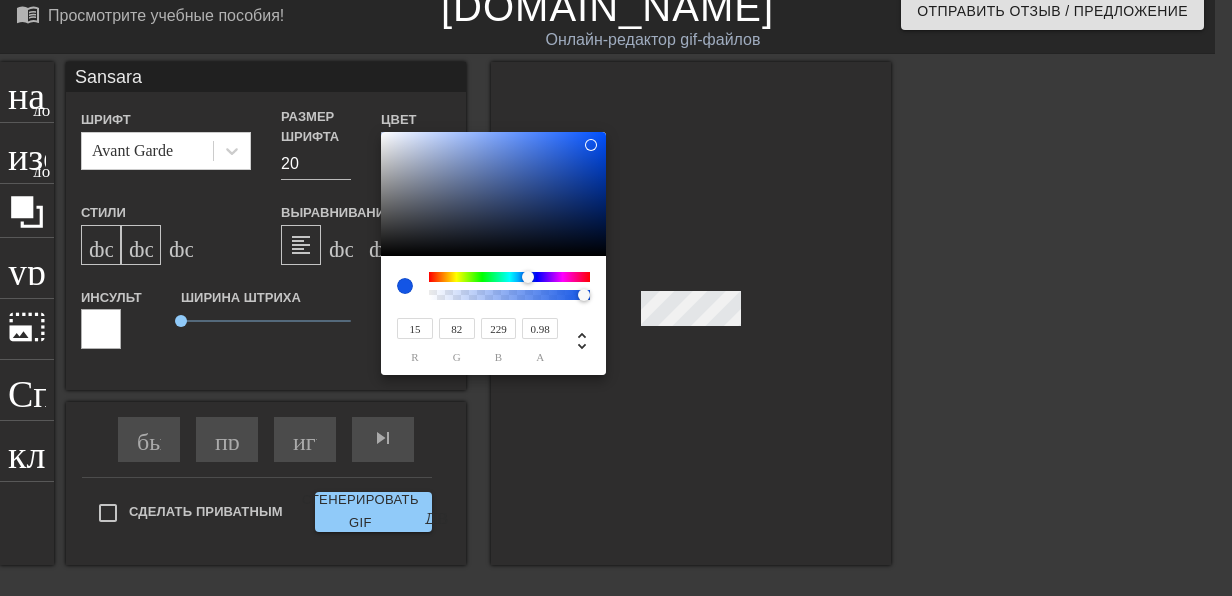 type on "125" 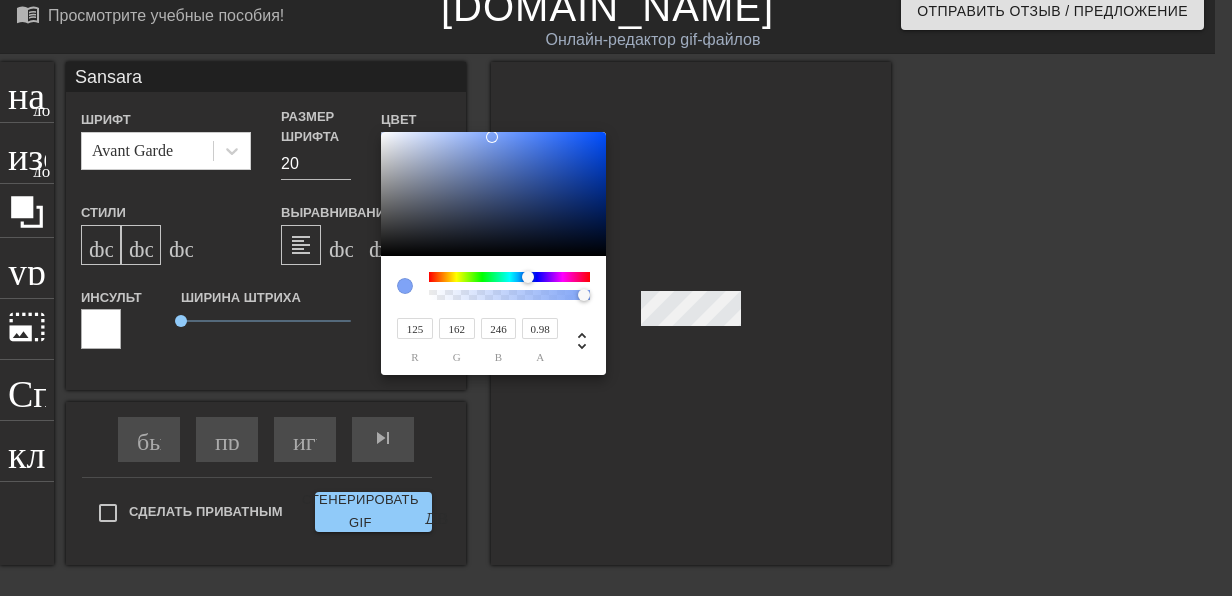 click at bounding box center [493, 194] 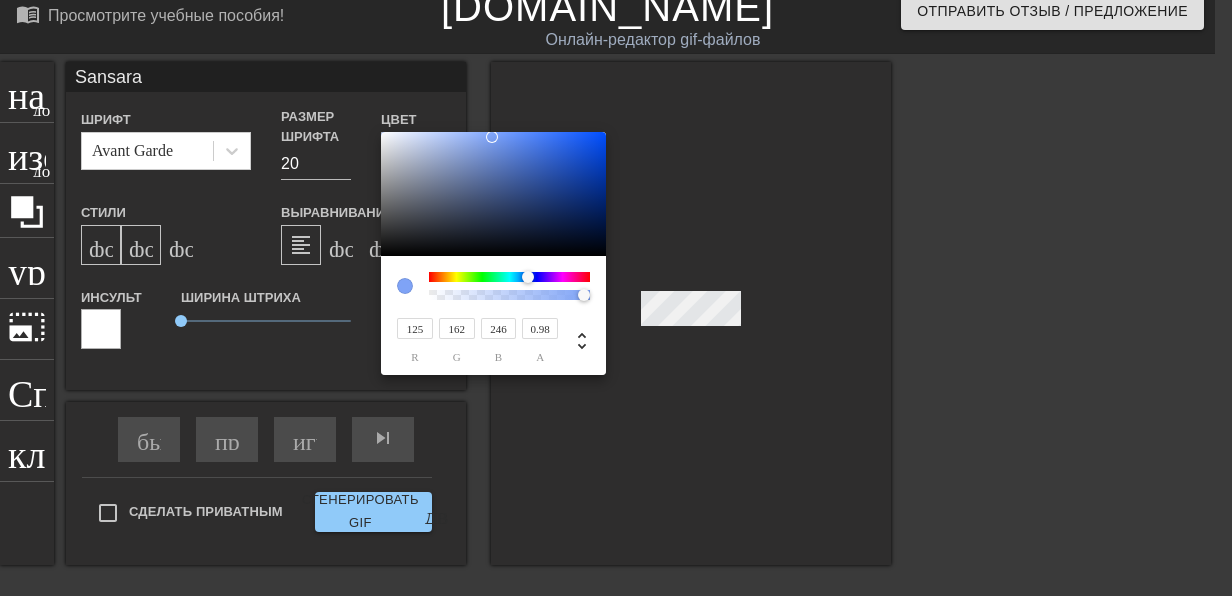 type on "124" 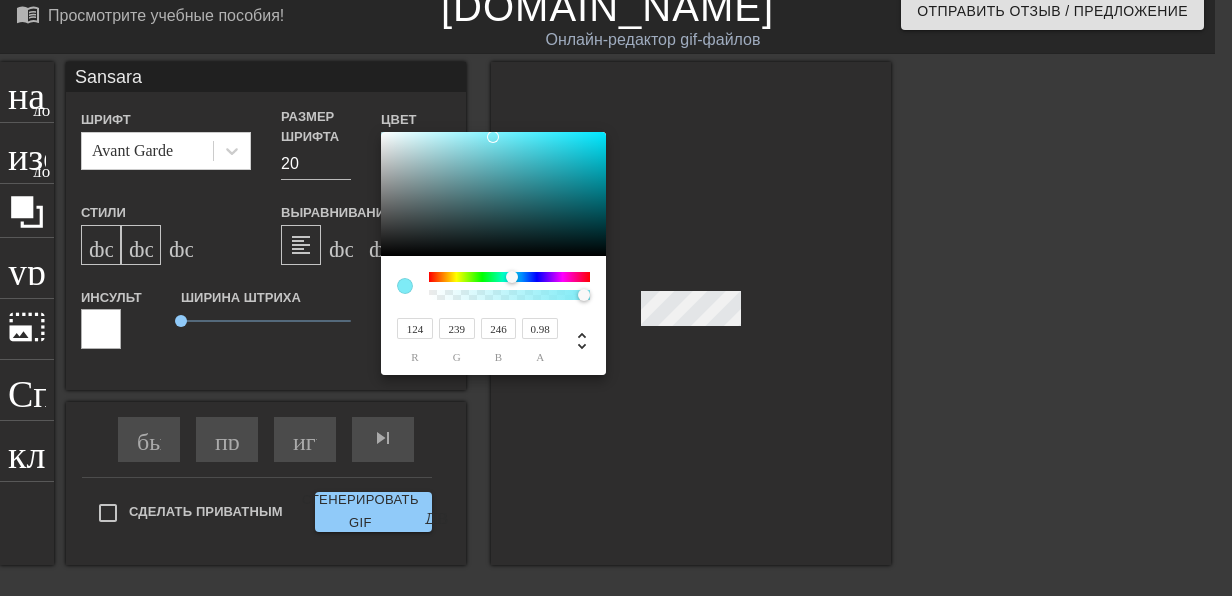 type on "246" 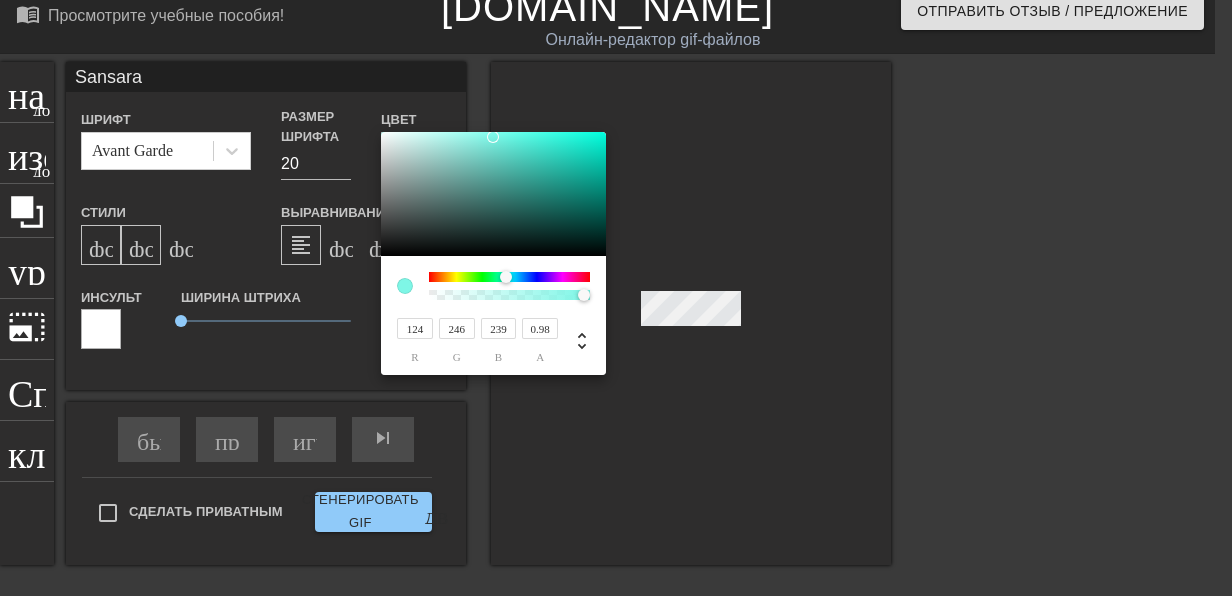 type on "244" 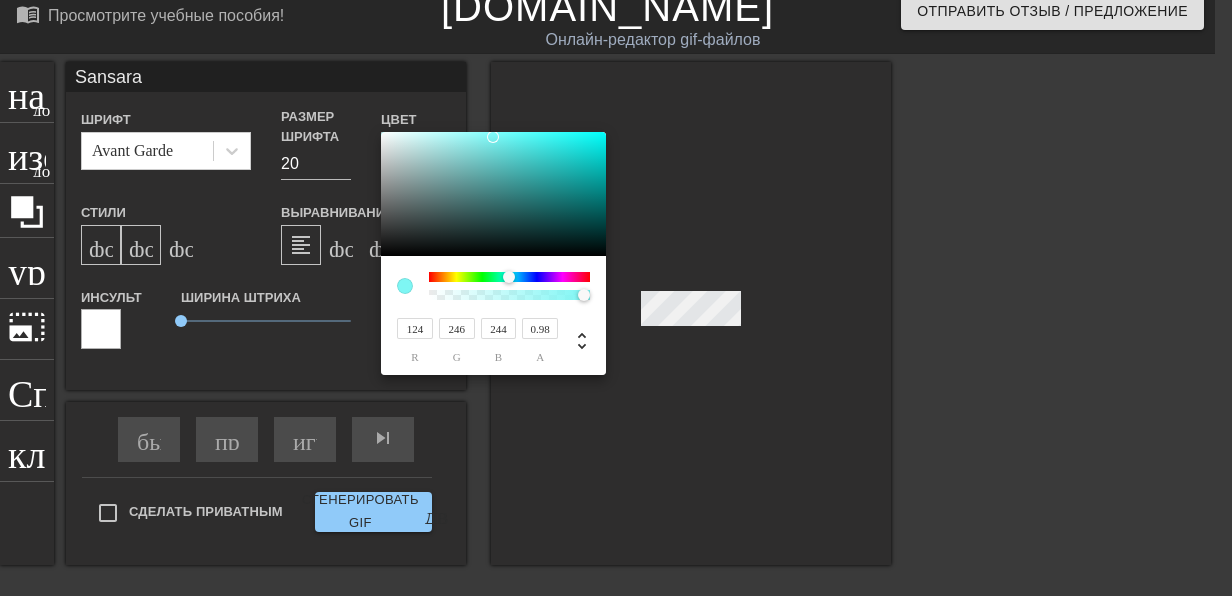 type on "244" 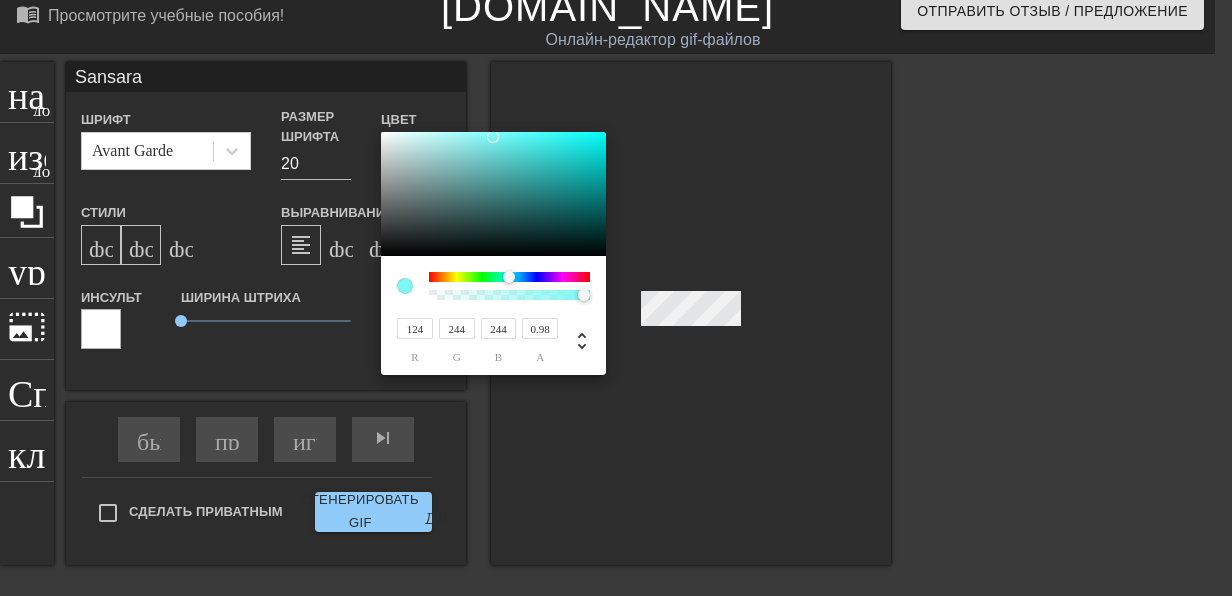 type on "246" 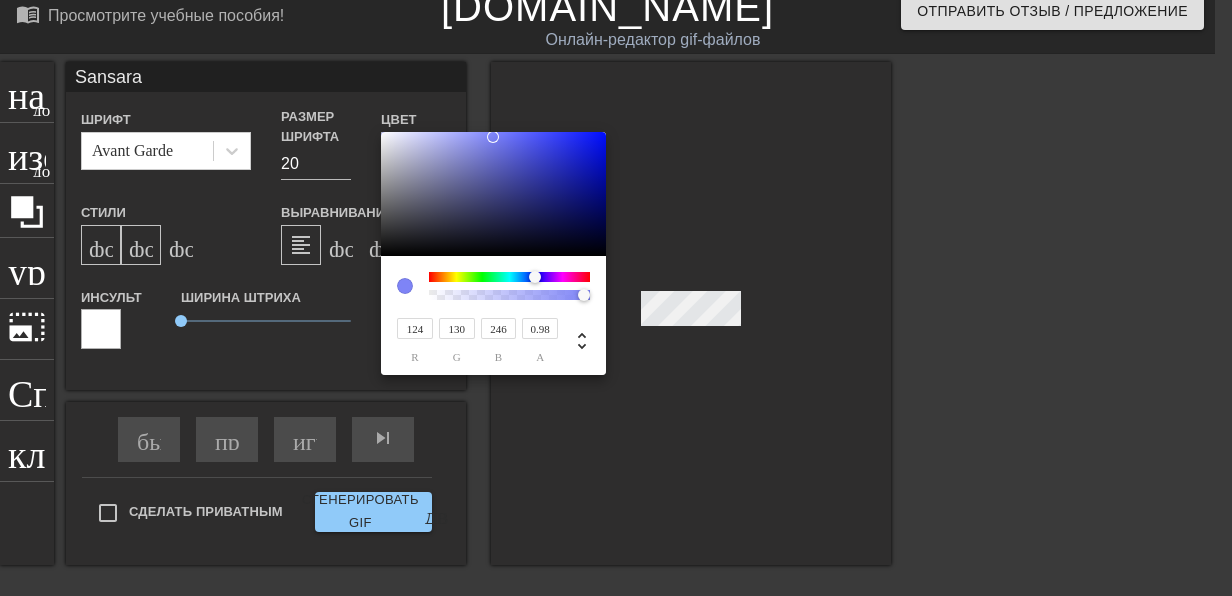 type on "125" 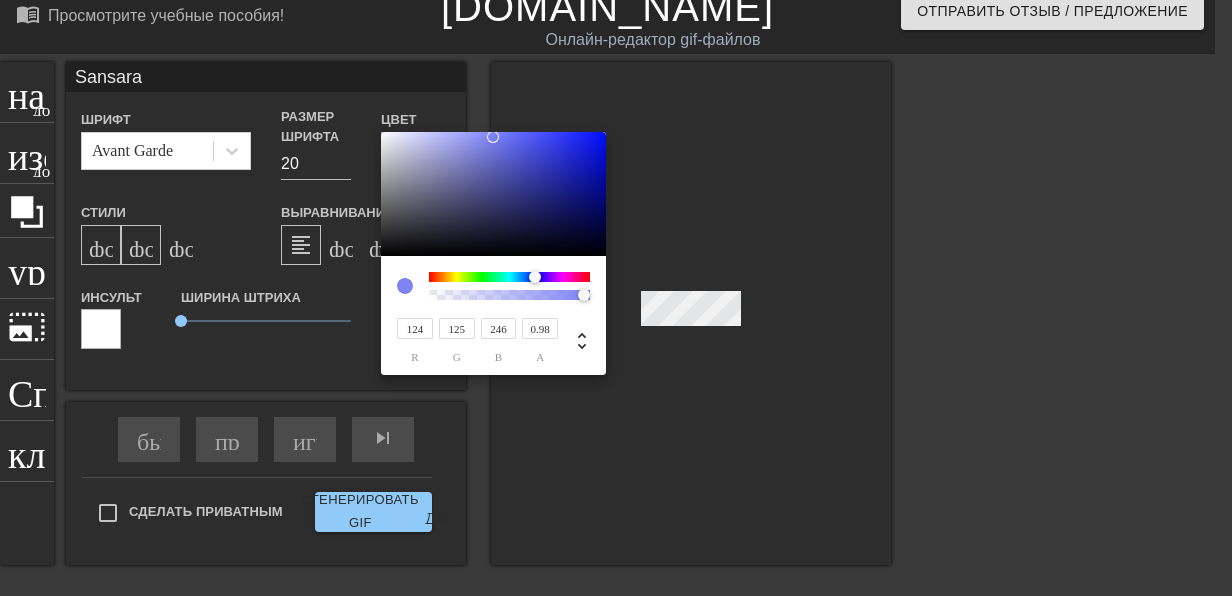 type on "127" 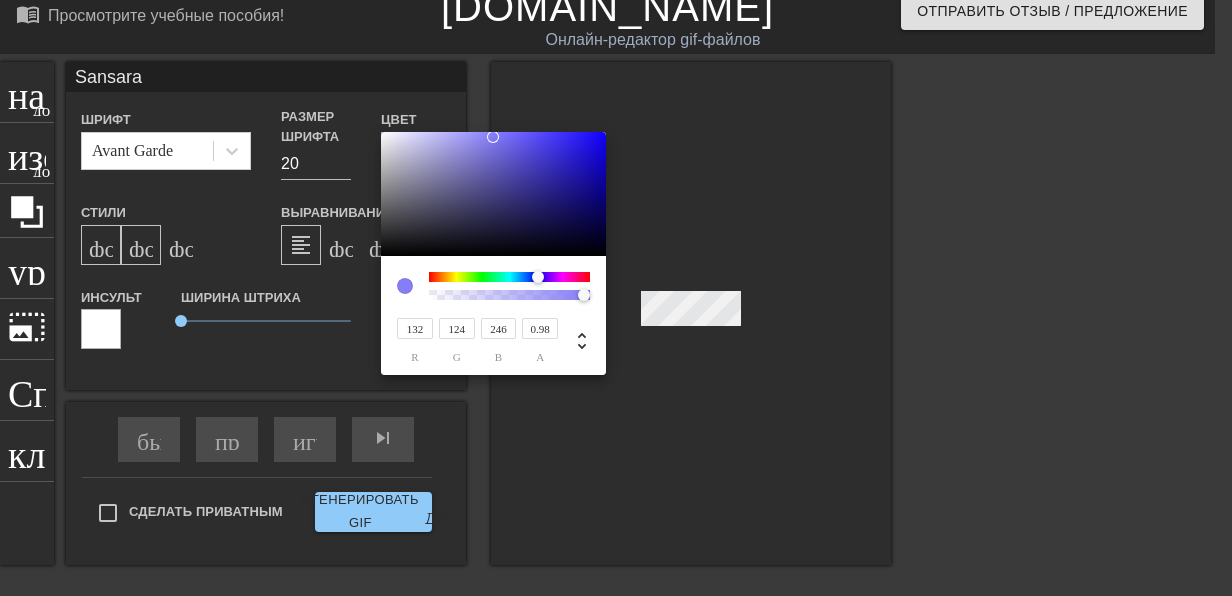 type on "124" 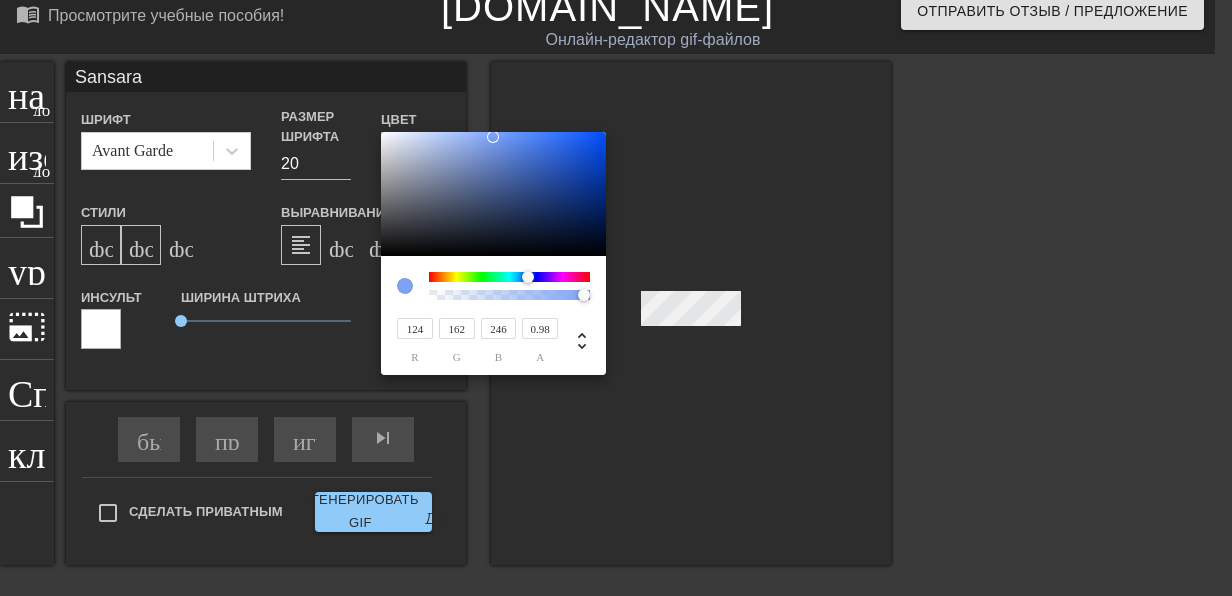 type on "166" 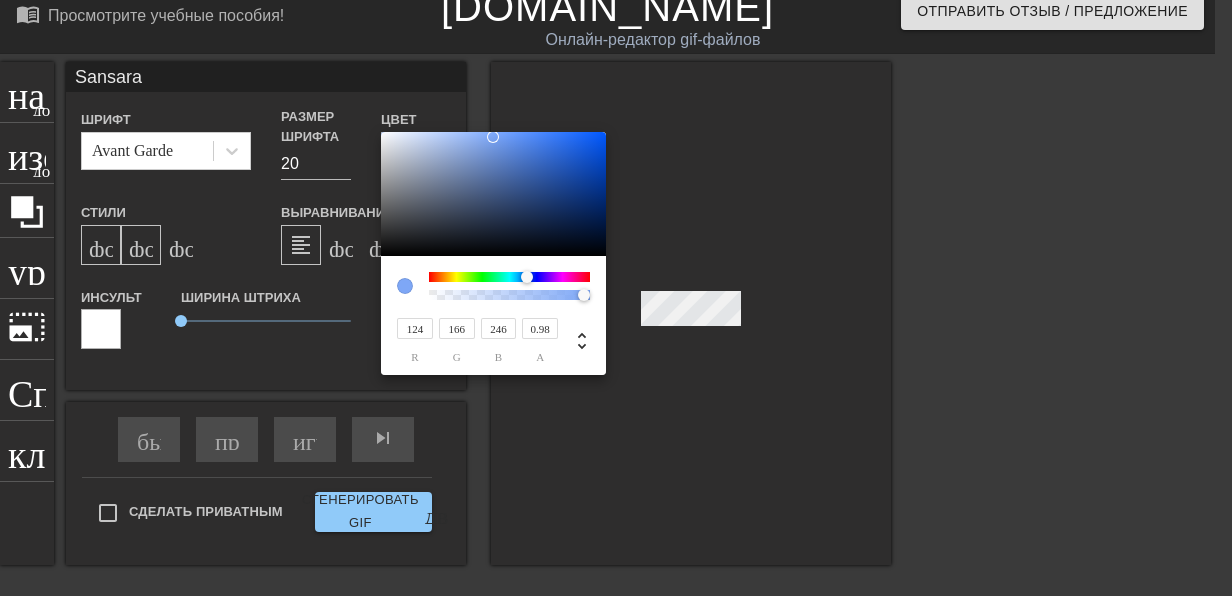 click at bounding box center [527, 277] 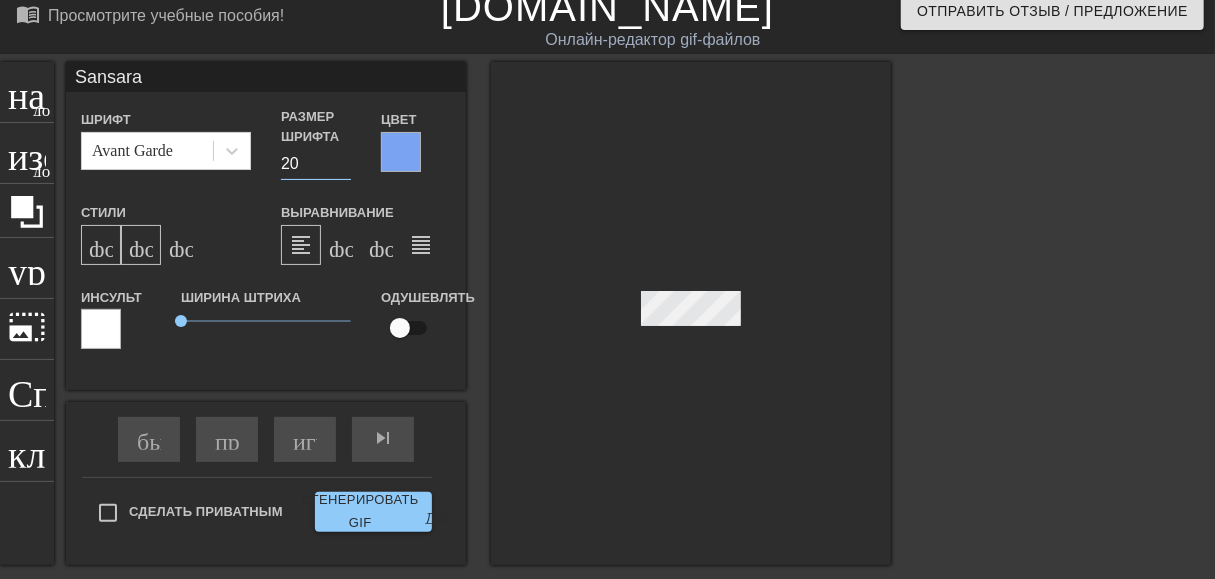 drag, startPoint x: 302, startPoint y: 163, endPoint x: 272, endPoint y: 157, distance: 30.594116 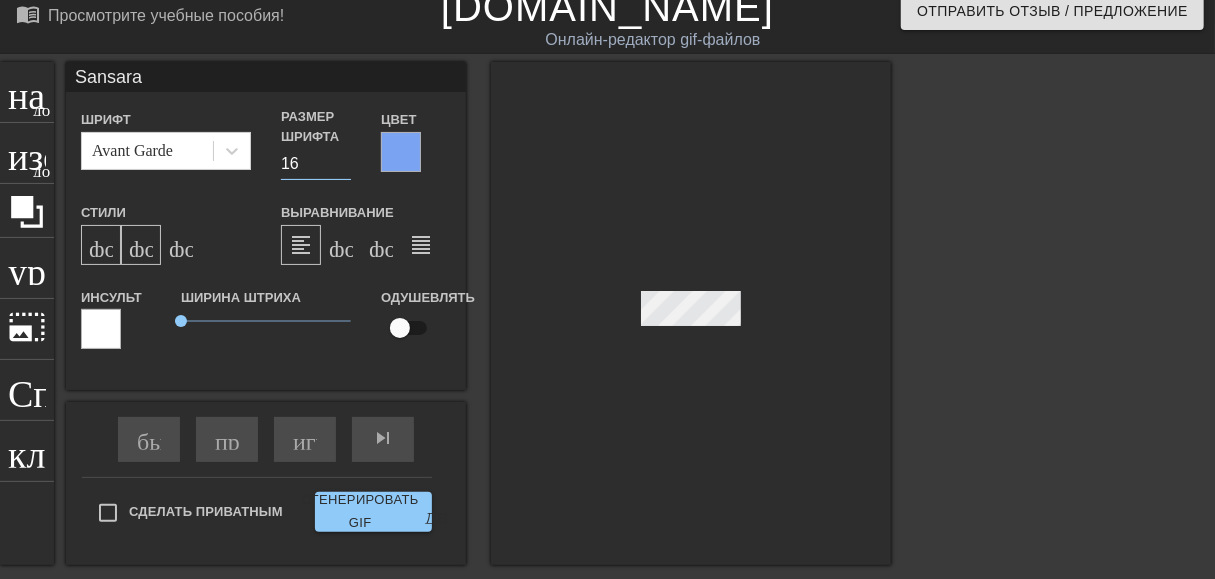type on "16" 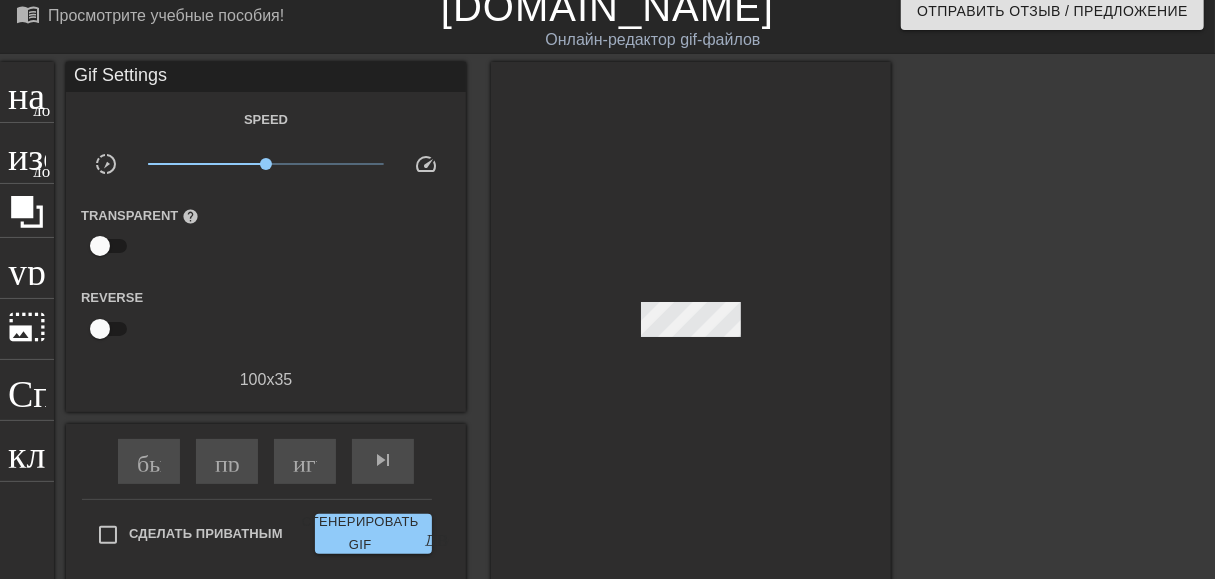 click at bounding box center [691, 324] 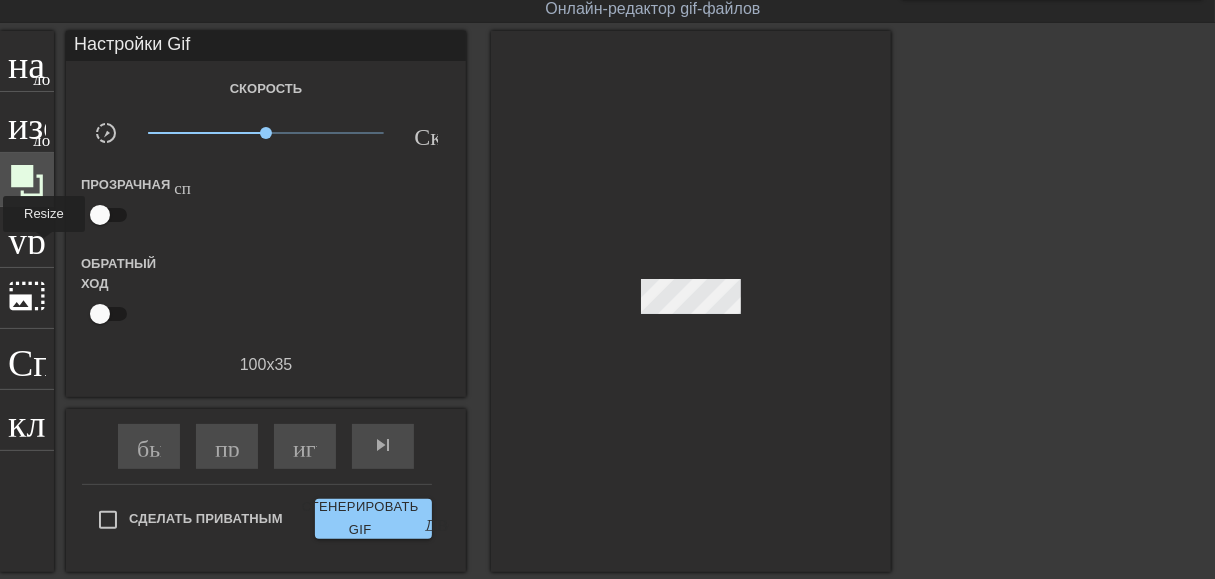 scroll, scrollTop: 0, scrollLeft: 0, axis: both 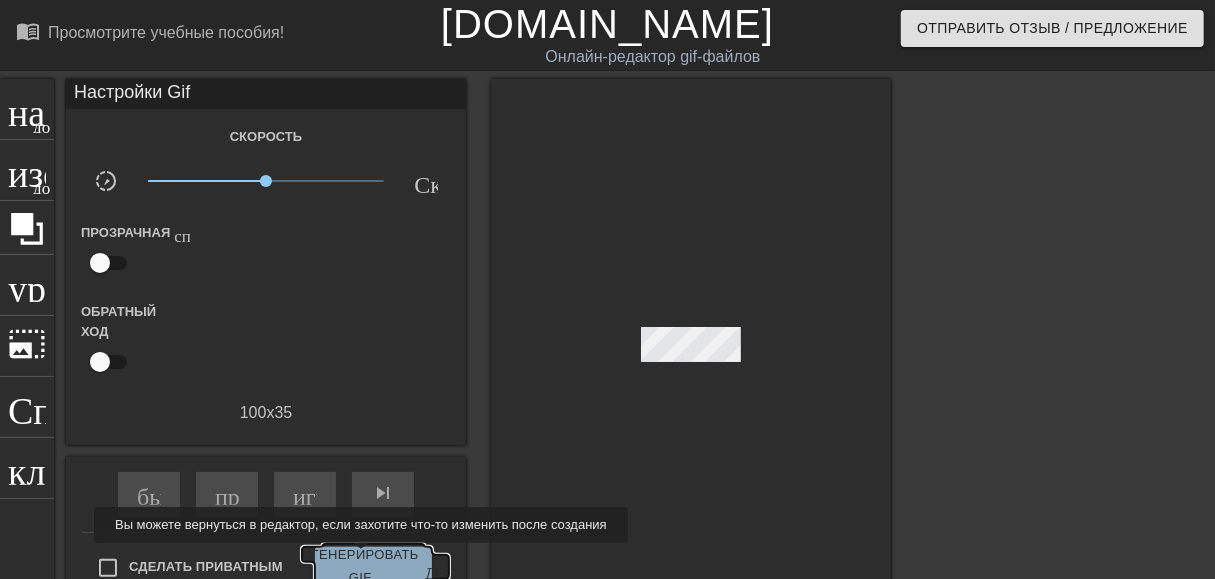click on "Сгенерировать GIF двойная стрелка" at bounding box center [373, 567] 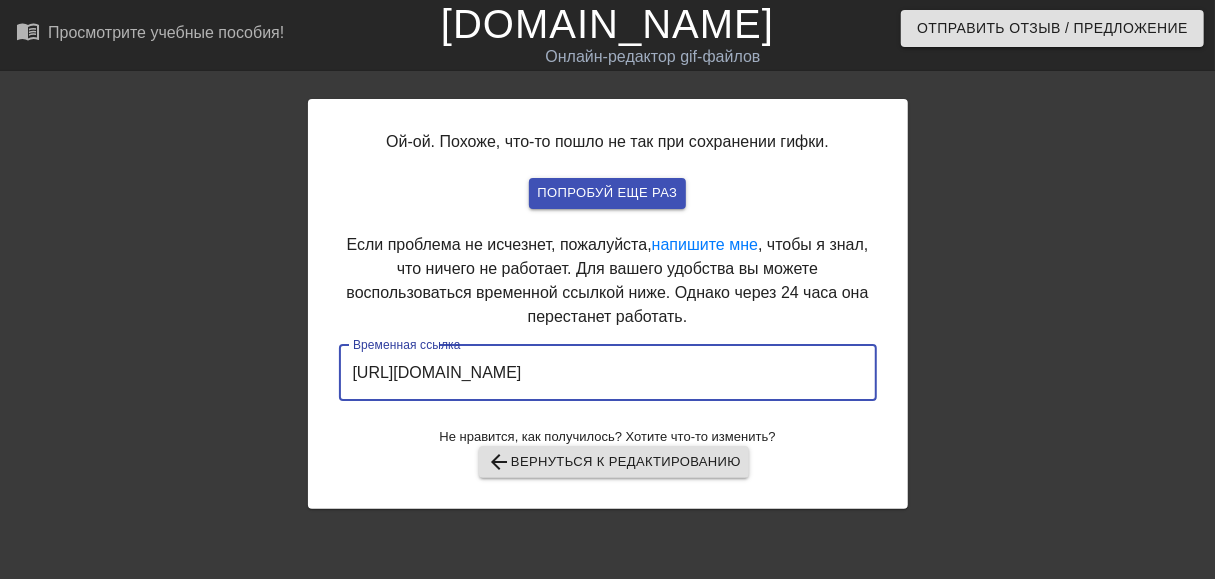 click on "[URL][DOMAIN_NAME]" at bounding box center (608, 373) 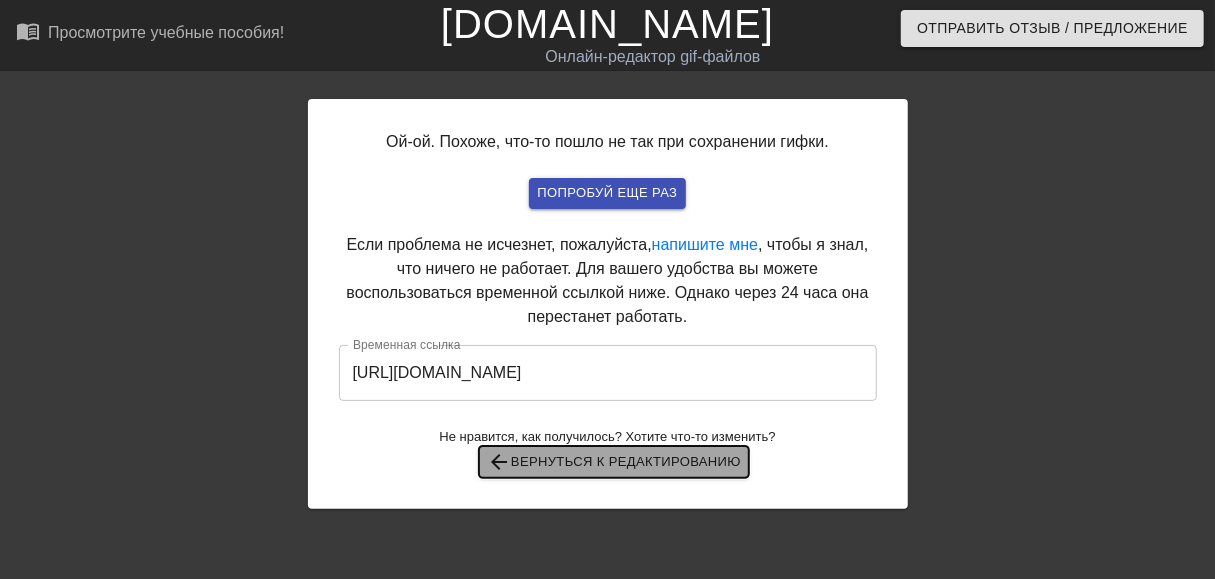 click on "arrow_back Вернуться к редактированию" at bounding box center [614, 462] 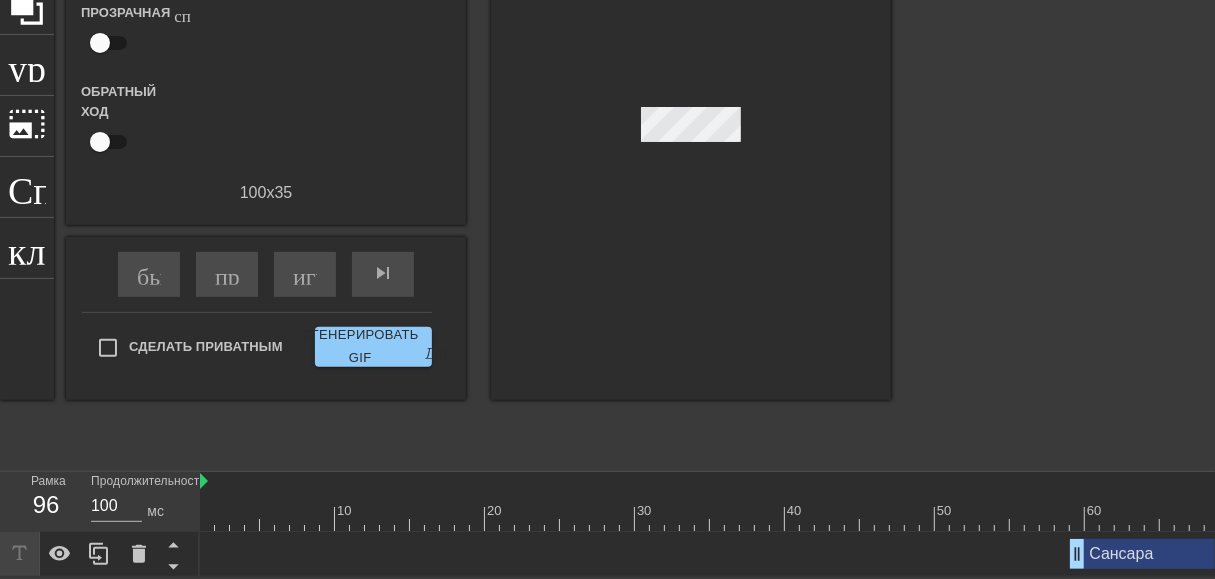 scroll, scrollTop: 234, scrollLeft: 0, axis: vertical 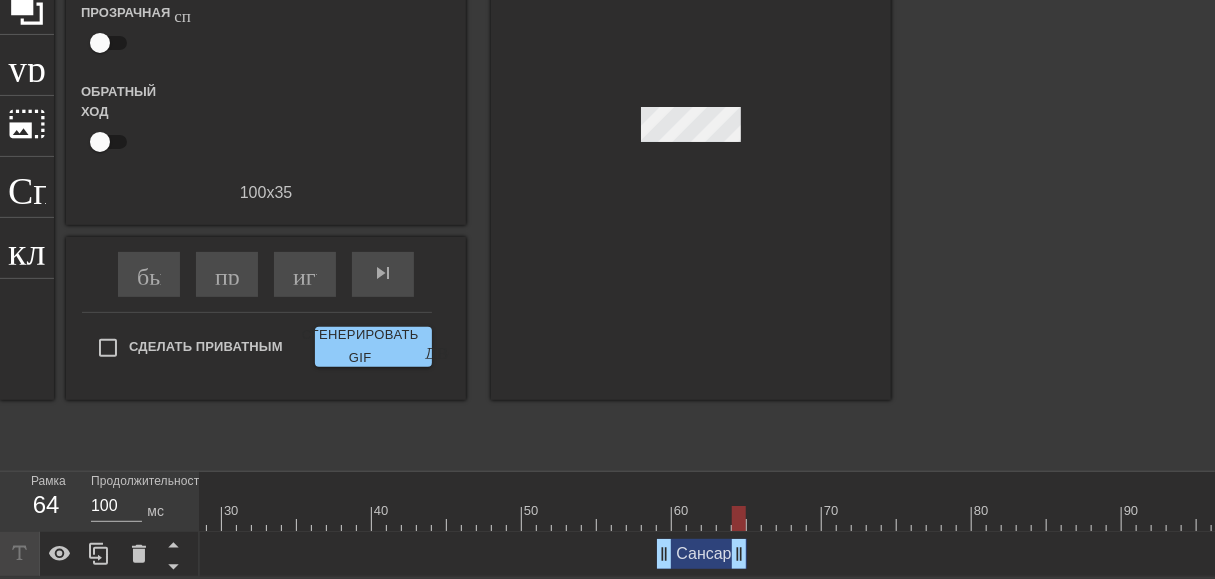 drag, startPoint x: 1210, startPoint y: 540, endPoint x: 735, endPoint y: 533, distance: 475.05157 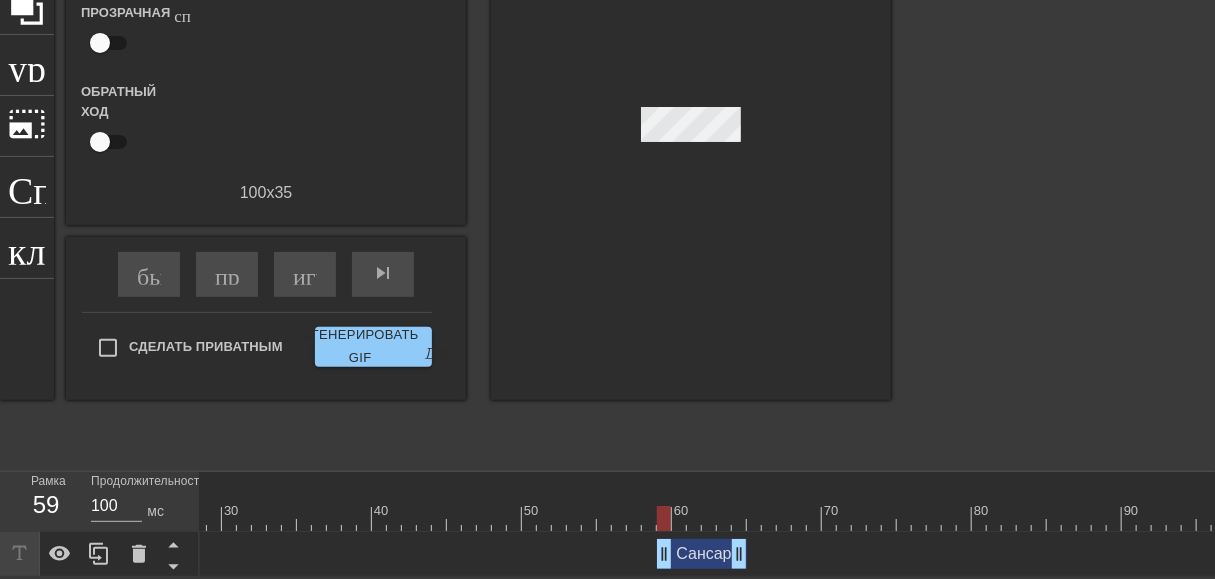 drag, startPoint x: 651, startPoint y: 538, endPoint x: 663, endPoint y: 535, distance: 12.369317 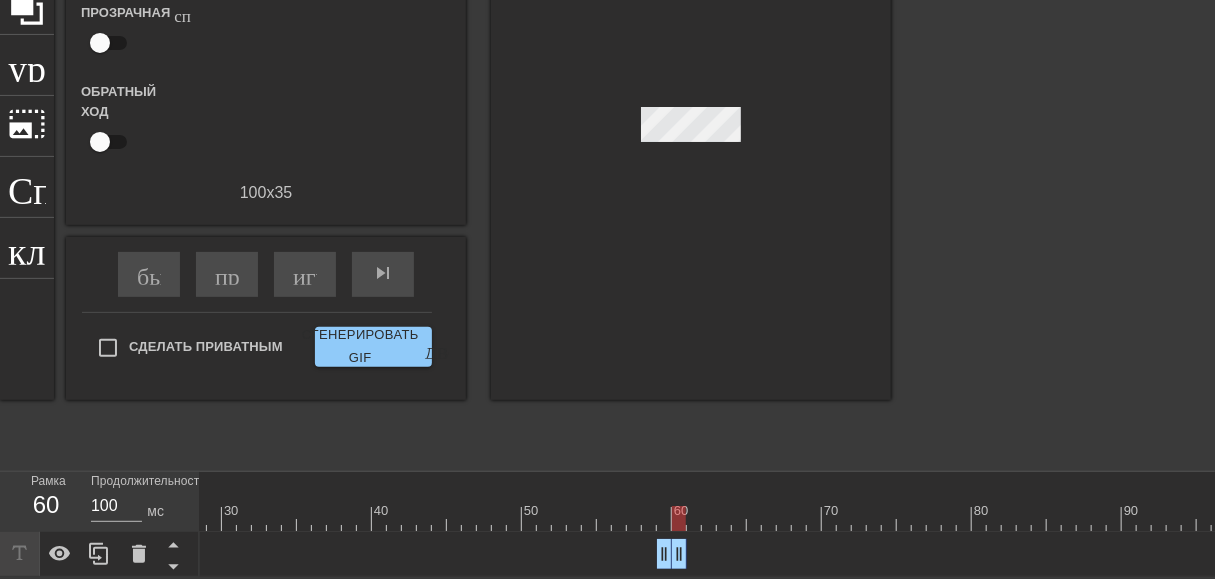 drag, startPoint x: 737, startPoint y: 542, endPoint x: 678, endPoint y: 538, distance: 59.135437 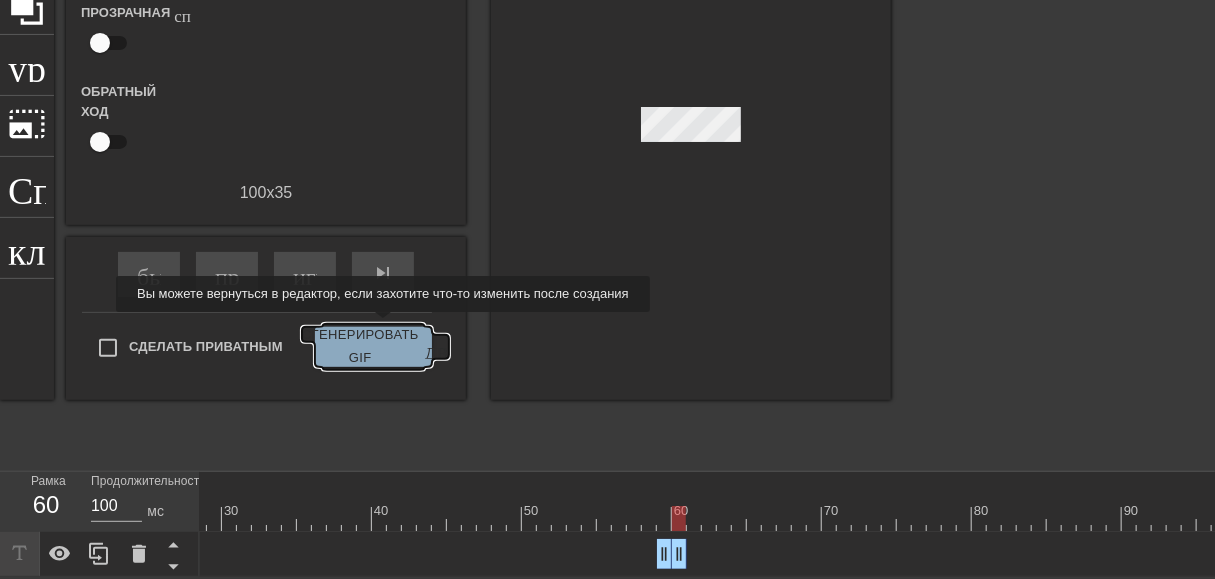 click on "Сгенерировать GIF двойная стрелка" at bounding box center (373, 347) 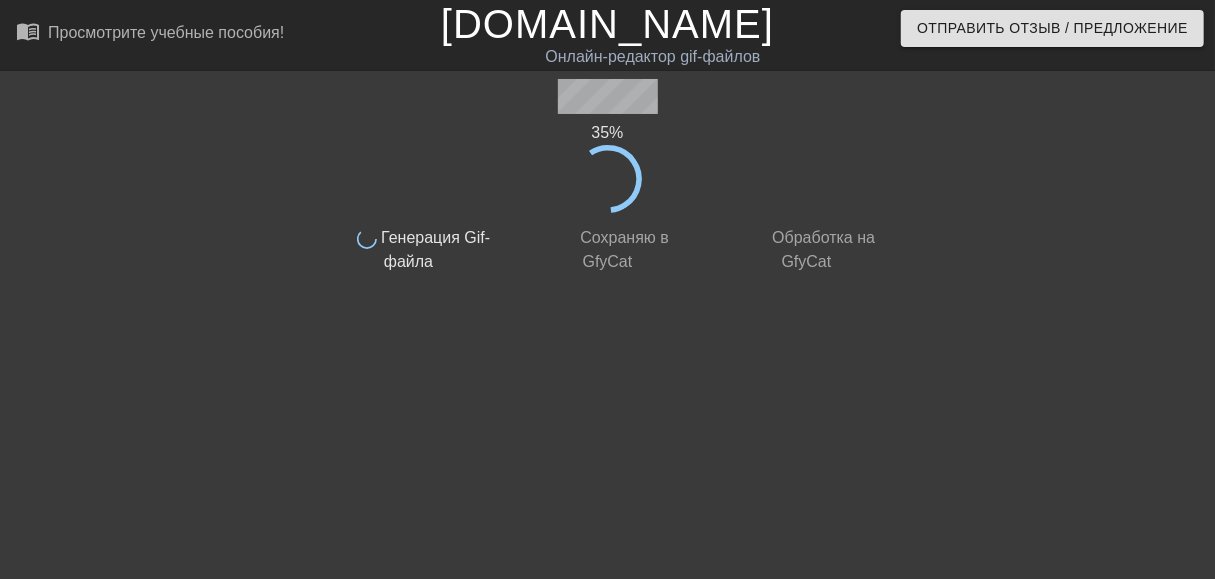 scroll, scrollTop: 0, scrollLeft: 0, axis: both 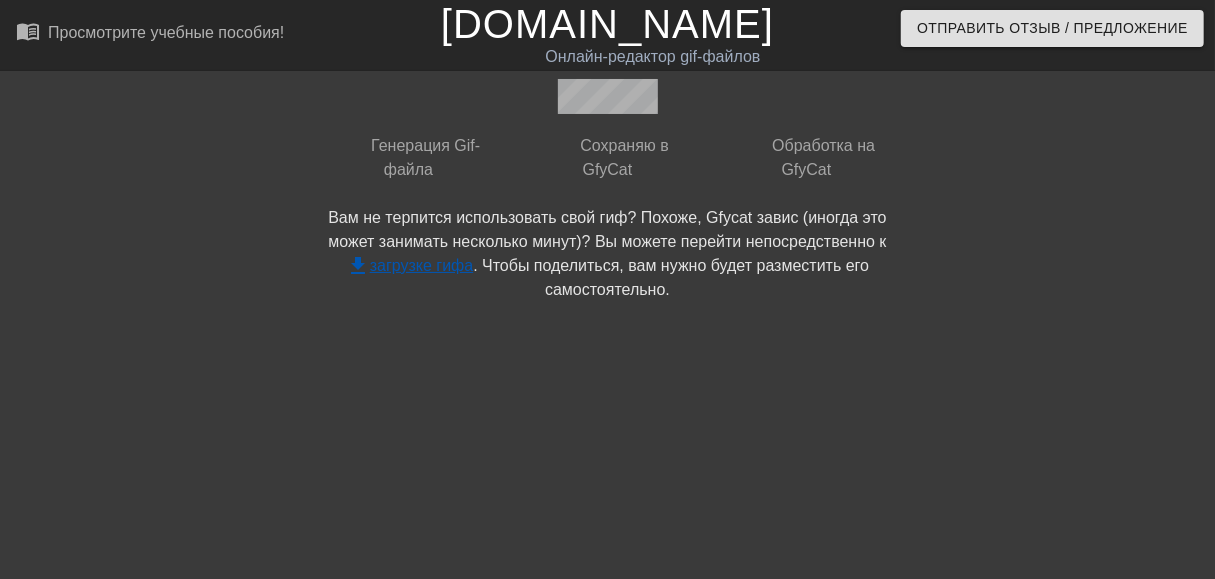click on "get_app загрузке гифа" at bounding box center [409, 265] 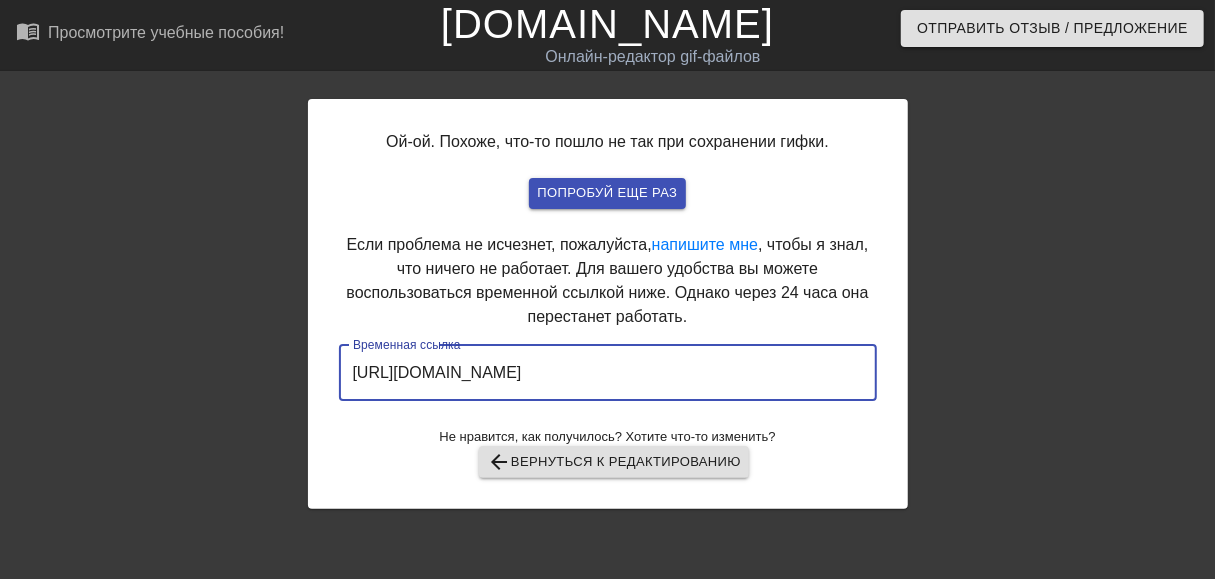 drag, startPoint x: 352, startPoint y: 370, endPoint x: 758, endPoint y: 394, distance: 406.70874 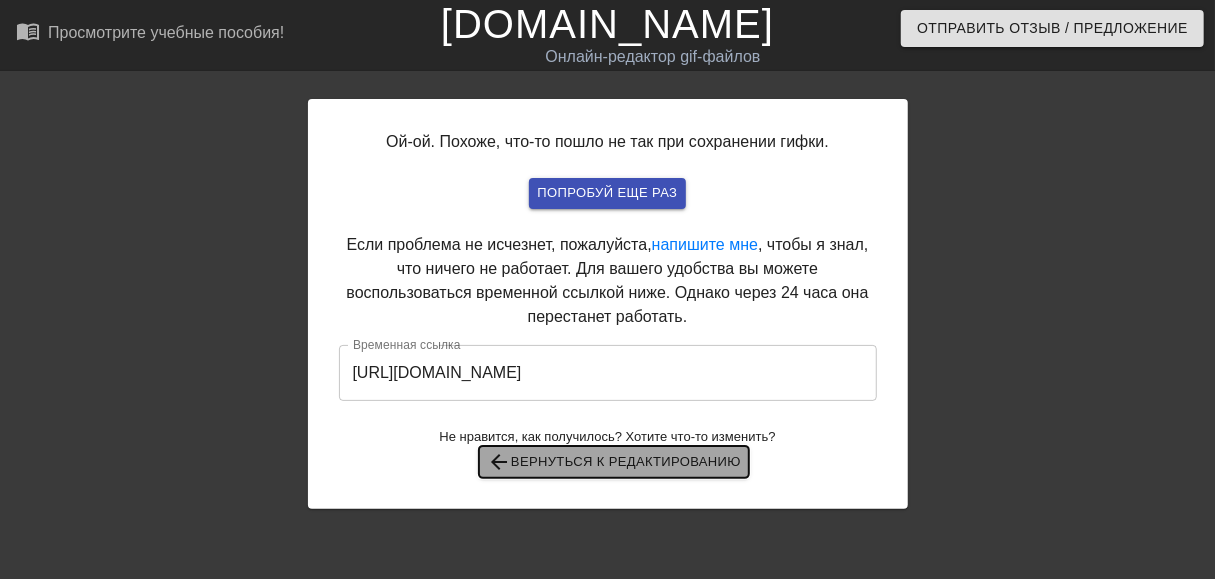 click on "arrow_back Вернуться к редактированию" at bounding box center [614, 462] 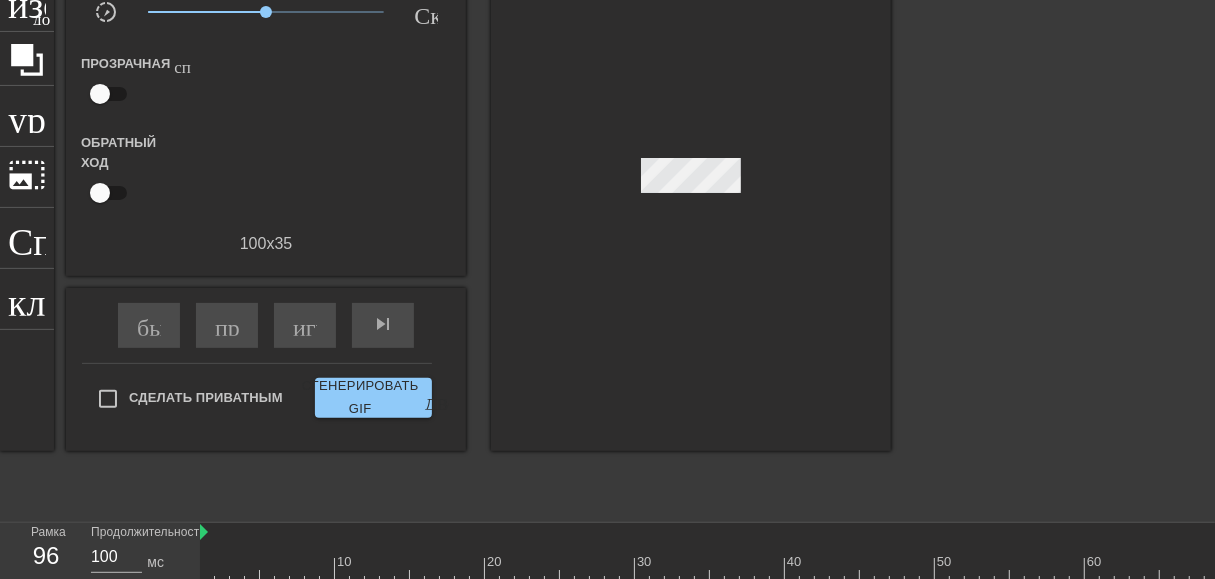 scroll, scrollTop: 234, scrollLeft: 0, axis: vertical 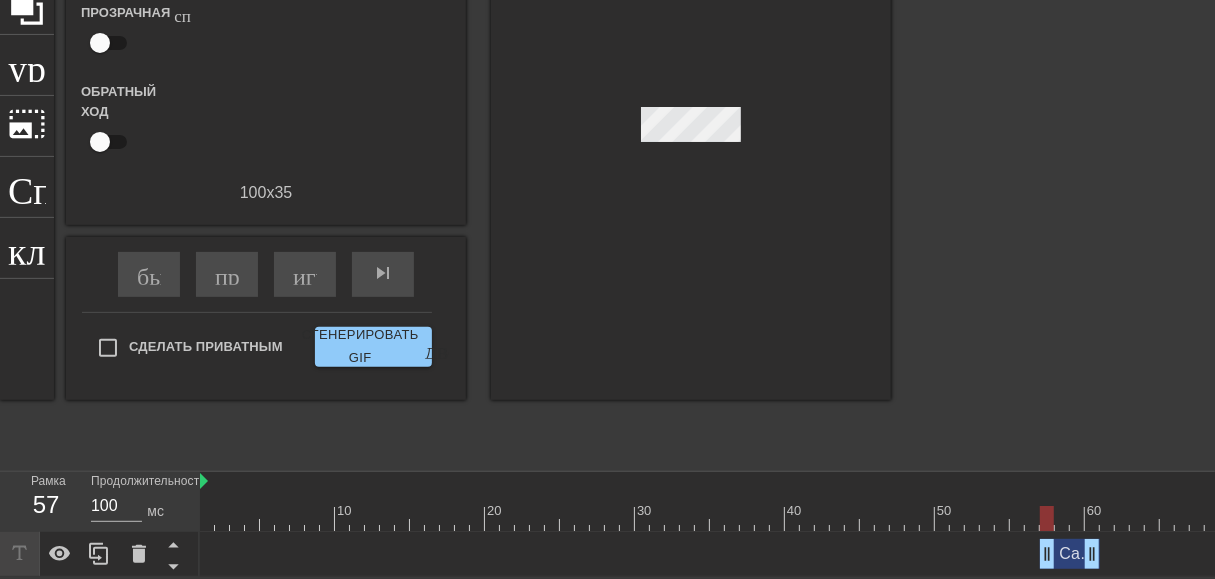 drag, startPoint x: 1078, startPoint y: 541, endPoint x: 1052, endPoint y: 541, distance: 26 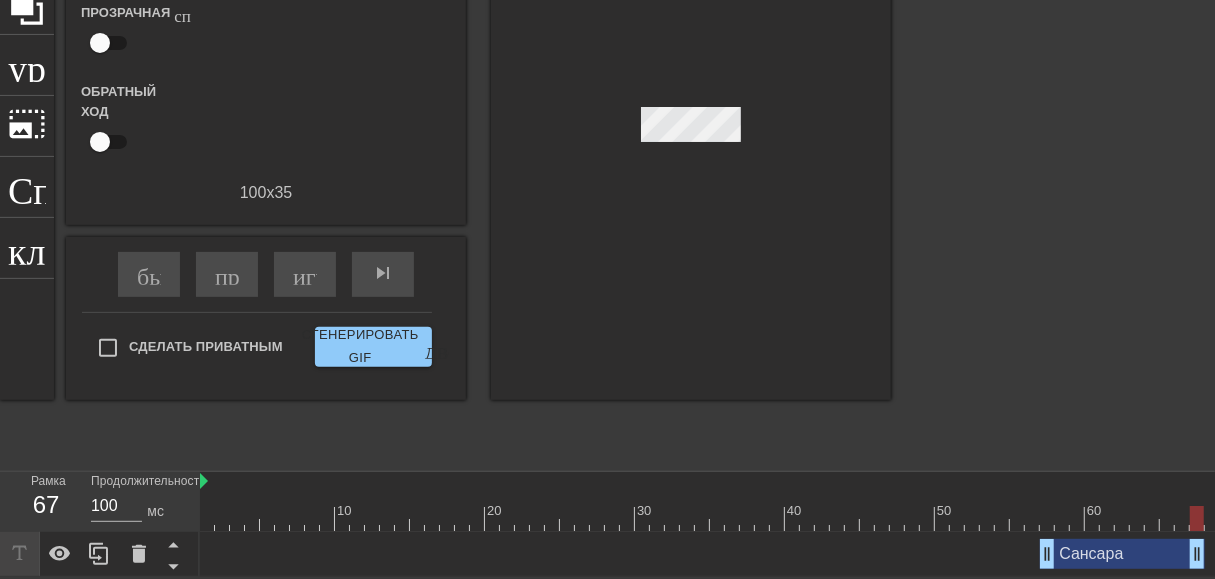 drag, startPoint x: 1090, startPoint y: 542, endPoint x: 1199, endPoint y: 532, distance: 109.457756 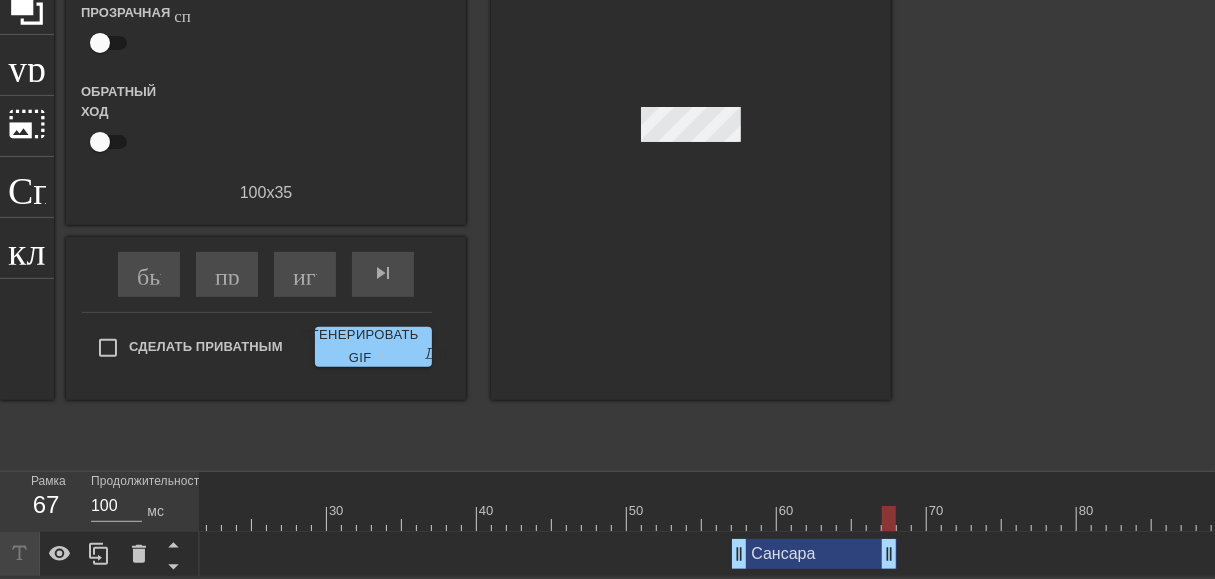scroll, scrollTop: 0, scrollLeft: 301, axis: horizontal 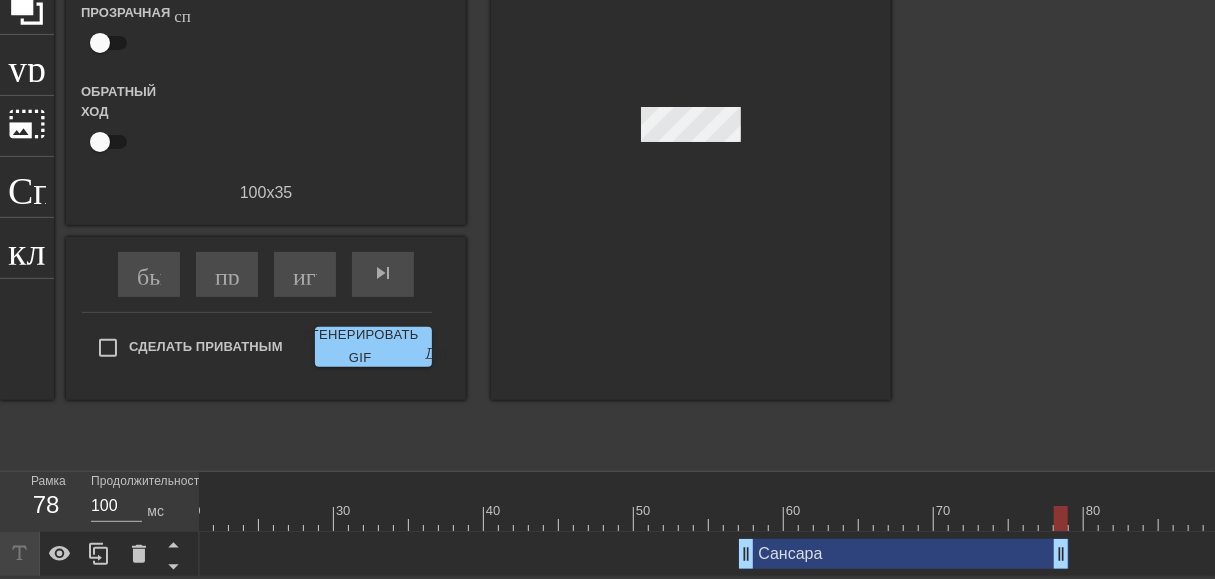 drag, startPoint x: 898, startPoint y: 540, endPoint x: 1057, endPoint y: 544, distance: 159.05031 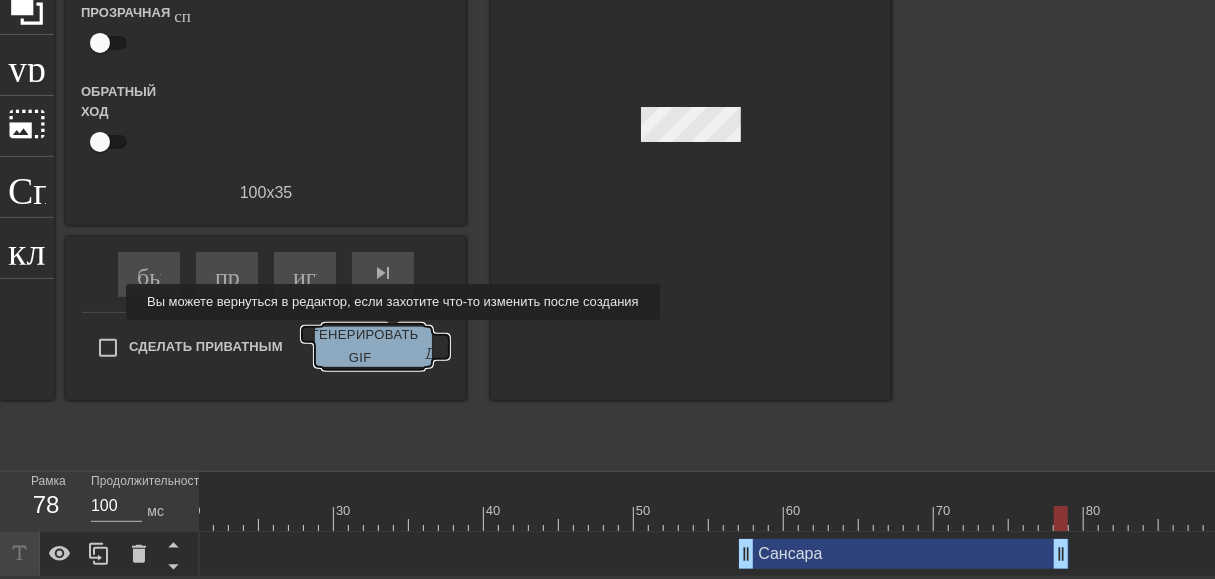 click on "Сгенерировать GIF двойная стрелка" at bounding box center (373, 347) 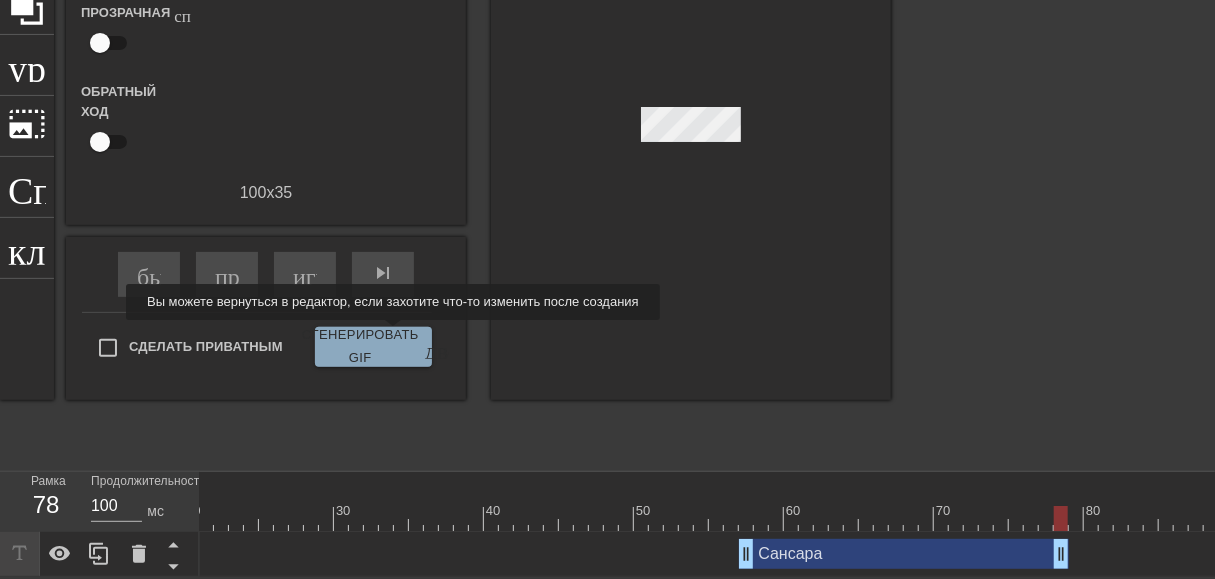 scroll, scrollTop: 108, scrollLeft: 0, axis: vertical 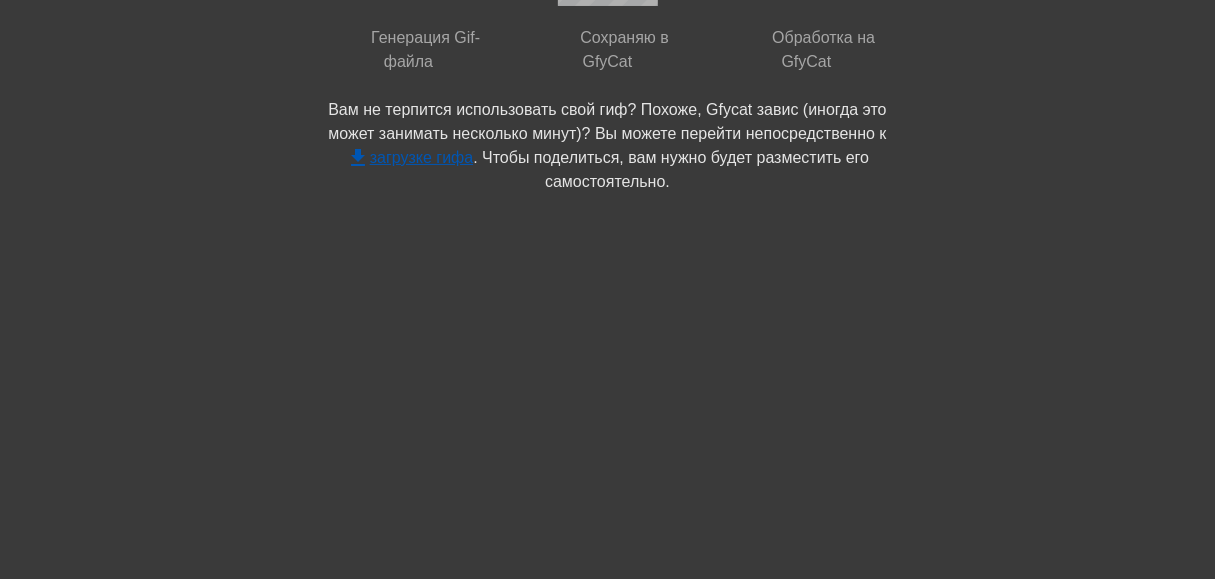click on "get_app загрузке гифа" at bounding box center [409, 157] 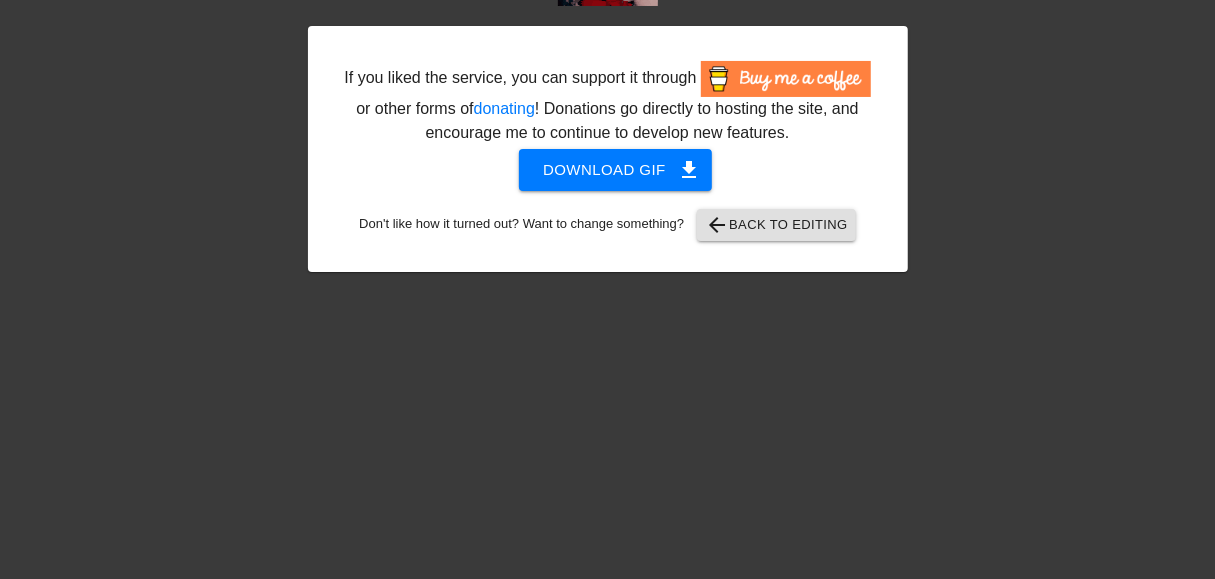 scroll, scrollTop: 0, scrollLeft: 0, axis: both 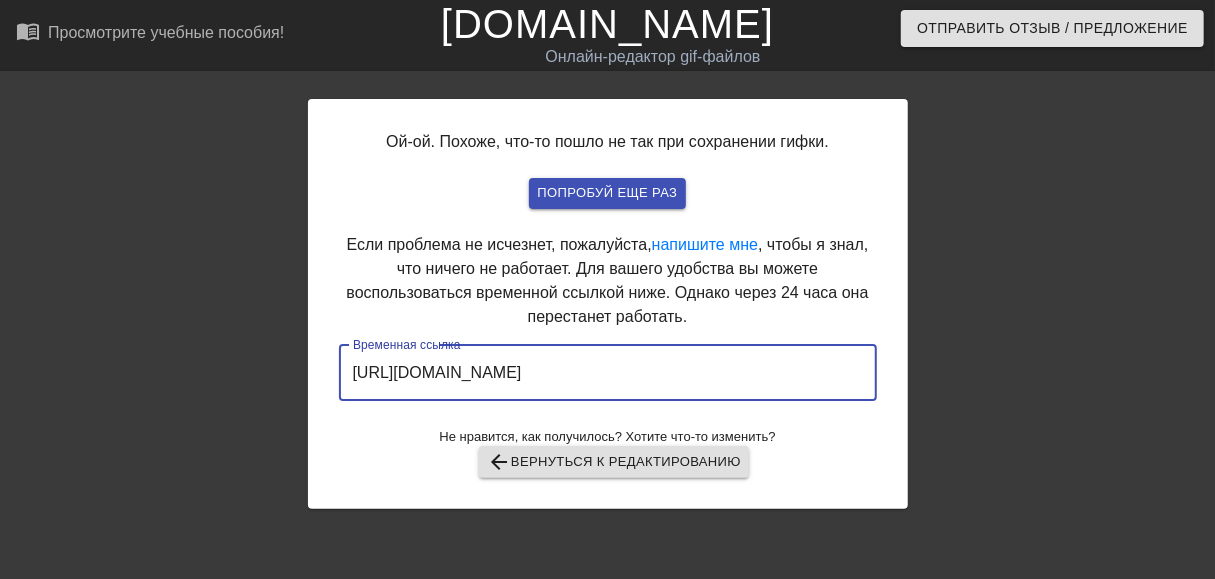 drag, startPoint x: 345, startPoint y: 378, endPoint x: 786, endPoint y: 413, distance: 442.38672 